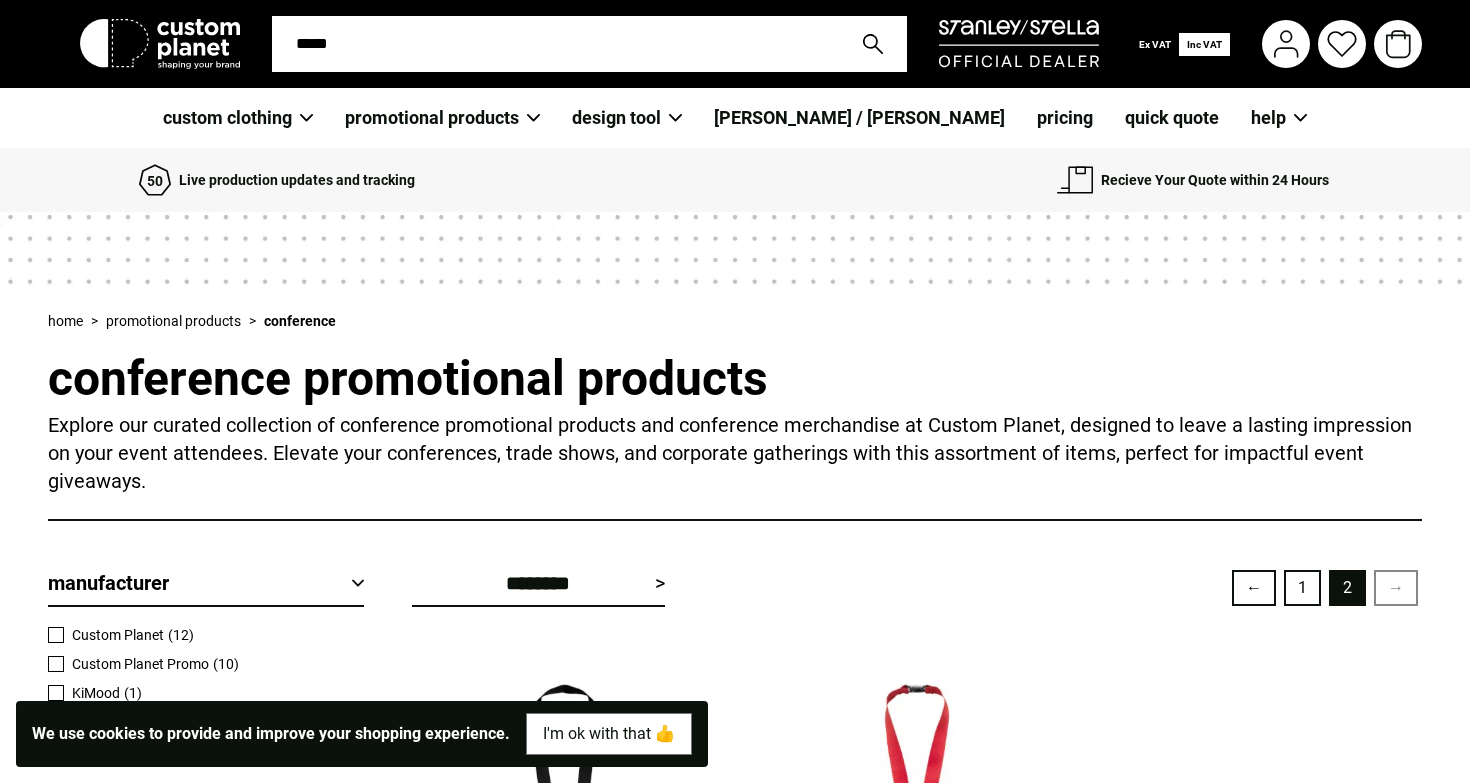 scroll, scrollTop: 0, scrollLeft: 0, axis: both 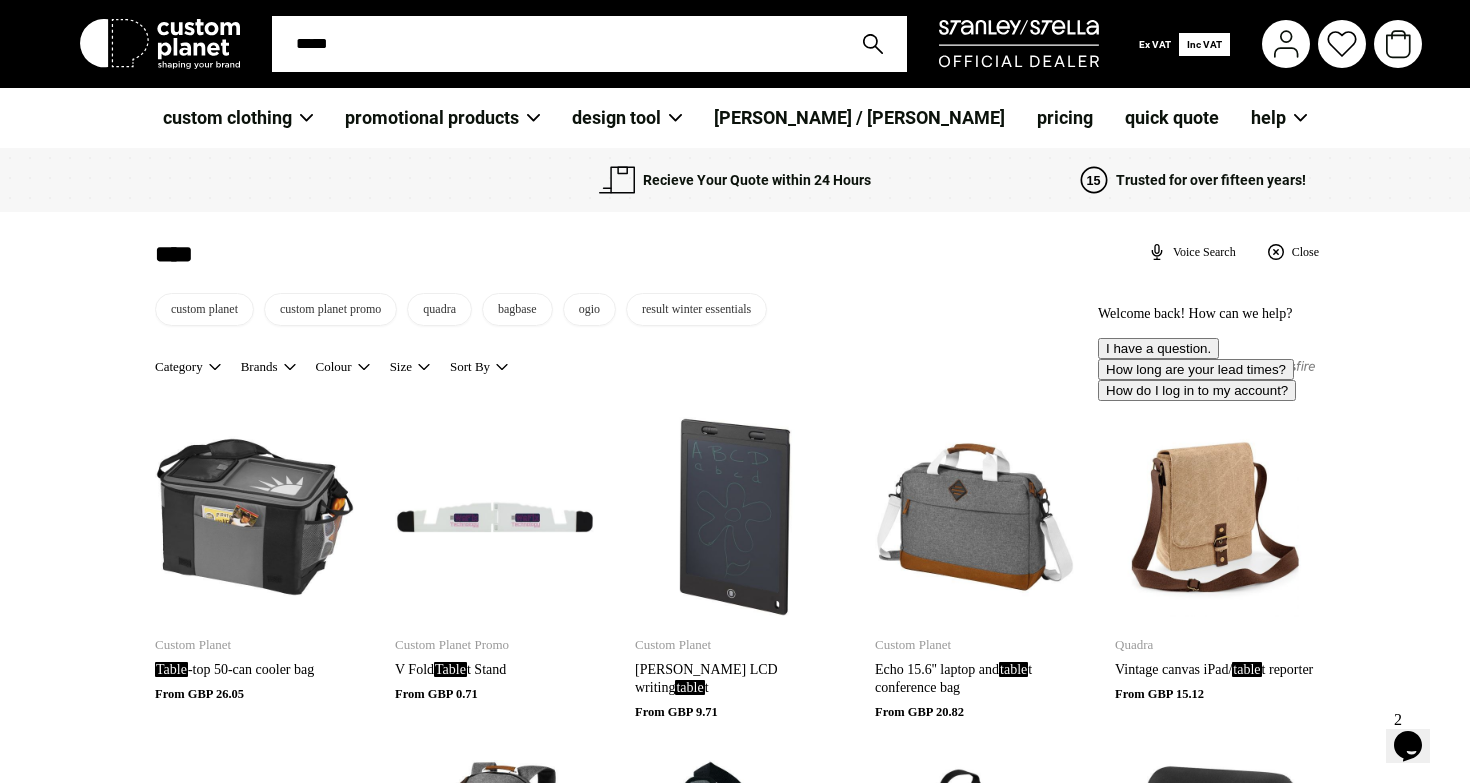 type on "****" 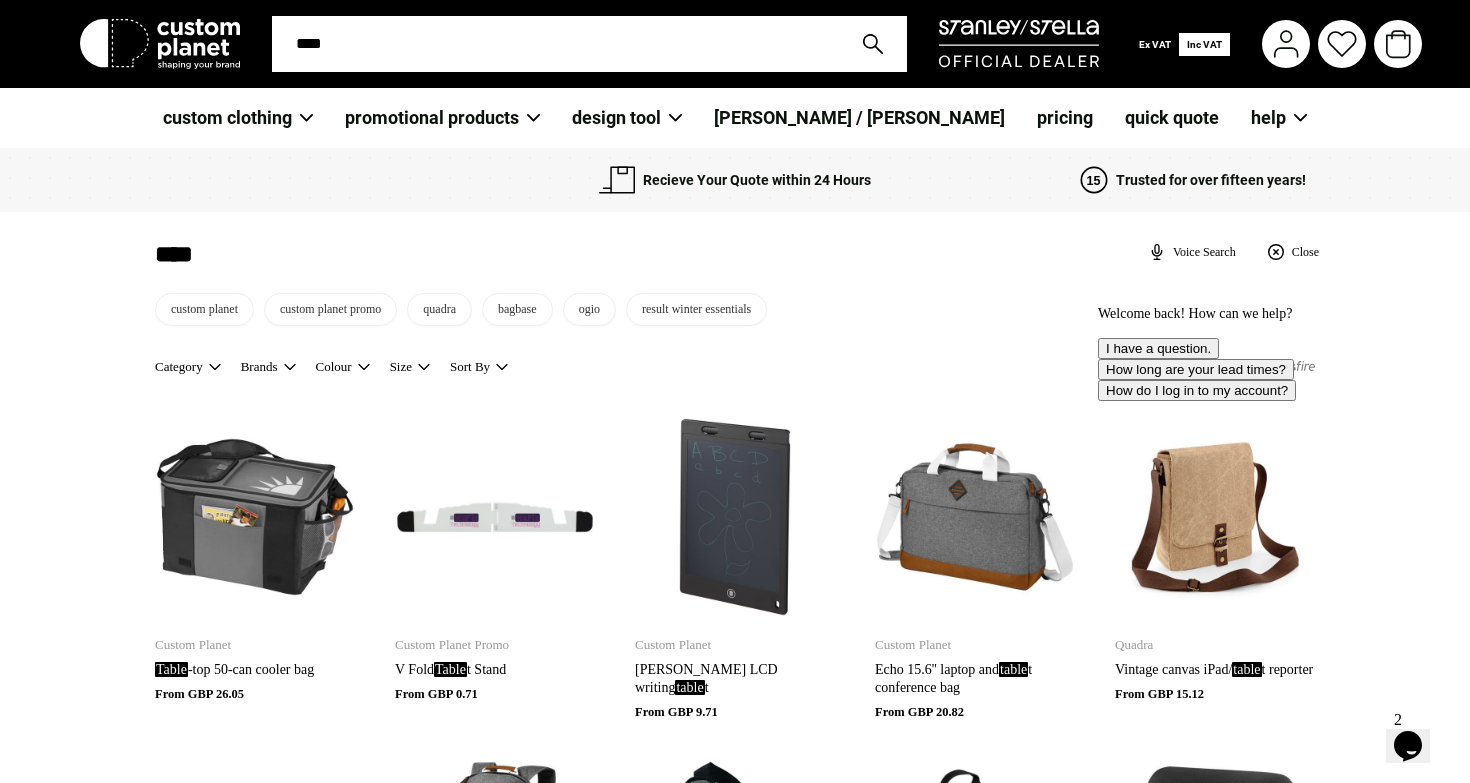 type on "***" 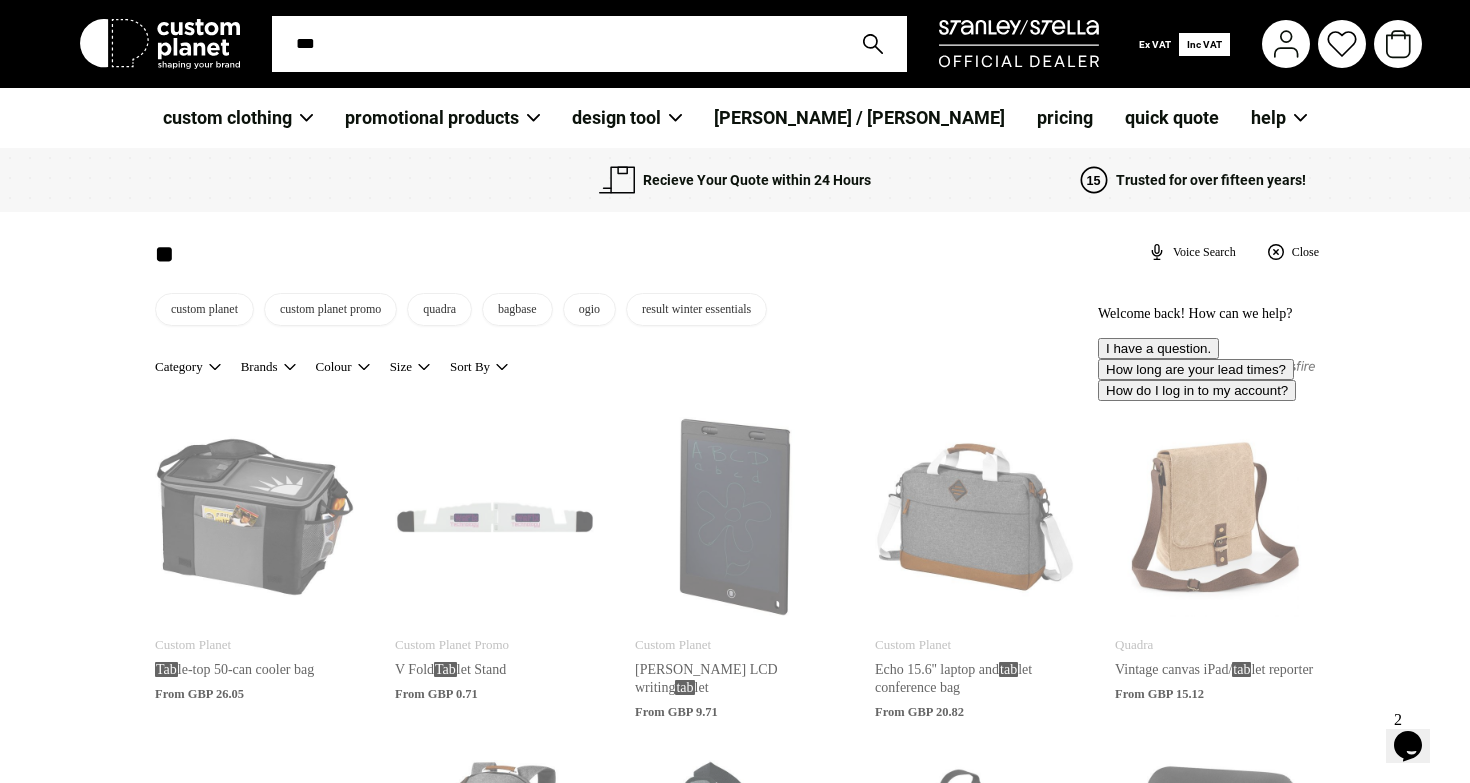 type on "**" 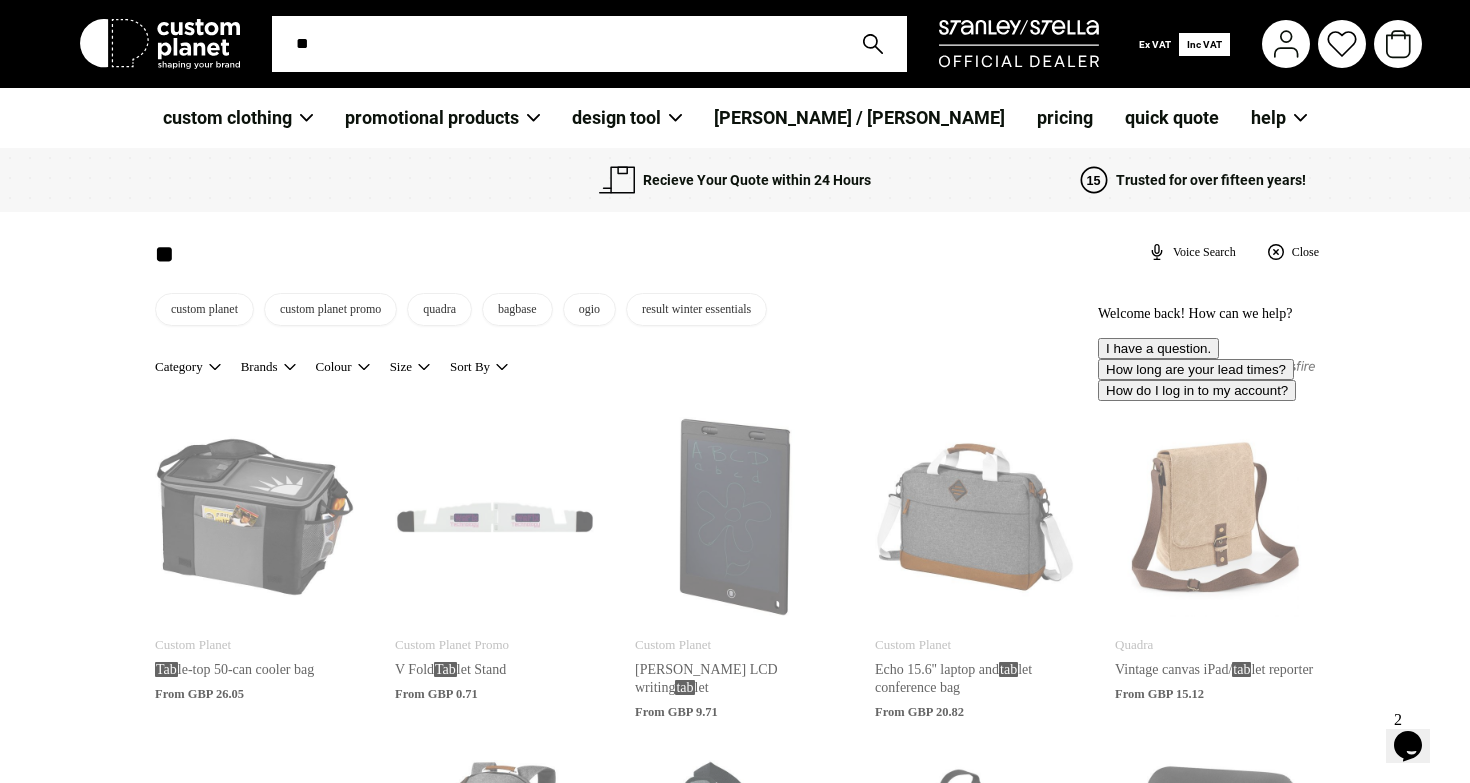 type on "*" 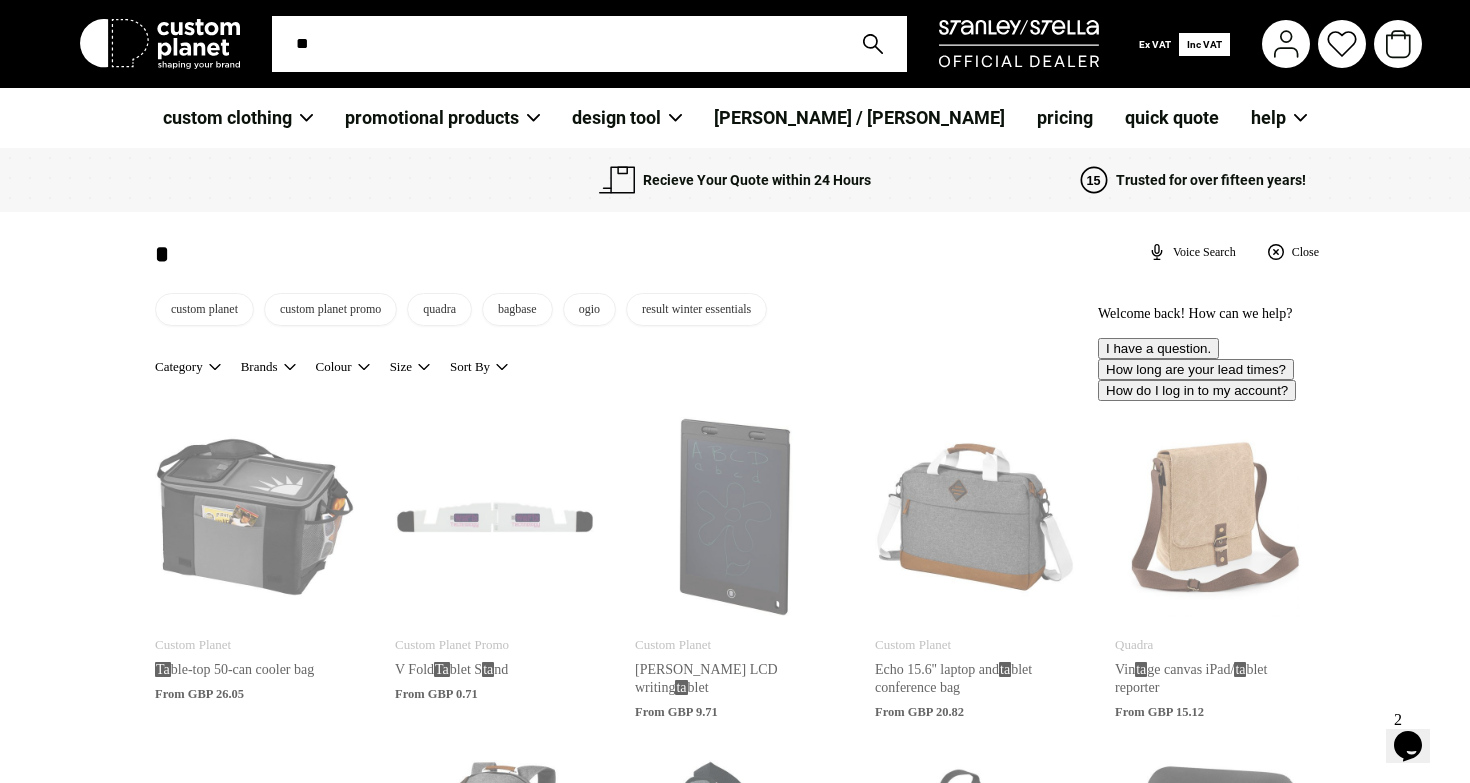 type on "*" 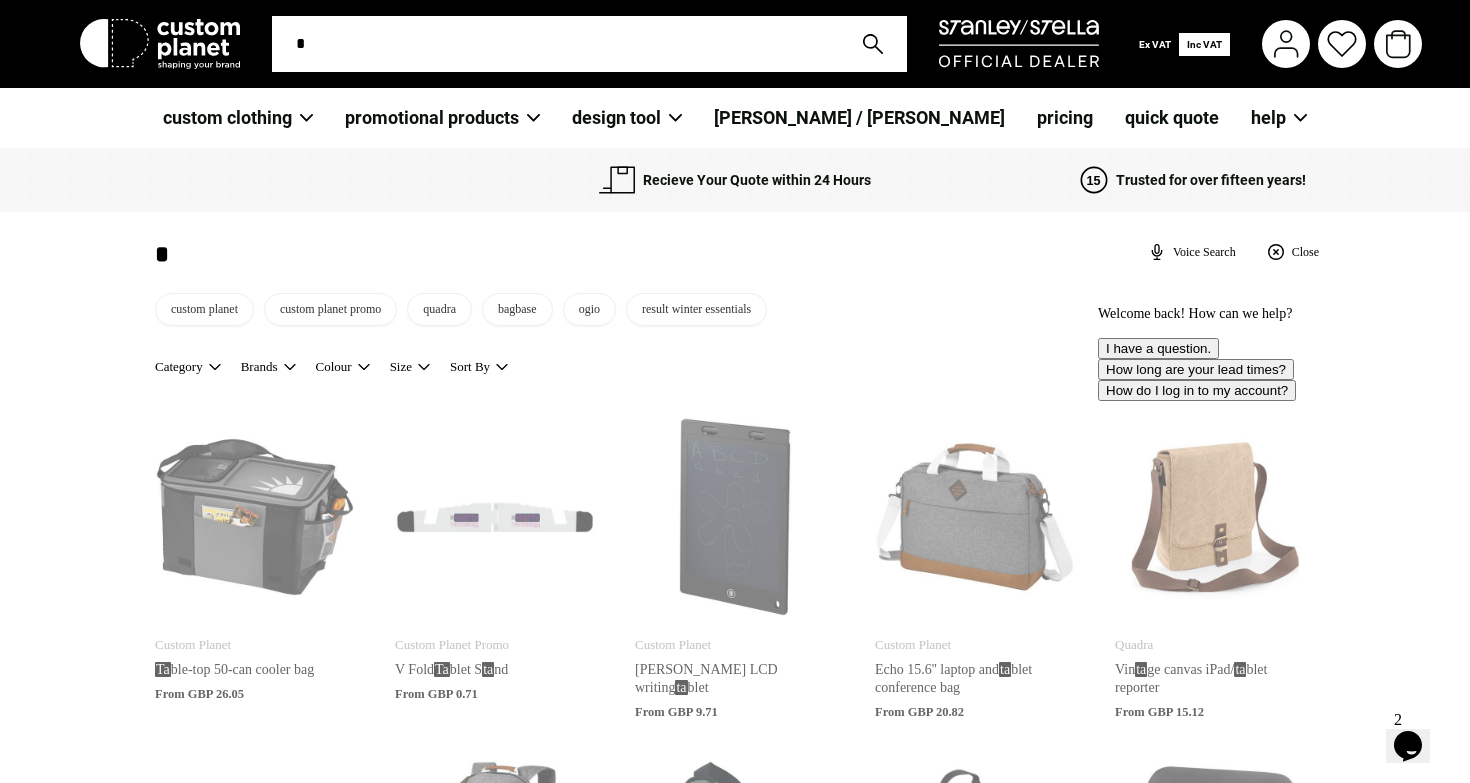 type 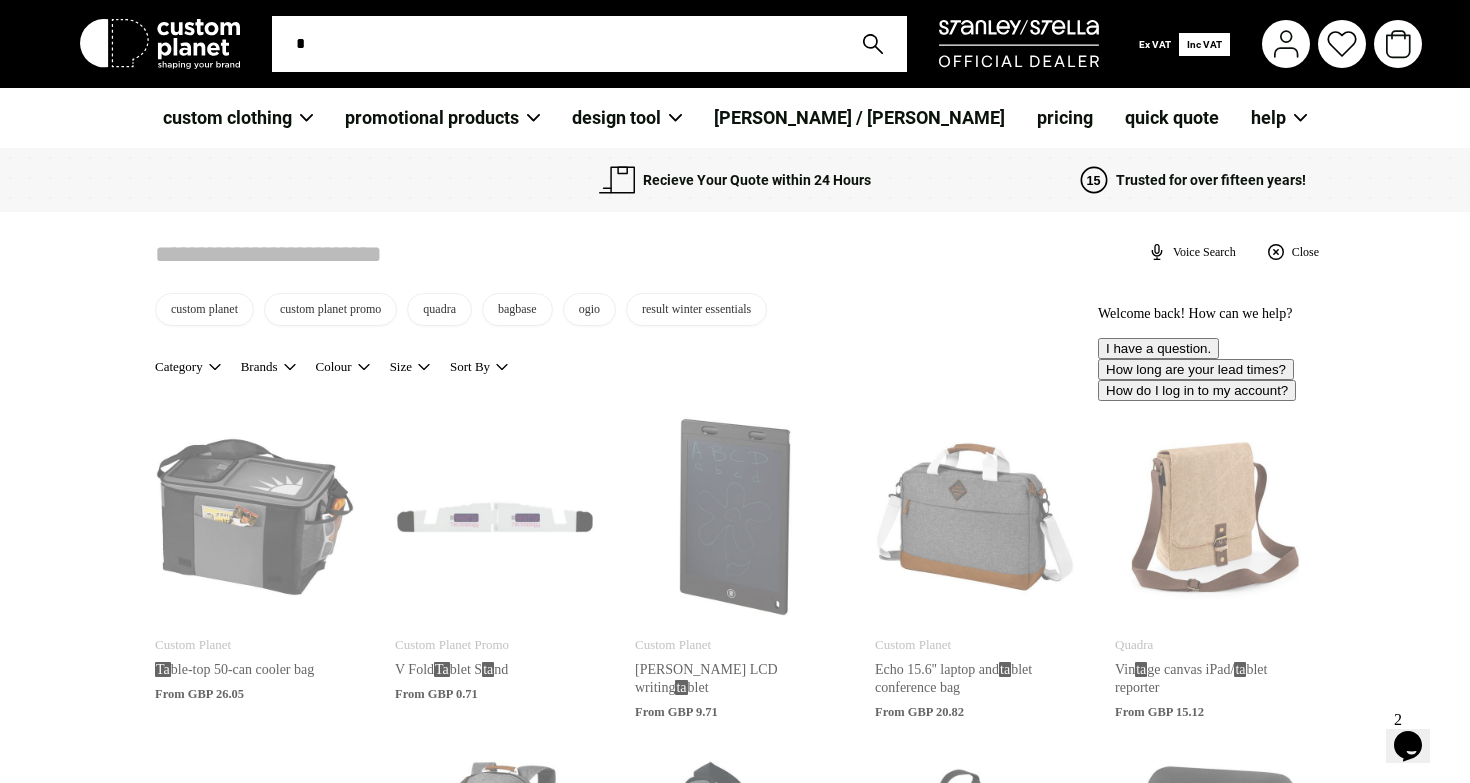 type 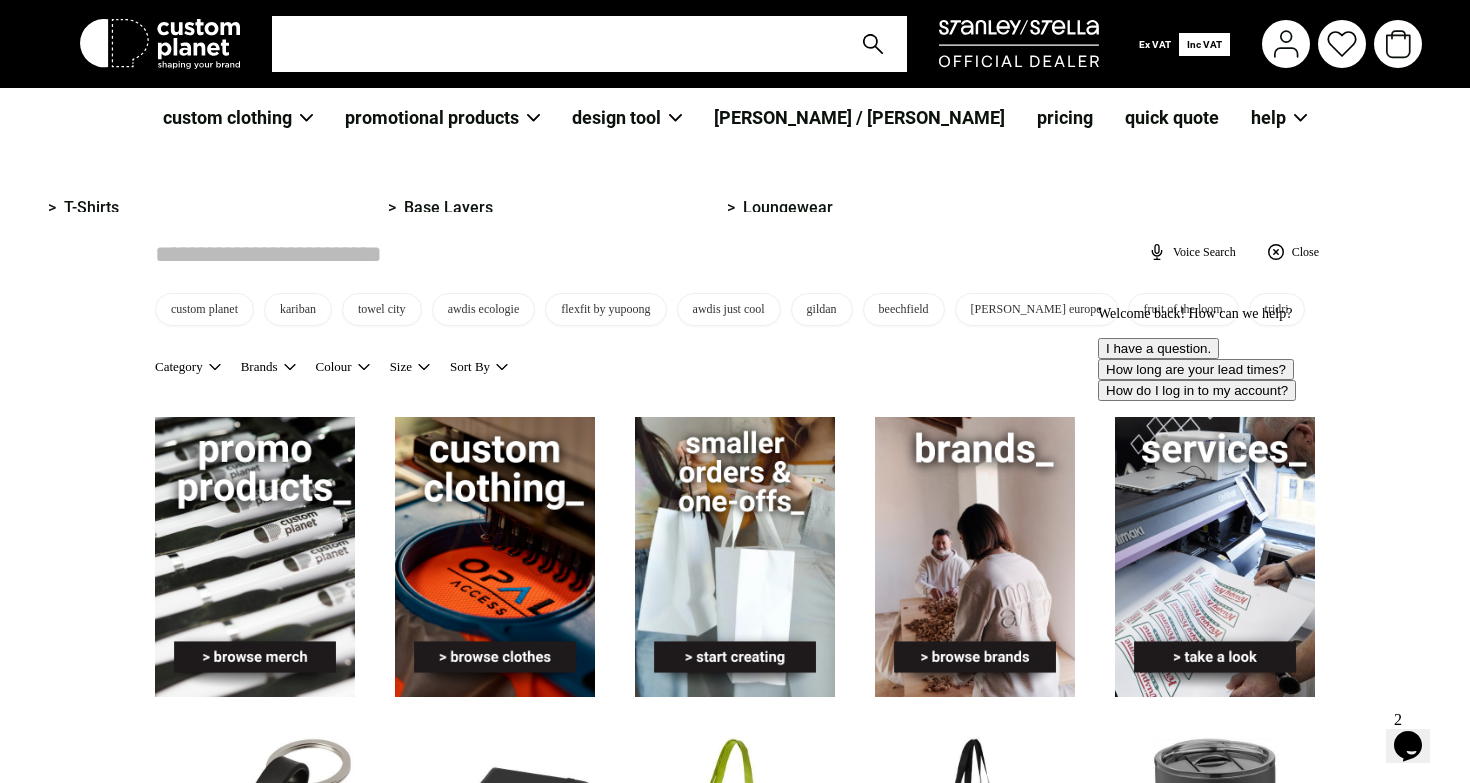scroll, scrollTop: 0, scrollLeft: 0, axis: both 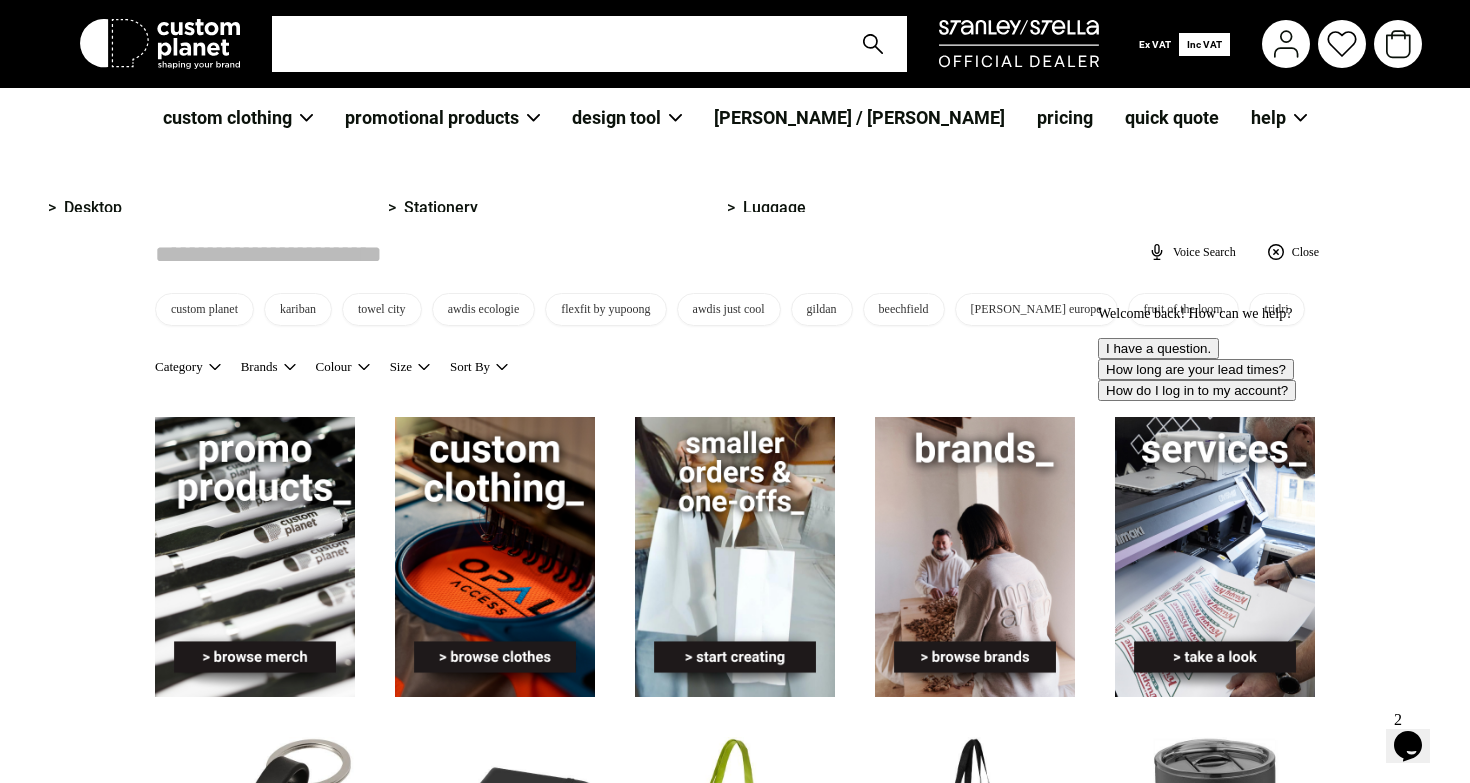 click on "promotional products" at bounding box center [442, 118] 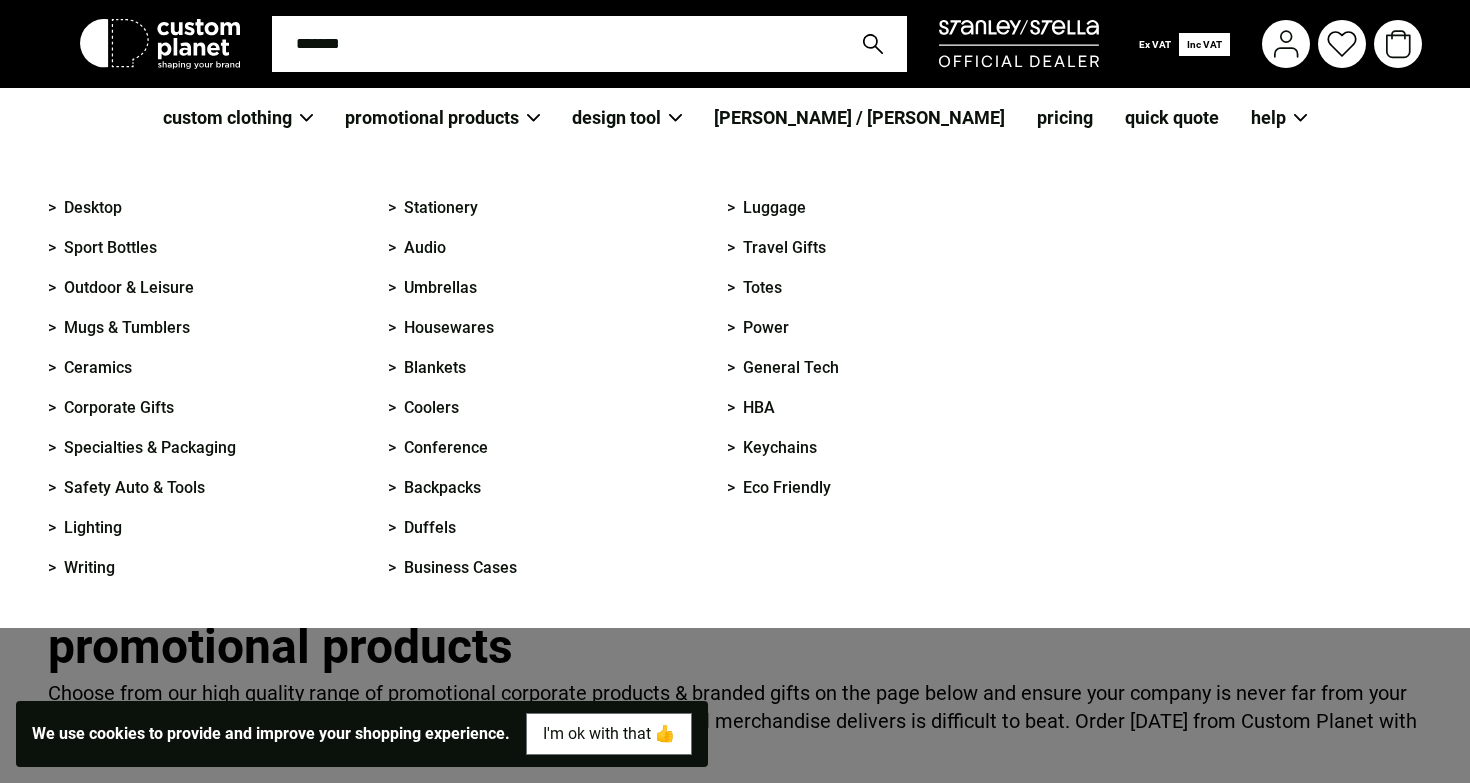 scroll, scrollTop: 0, scrollLeft: 0, axis: both 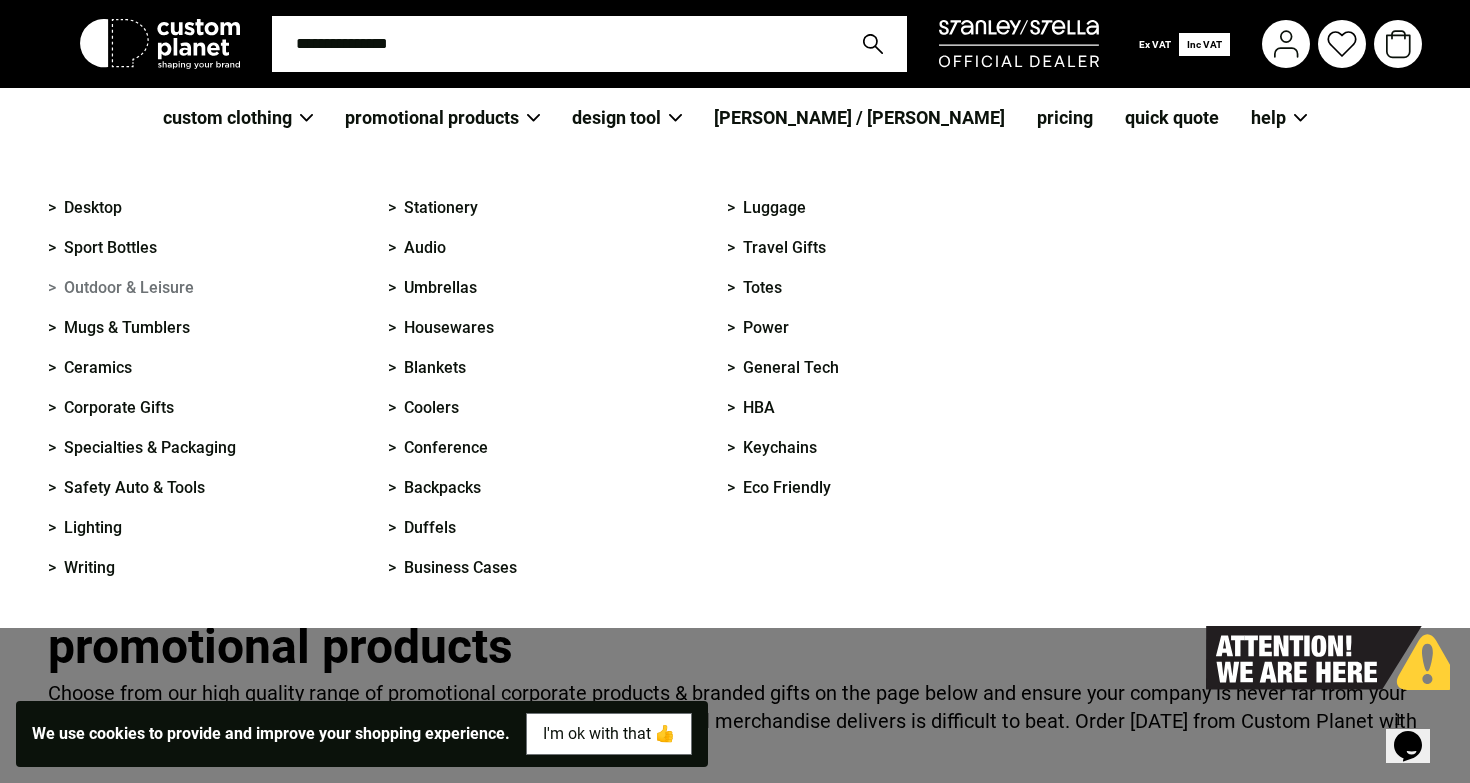 click on ">  Outdoor & Leisure" at bounding box center [121, 288] 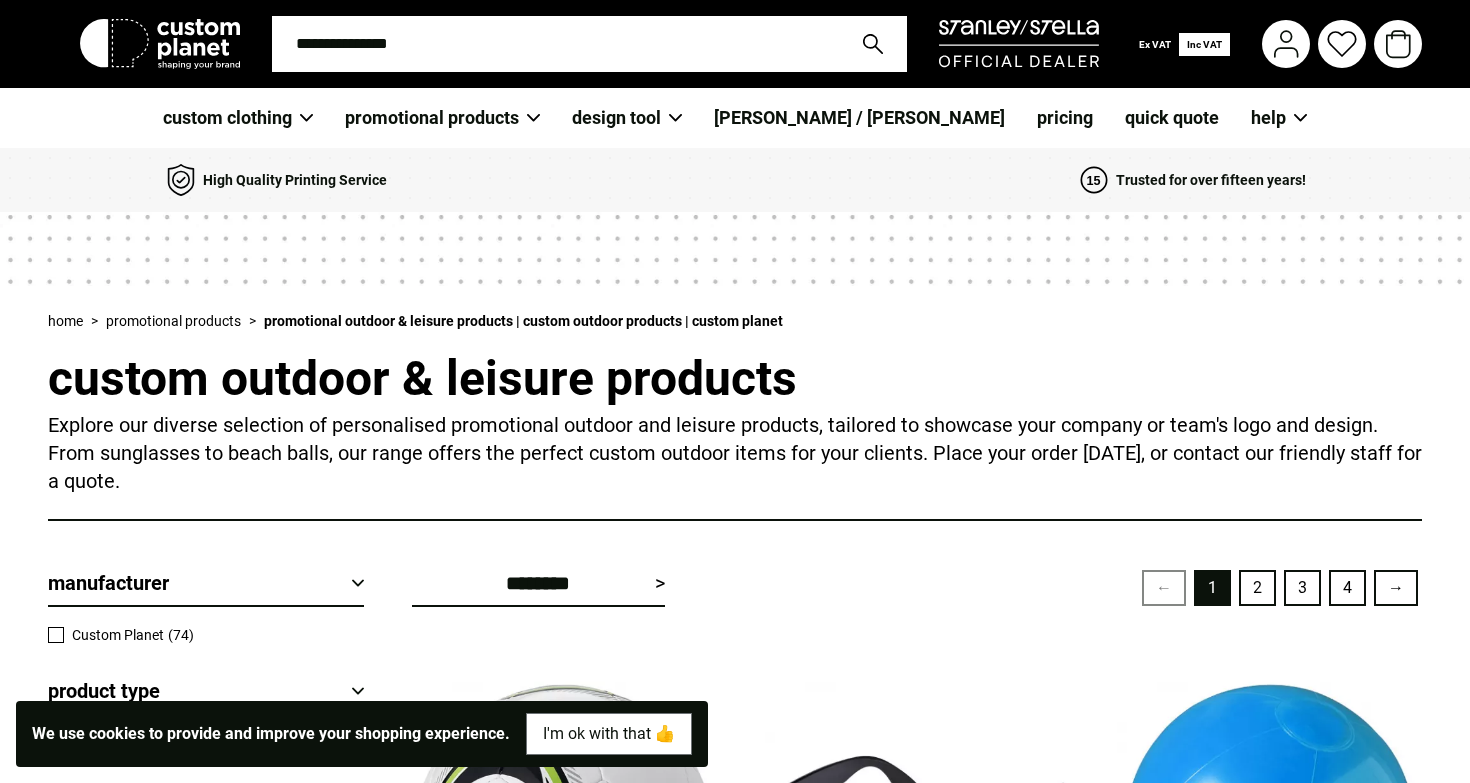 scroll, scrollTop: 0, scrollLeft: 0, axis: both 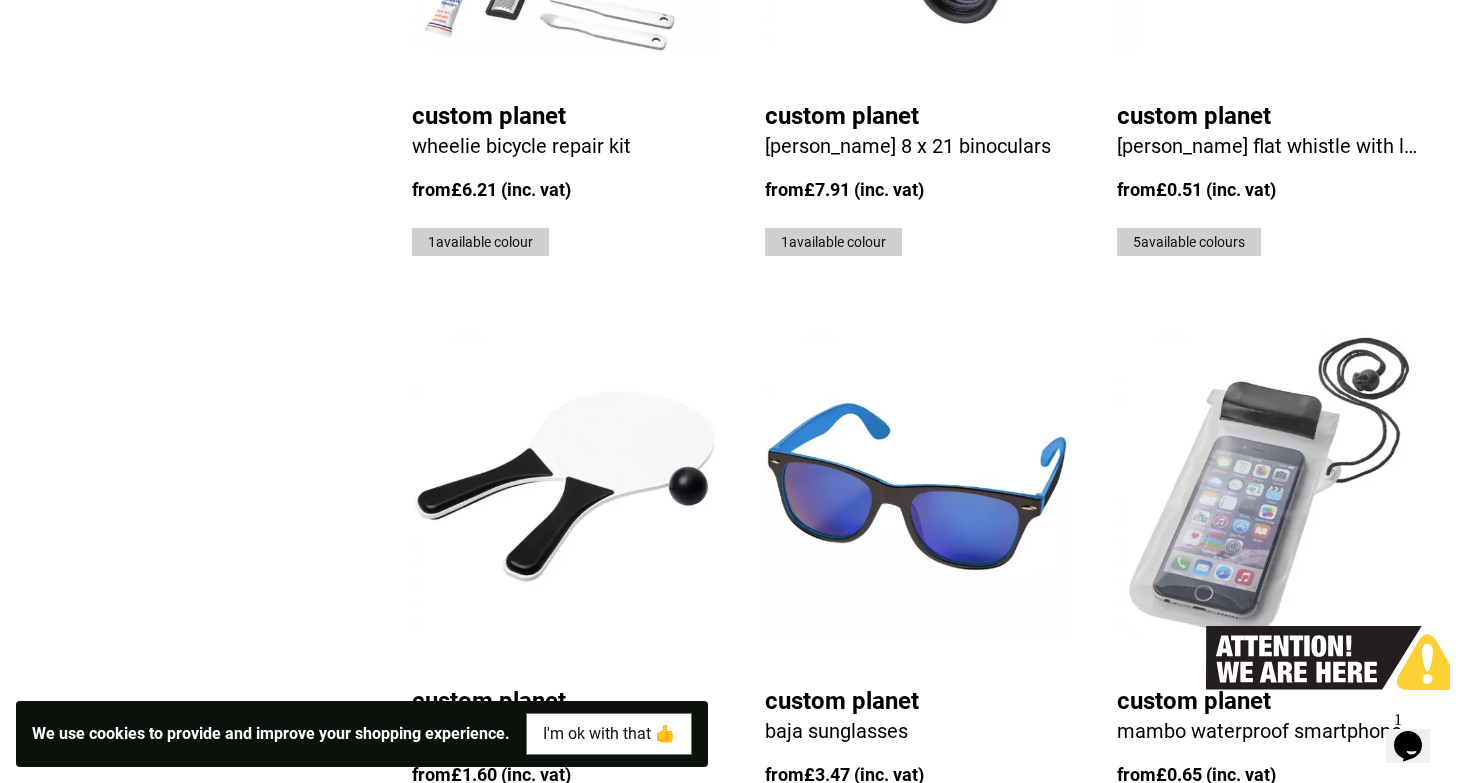 click at bounding box center (564, 487) 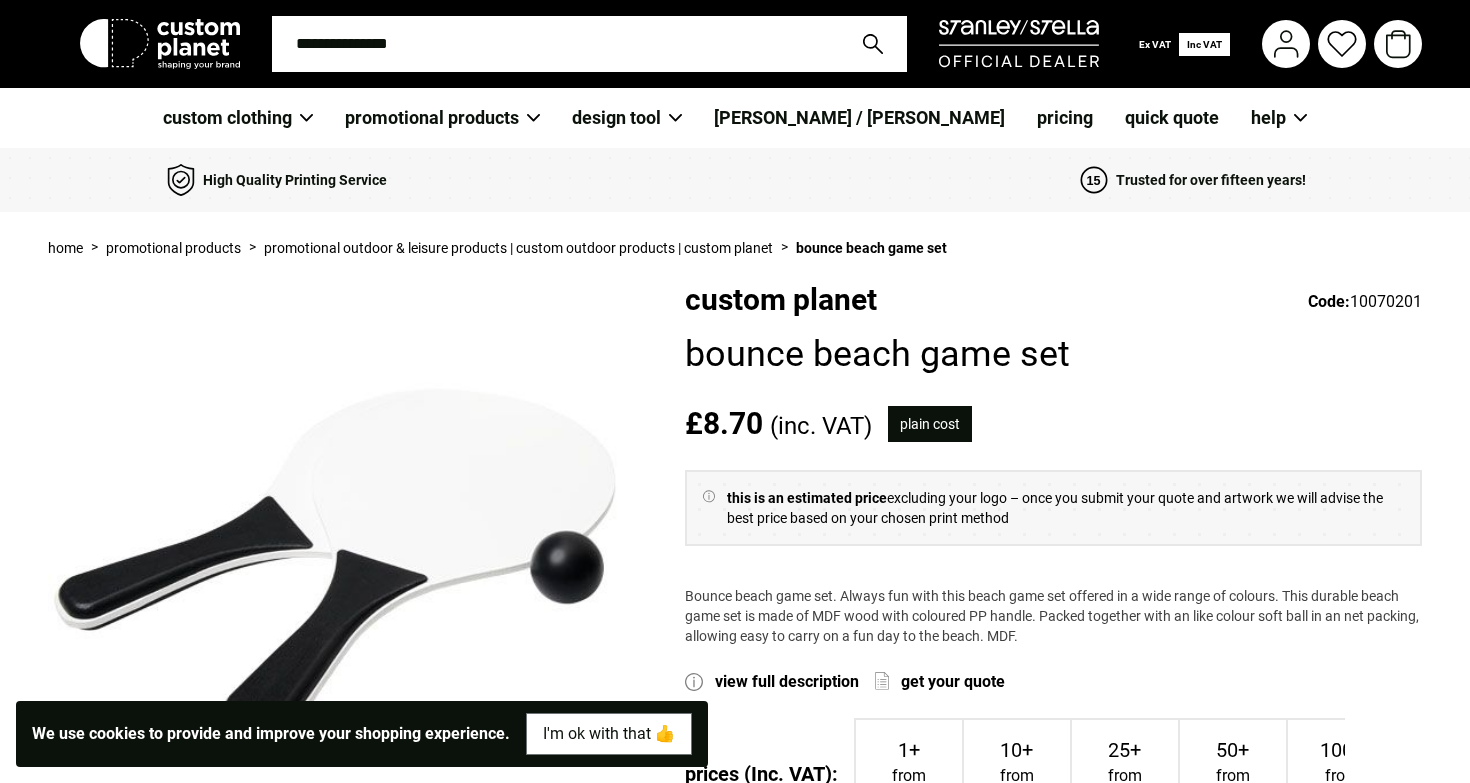 scroll, scrollTop: 0, scrollLeft: 0, axis: both 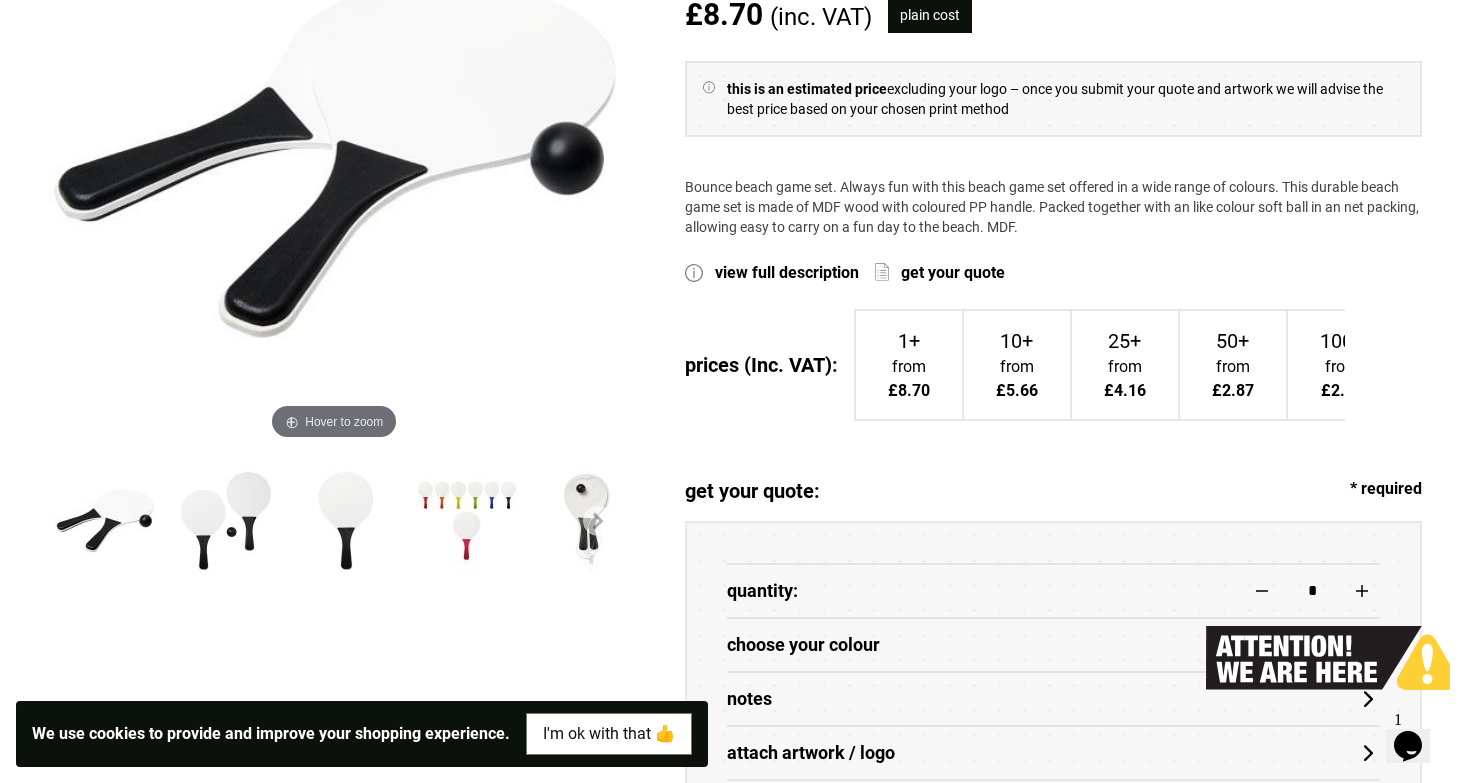 click at bounding box center [587, 521] 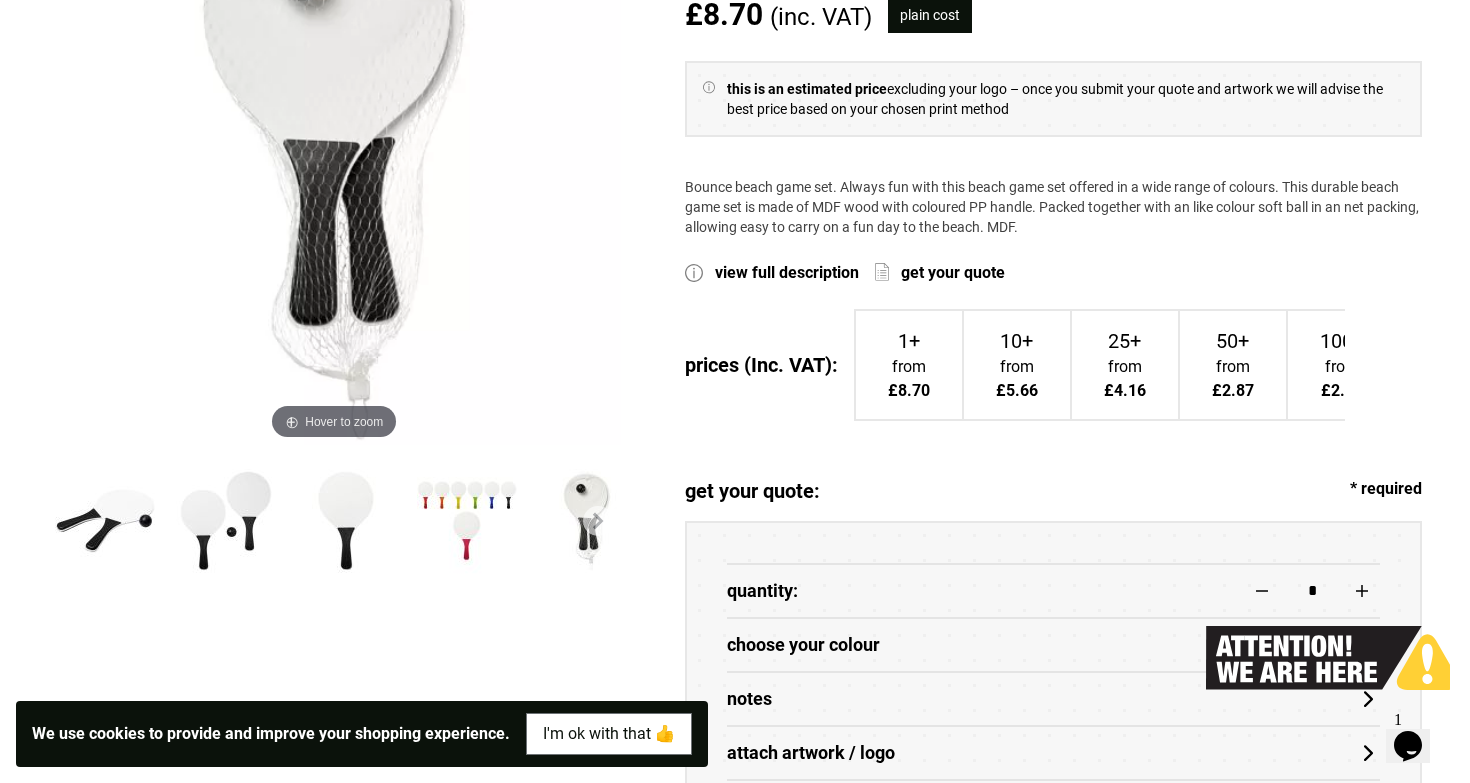 click at bounding box center (346, 521) 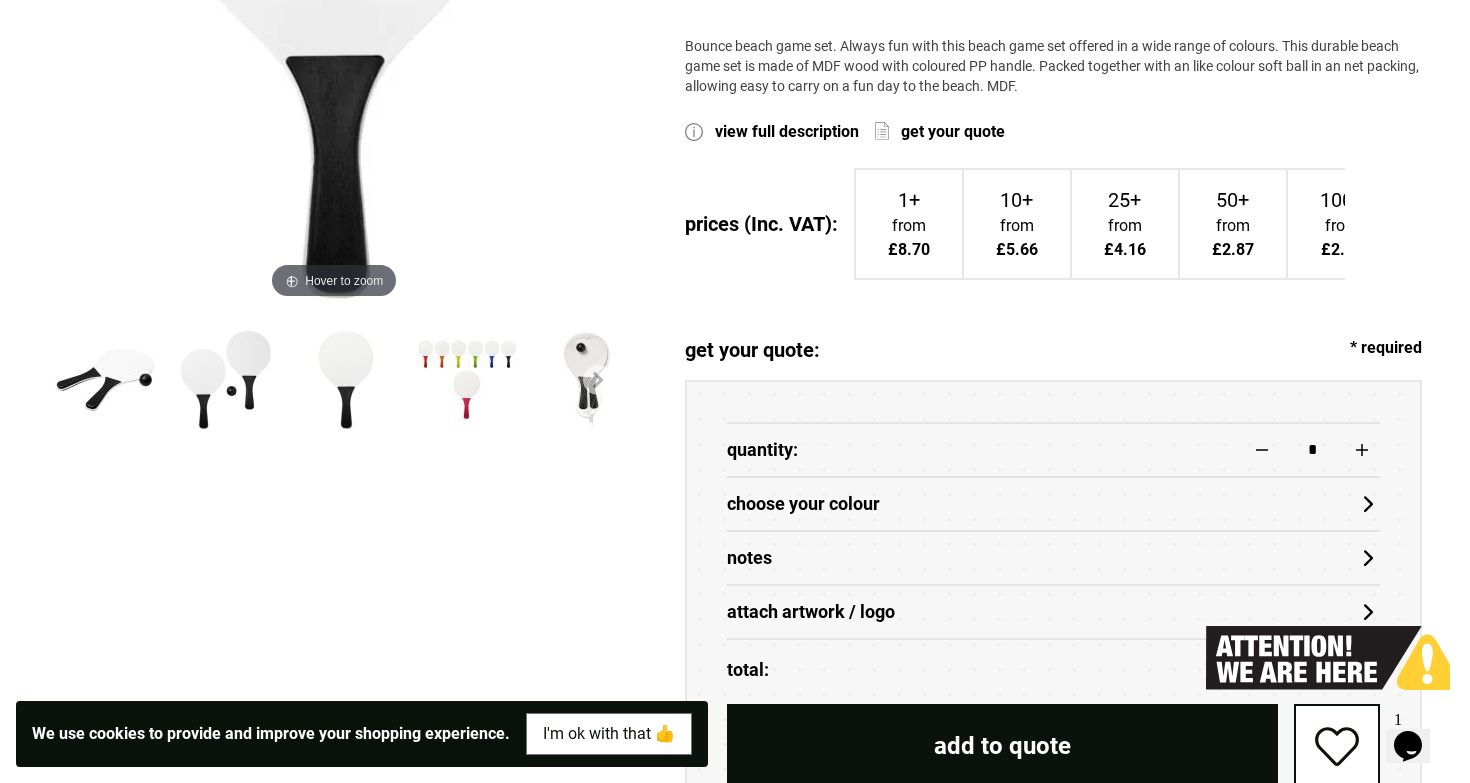 scroll, scrollTop: 554, scrollLeft: 0, axis: vertical 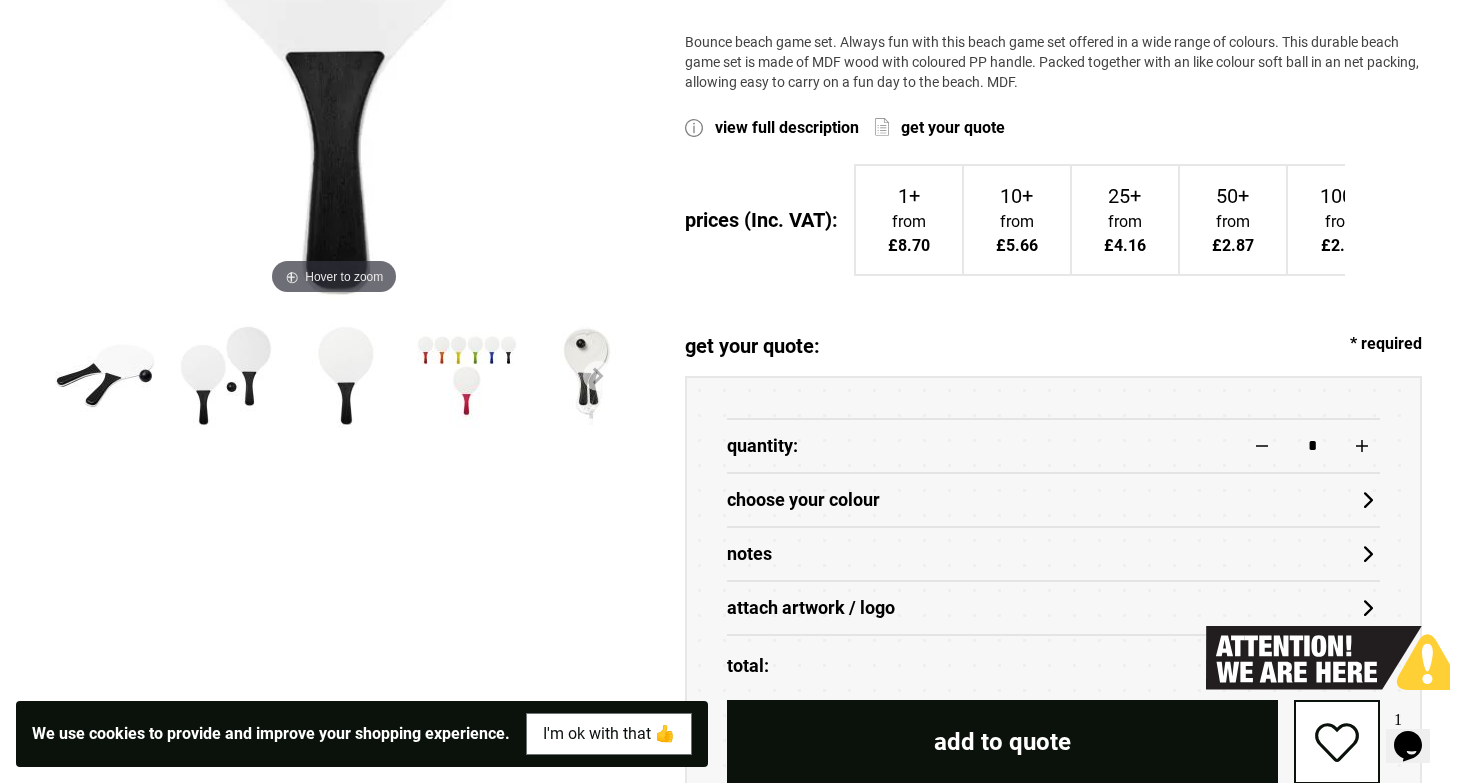 click on "choose your colour" at bounding box center [1054, 500] 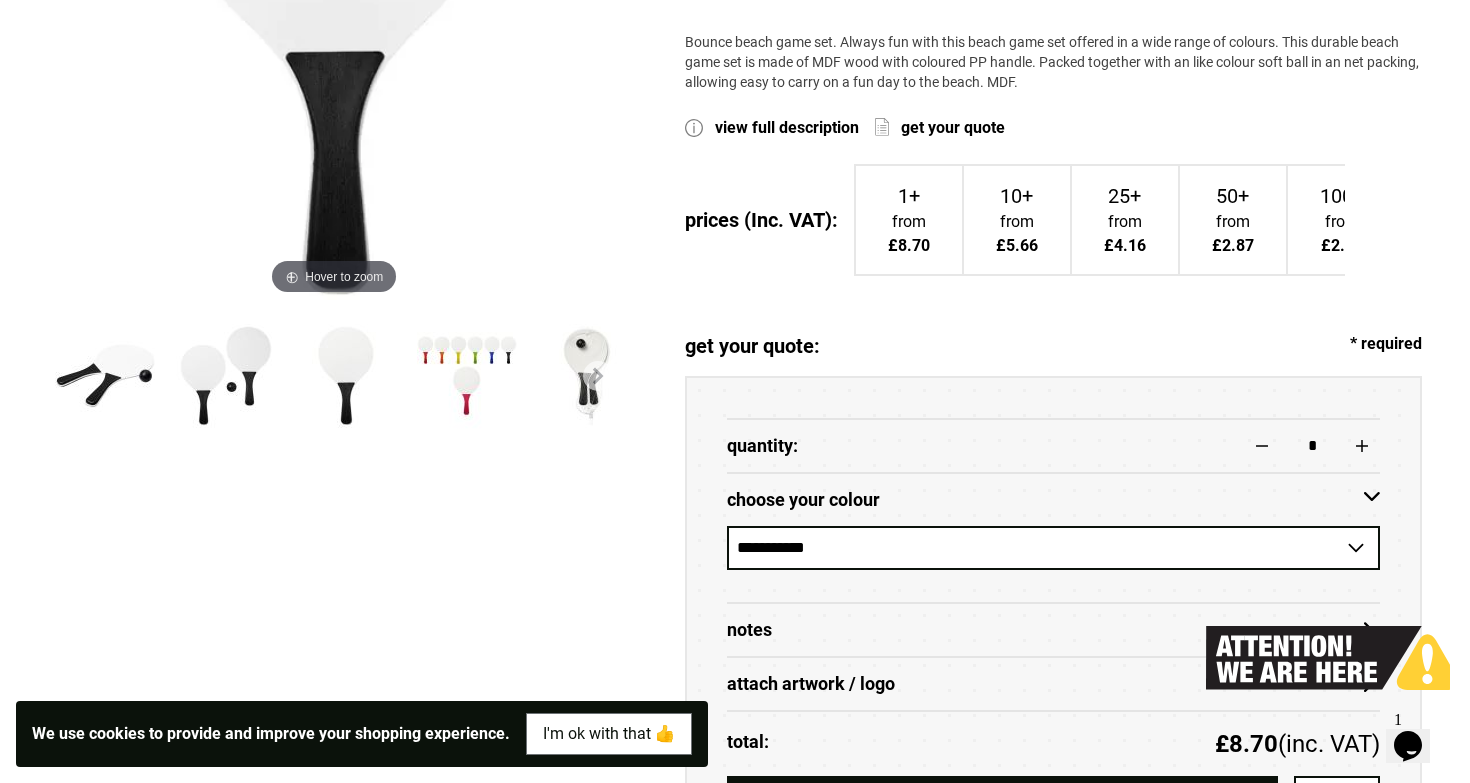 click on "choose your colour" at bounding box center [1054, 500] 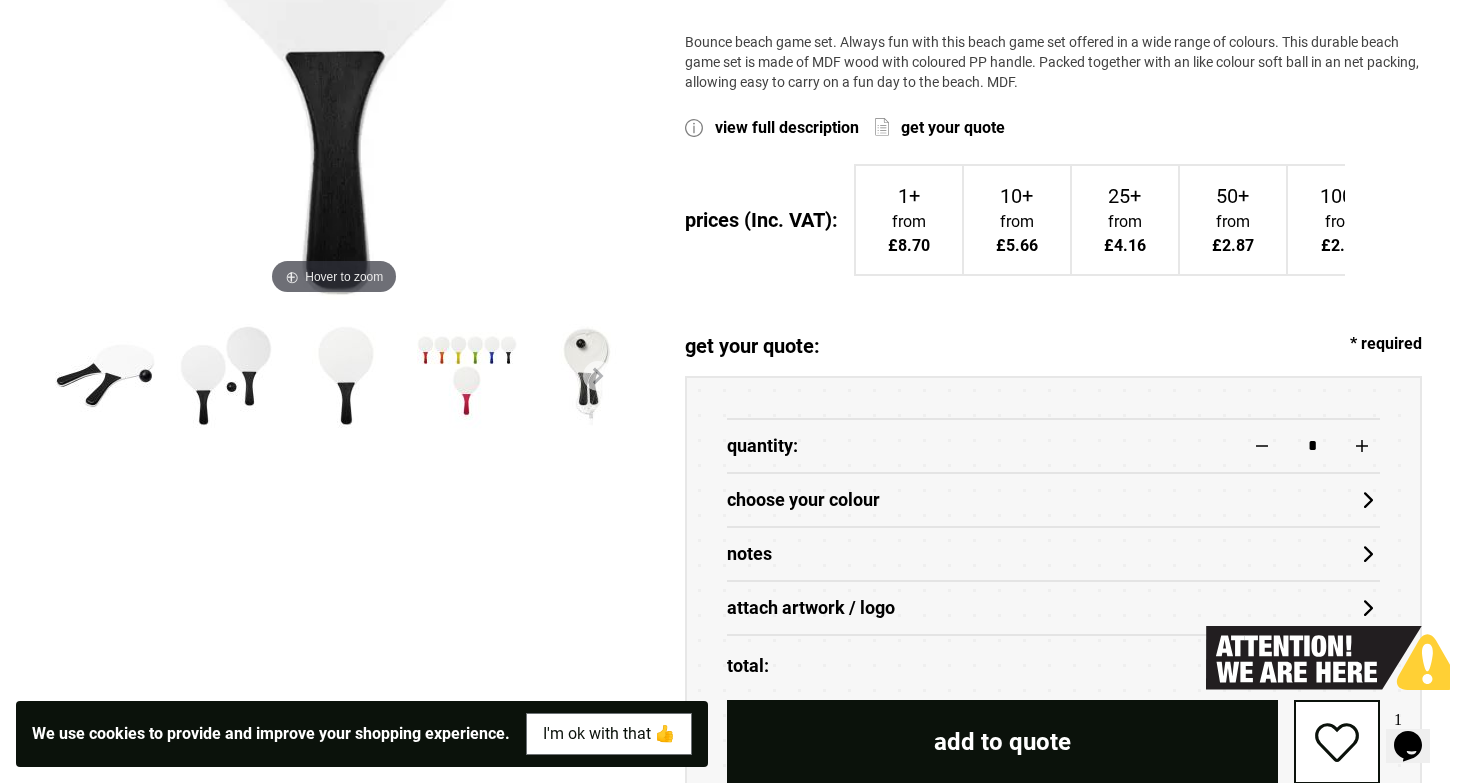 click on "Notes" at bounding box center [1054, 553] 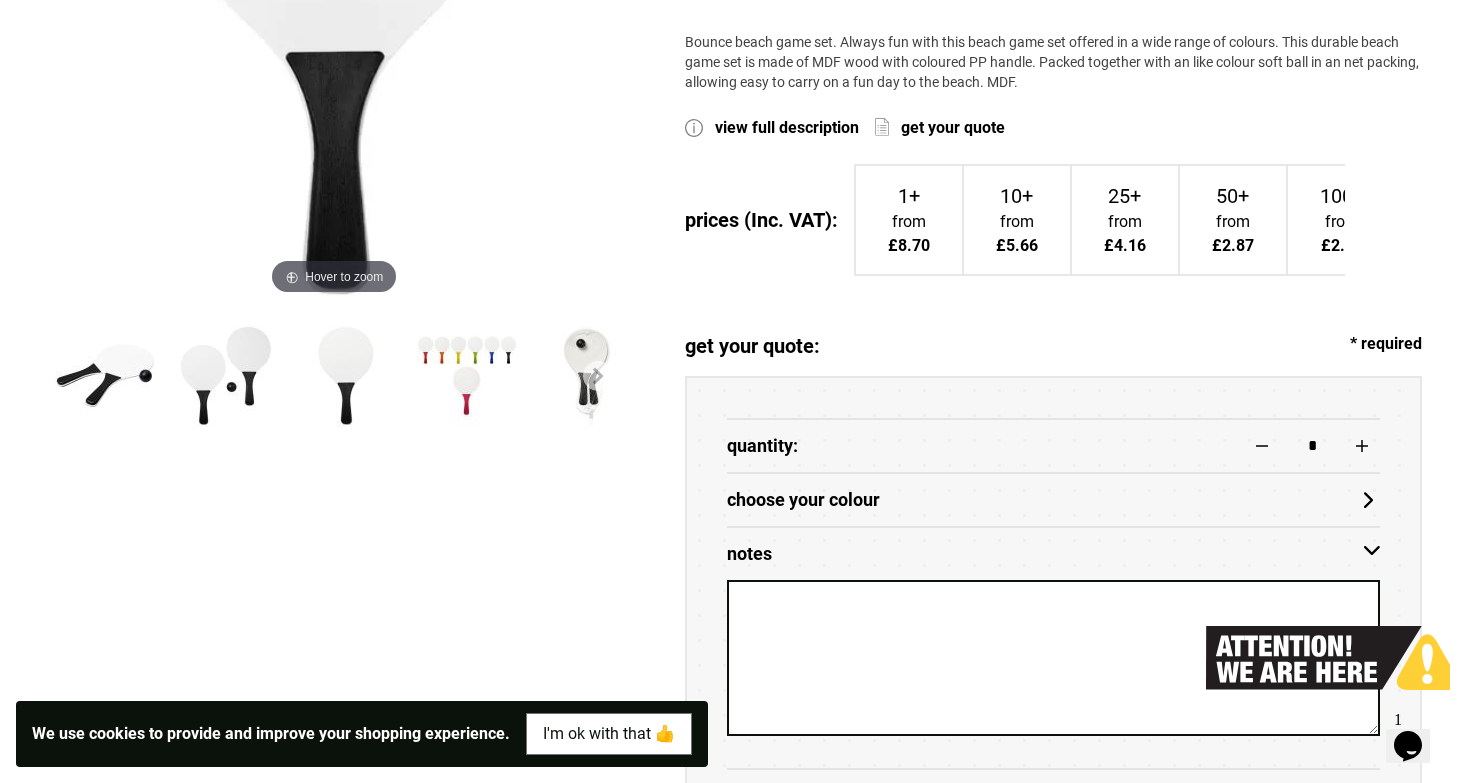 click on "Notes" at bounding box center (1054, 553) 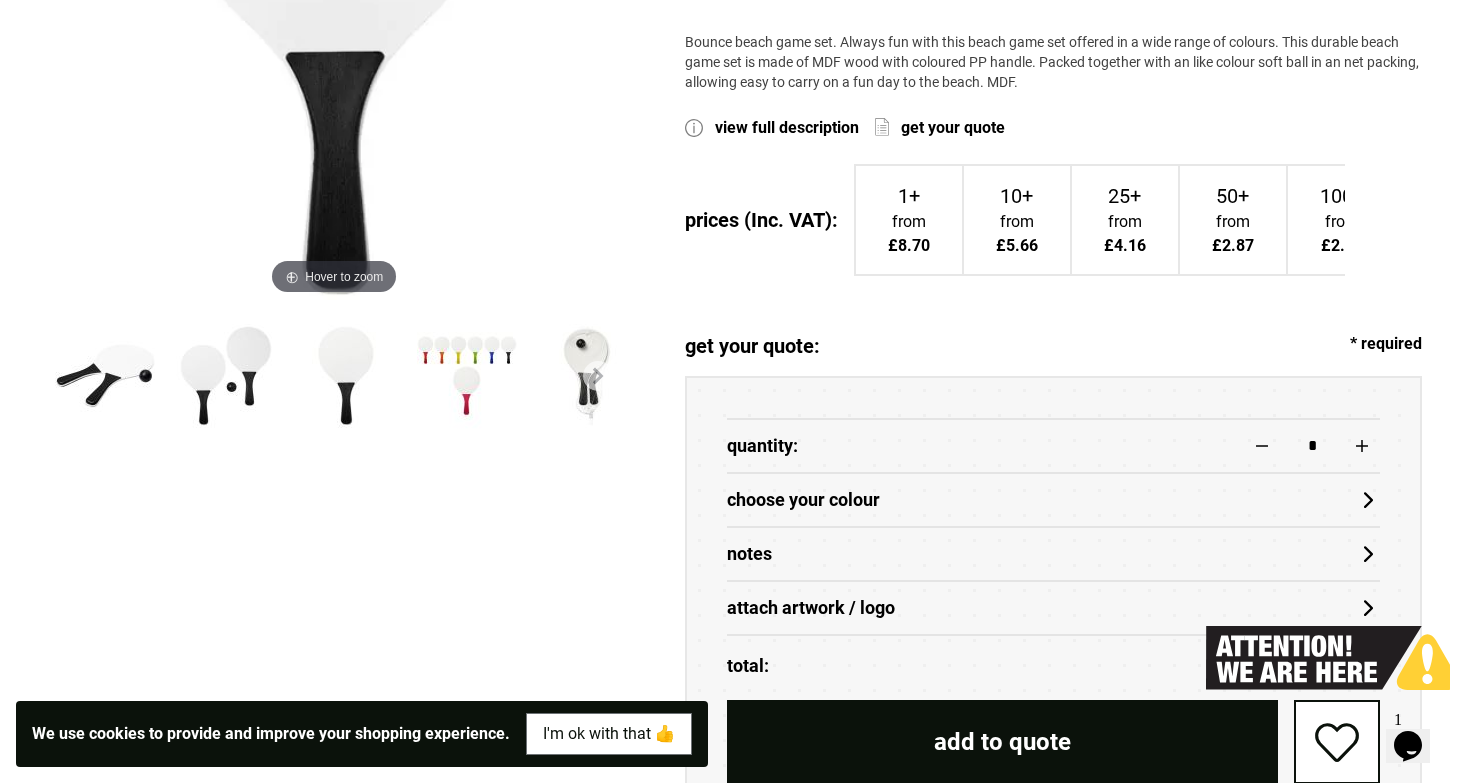 click on "attach artwork / logo" at bounding box center (1054, 608) 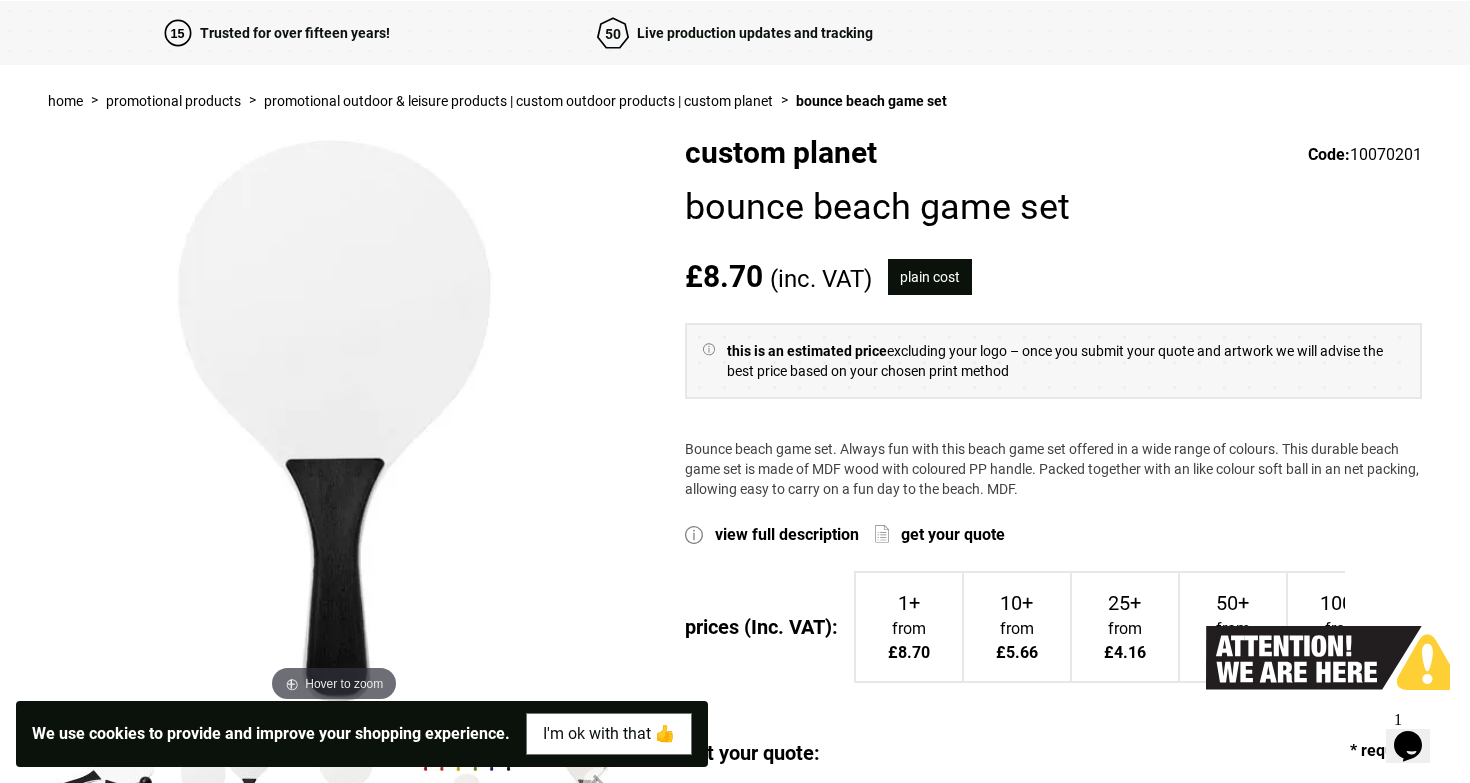 scroll, scrollTop: 145, scrollLeft: 0, axis: vertical 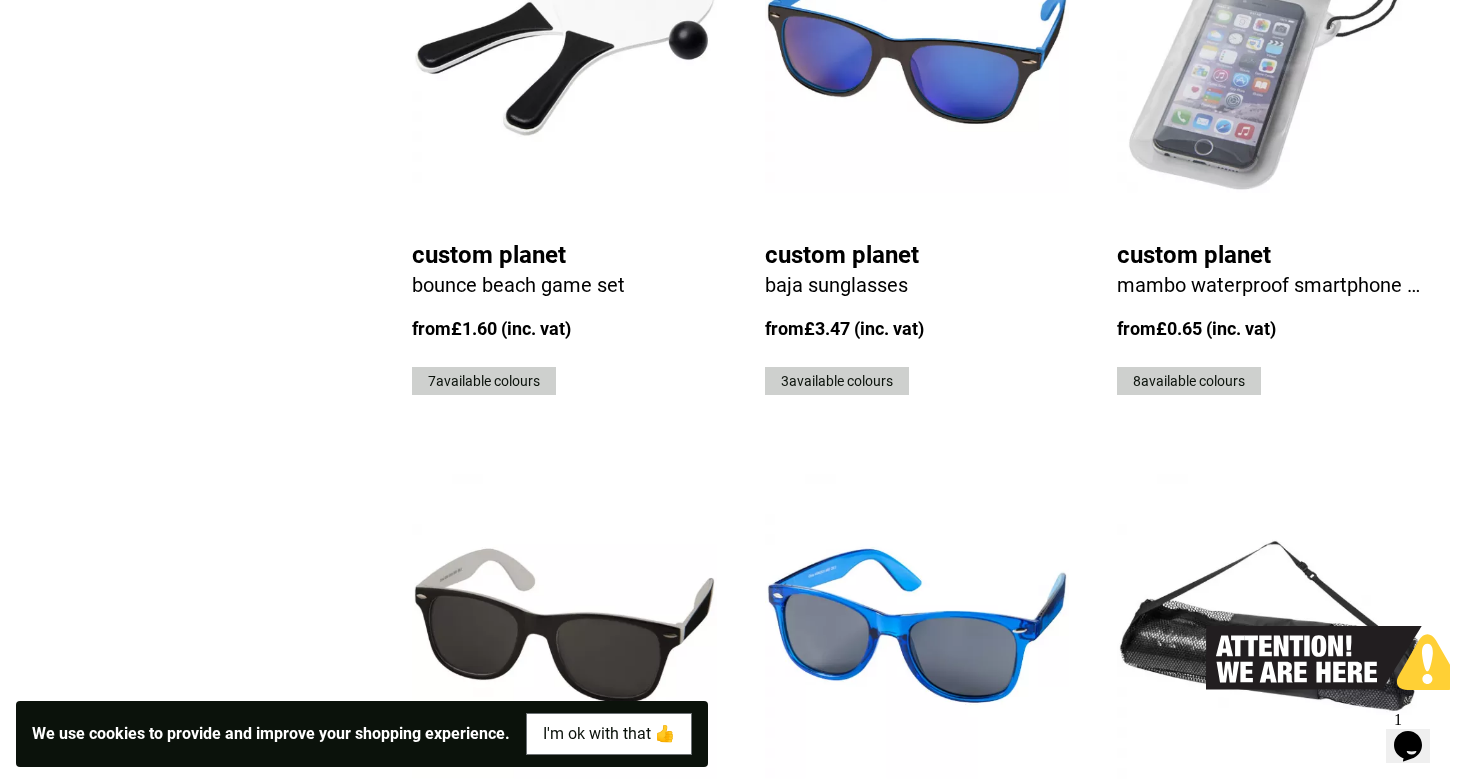 click on "2" at bounding box center [1257, 1063] 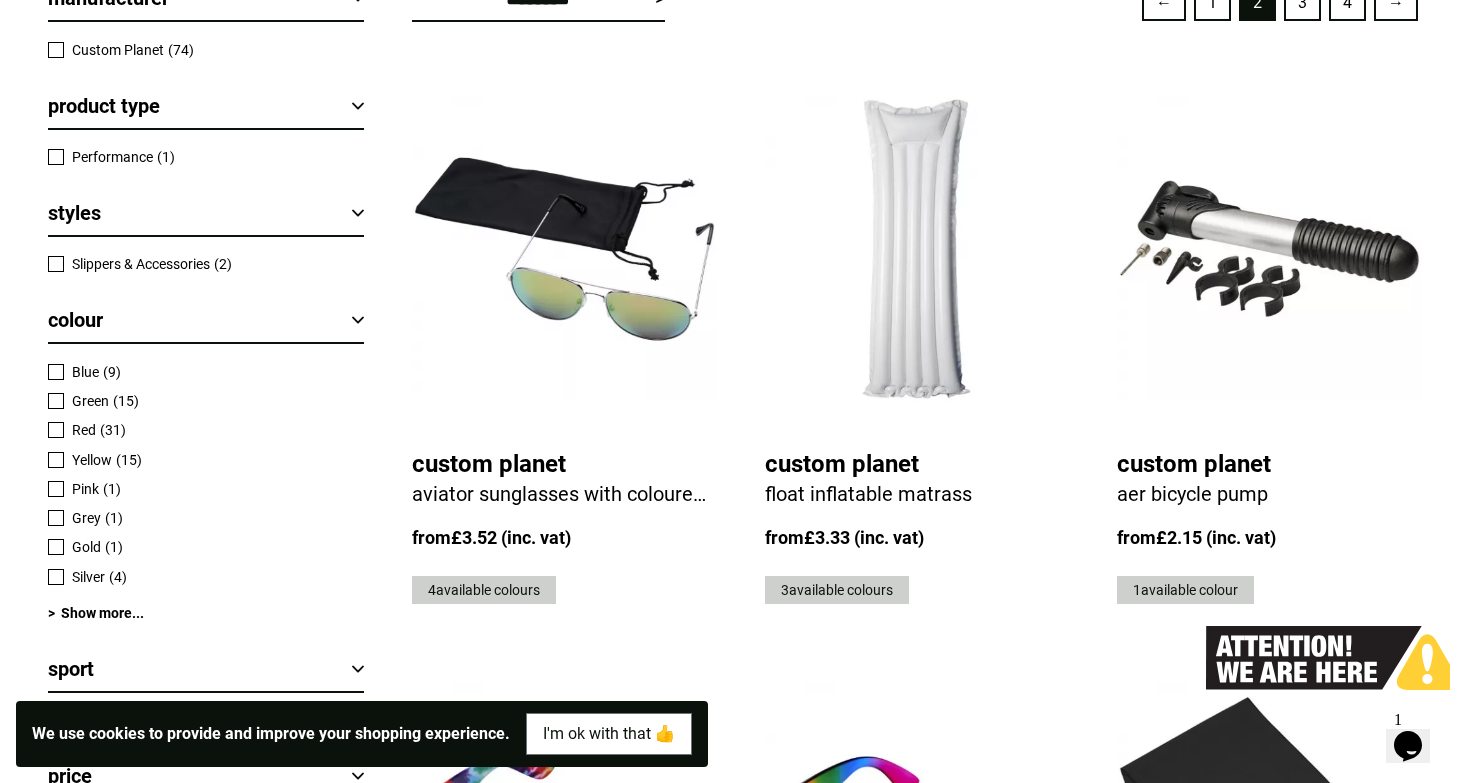 scroll, scrollTop: 635, scrollLeft: 0, axis: vertical 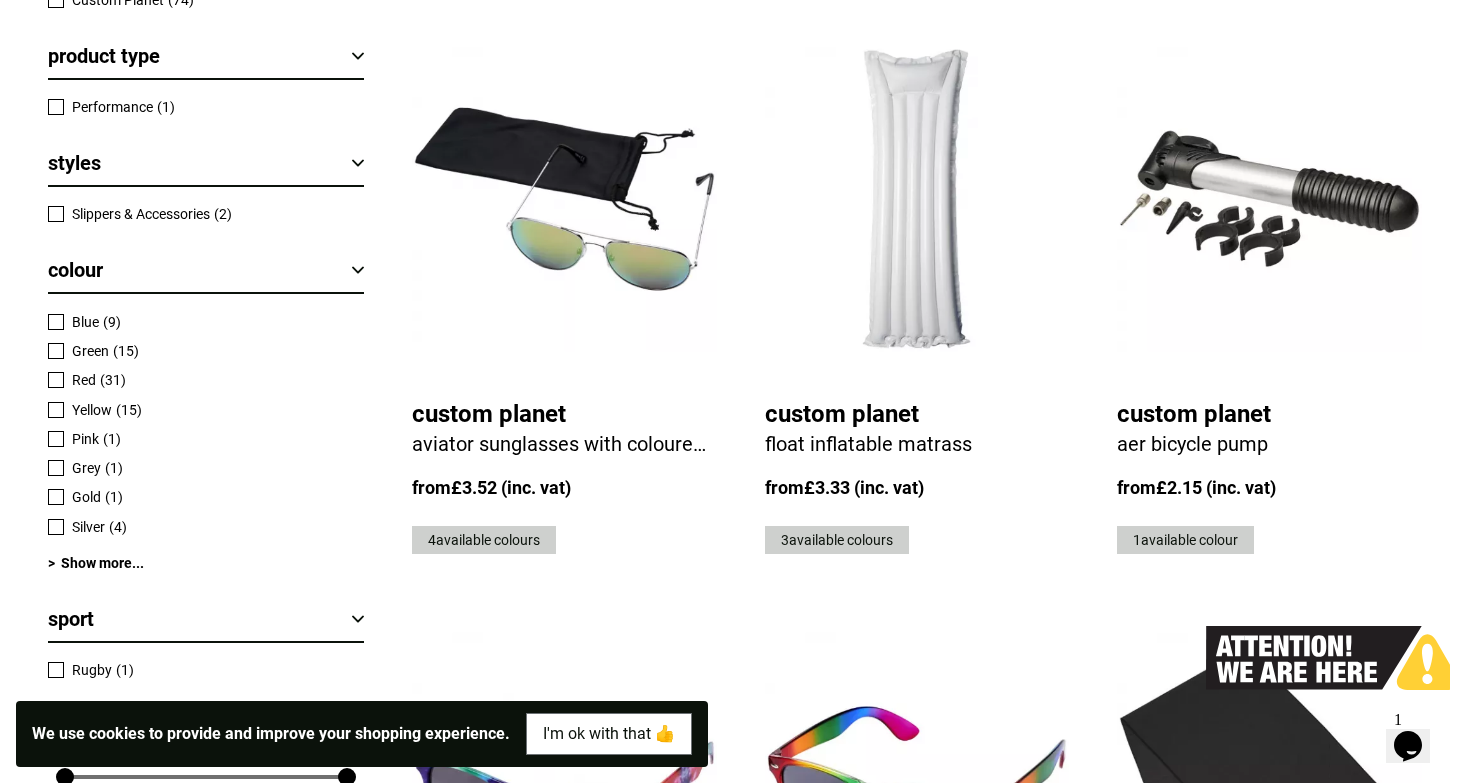click at bounding box center (917, 199) 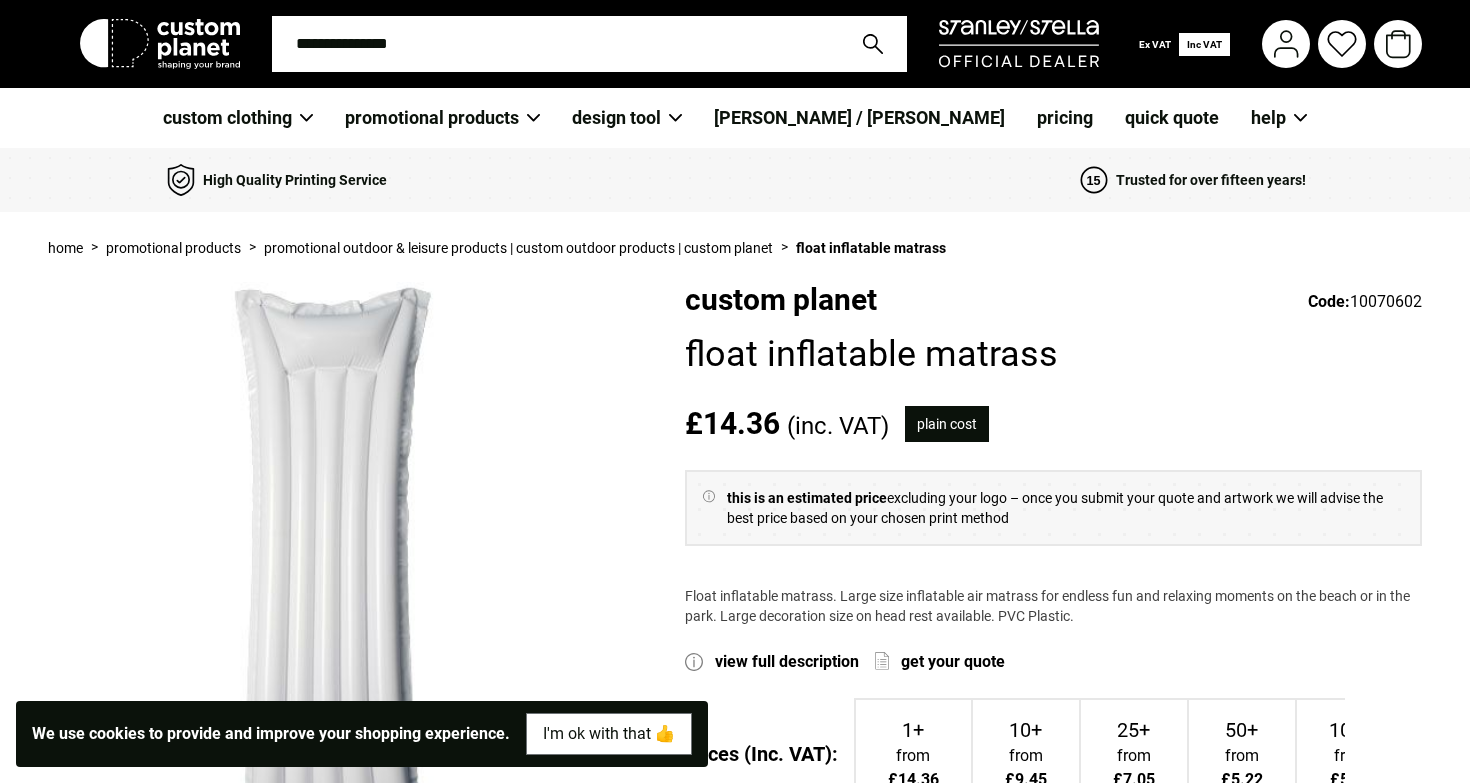 scroll, scrollTop: 0, scrollLeft: 0, axis: both 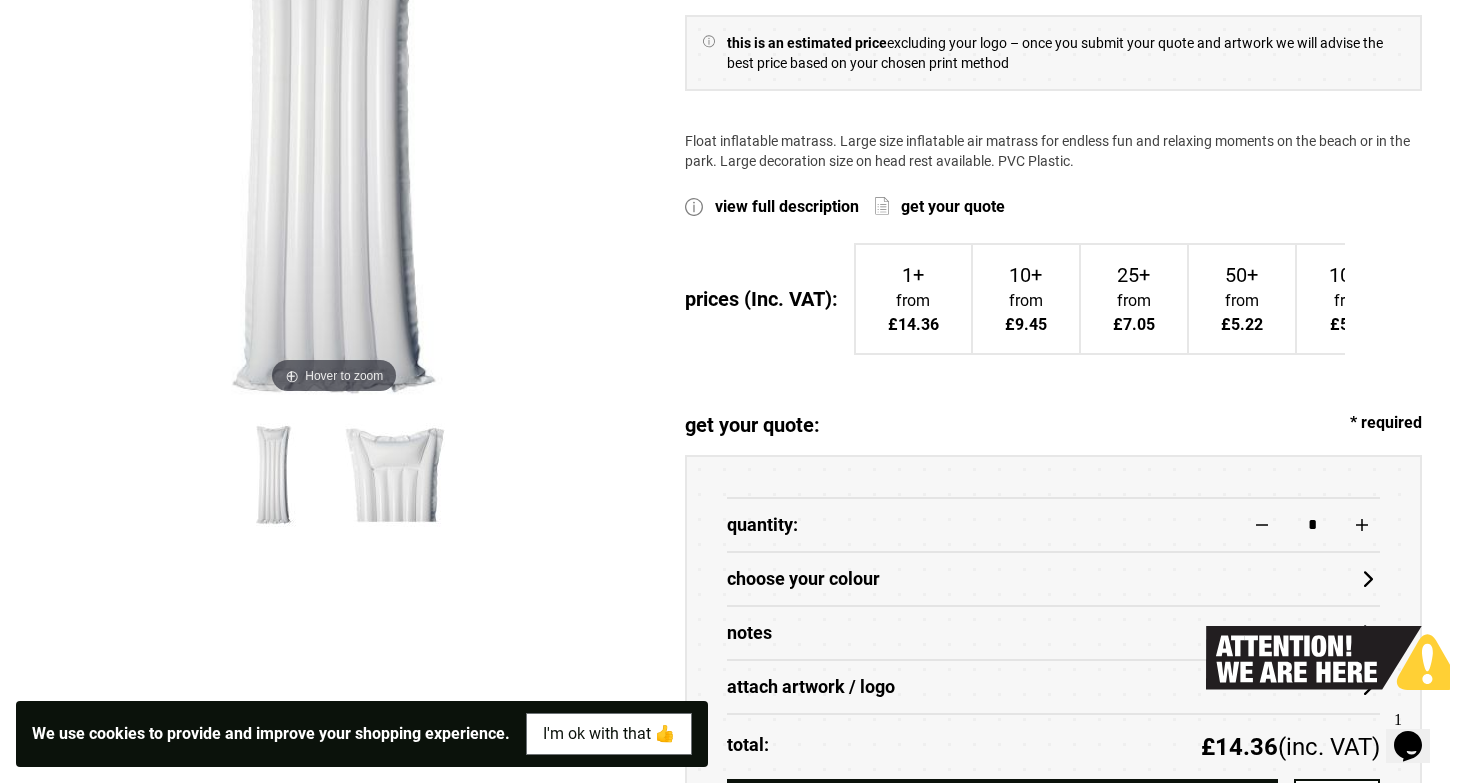 click on "choose your colour" at bounding box center [1054, 579] 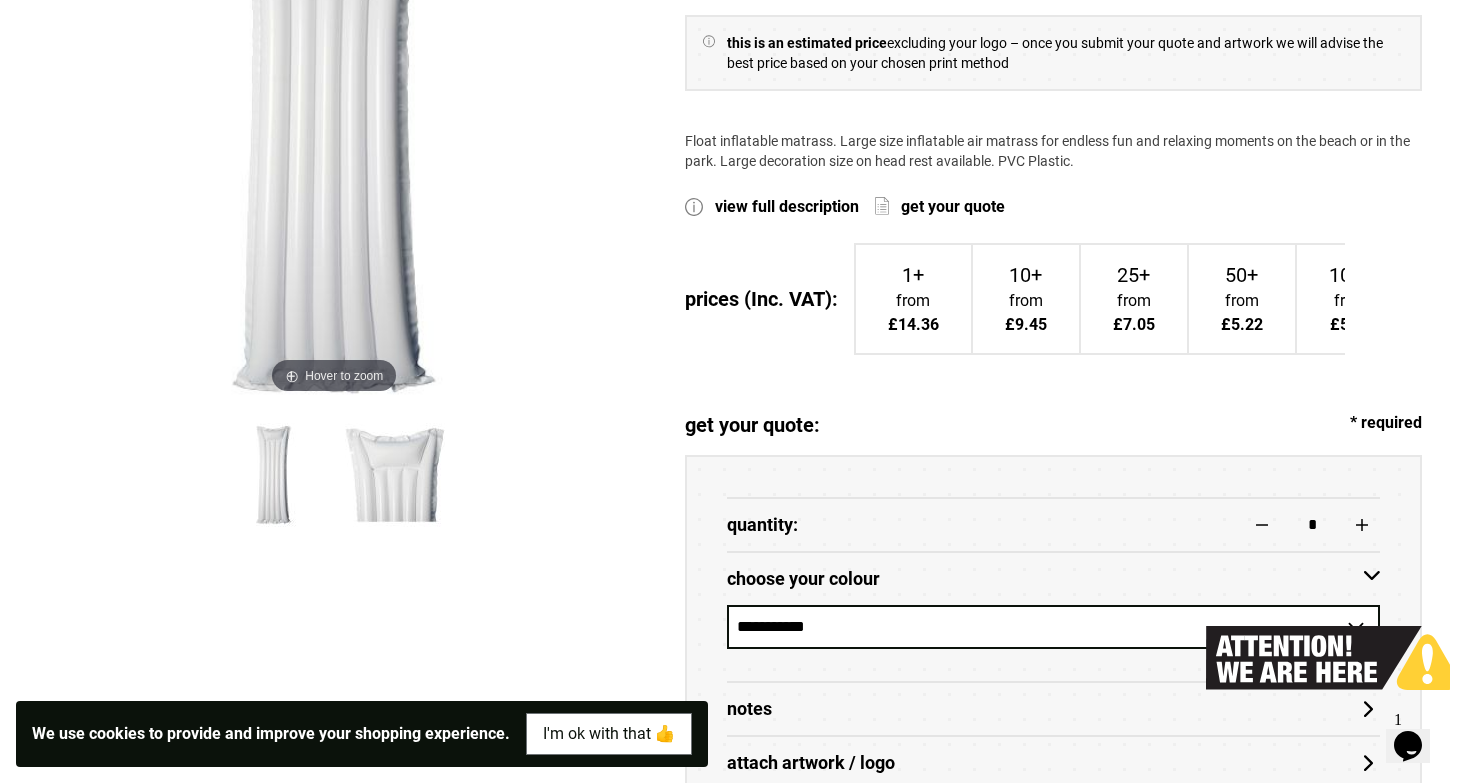 click on "choose your colour" at bounding box center [1054, 579] 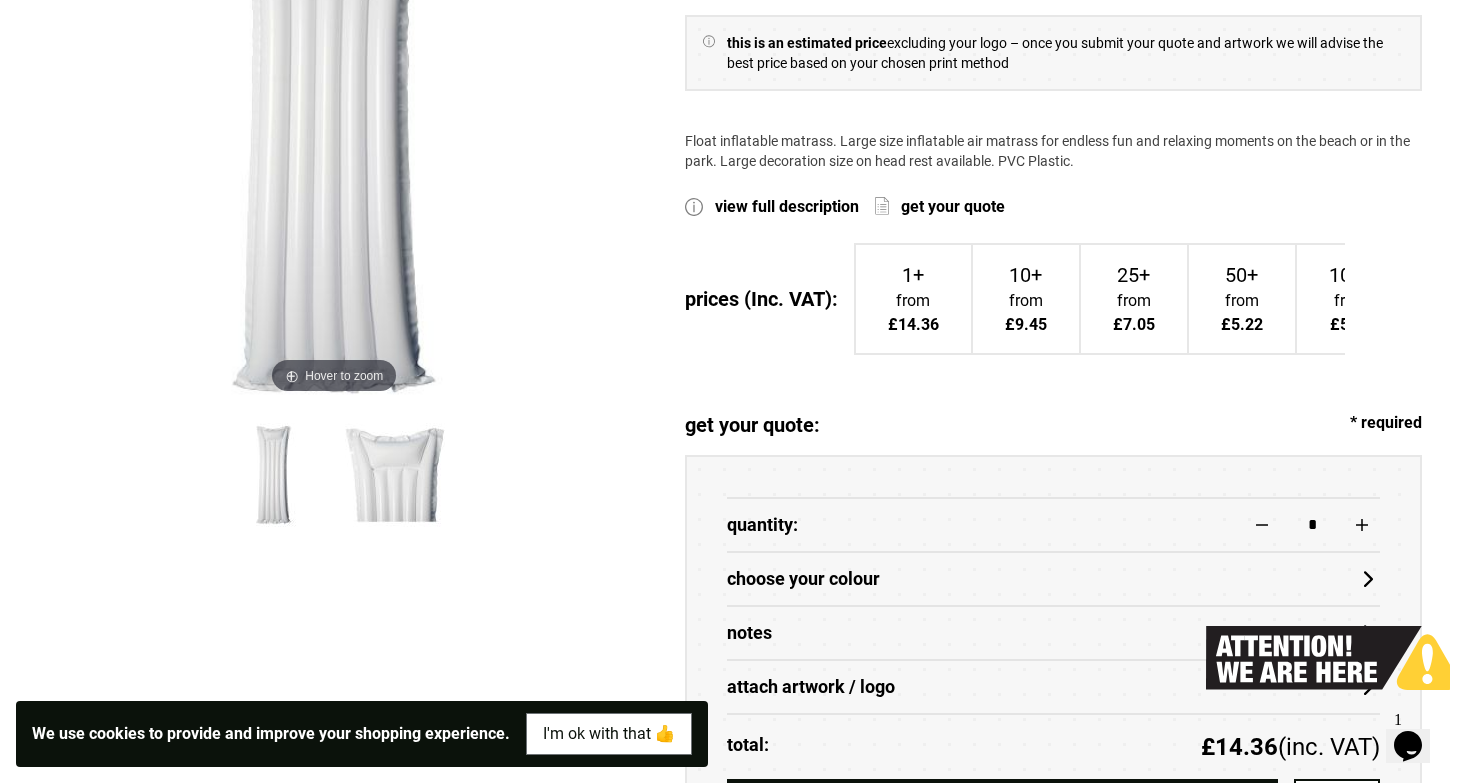 click on "Notes" at bounding box center [1054, 633] 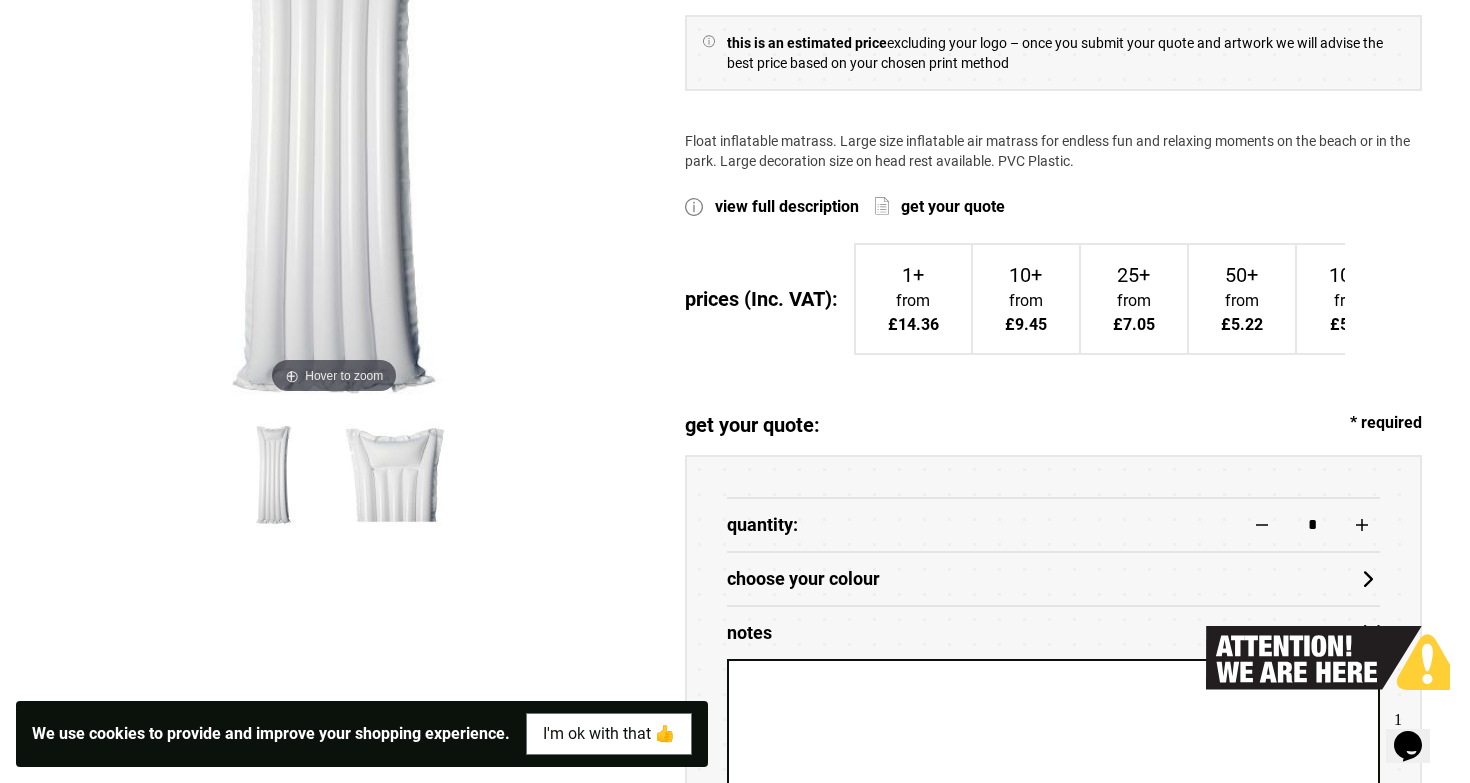 click on "Notes" at bounding box center (1054, 633) 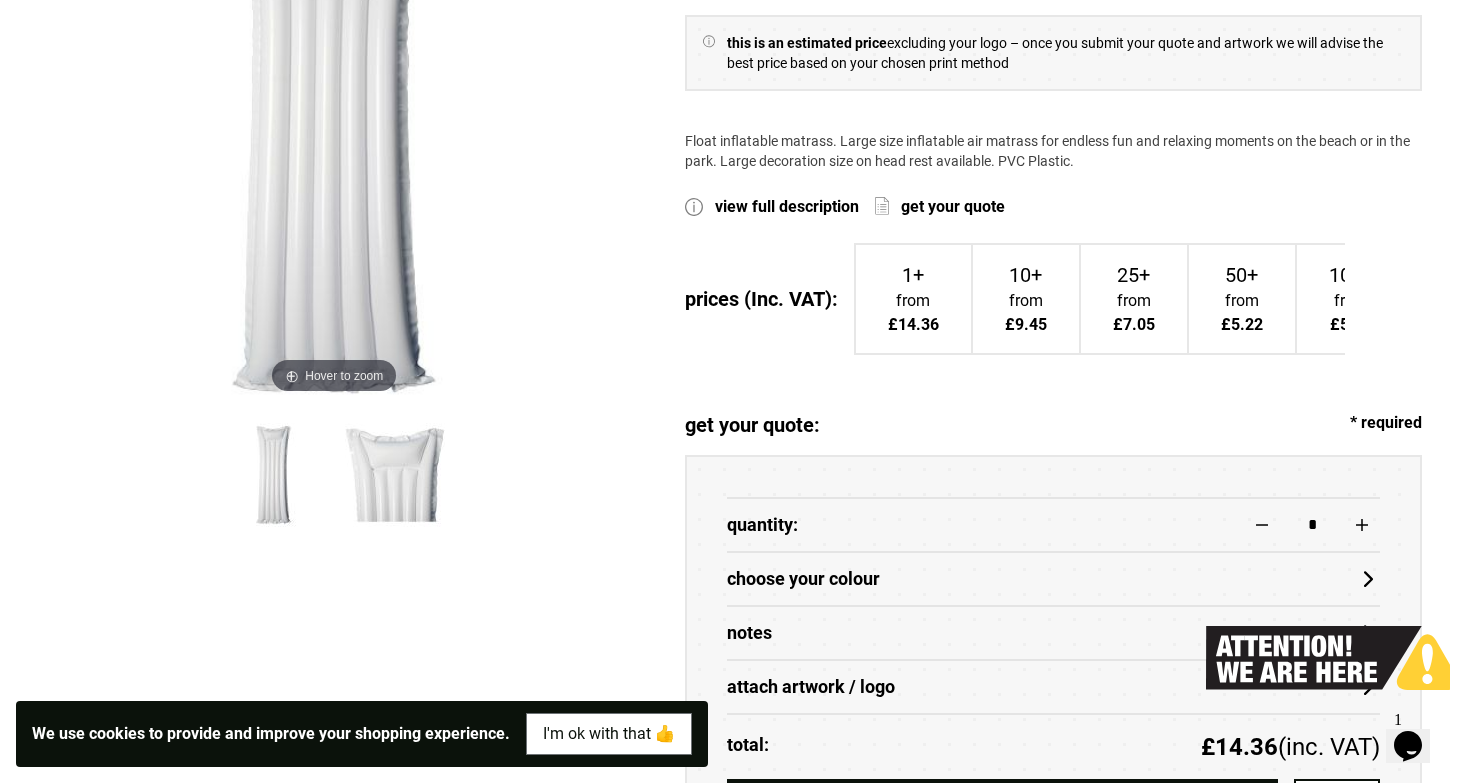 click on "attach artwork / logo" at bounding box center [1054, 687] 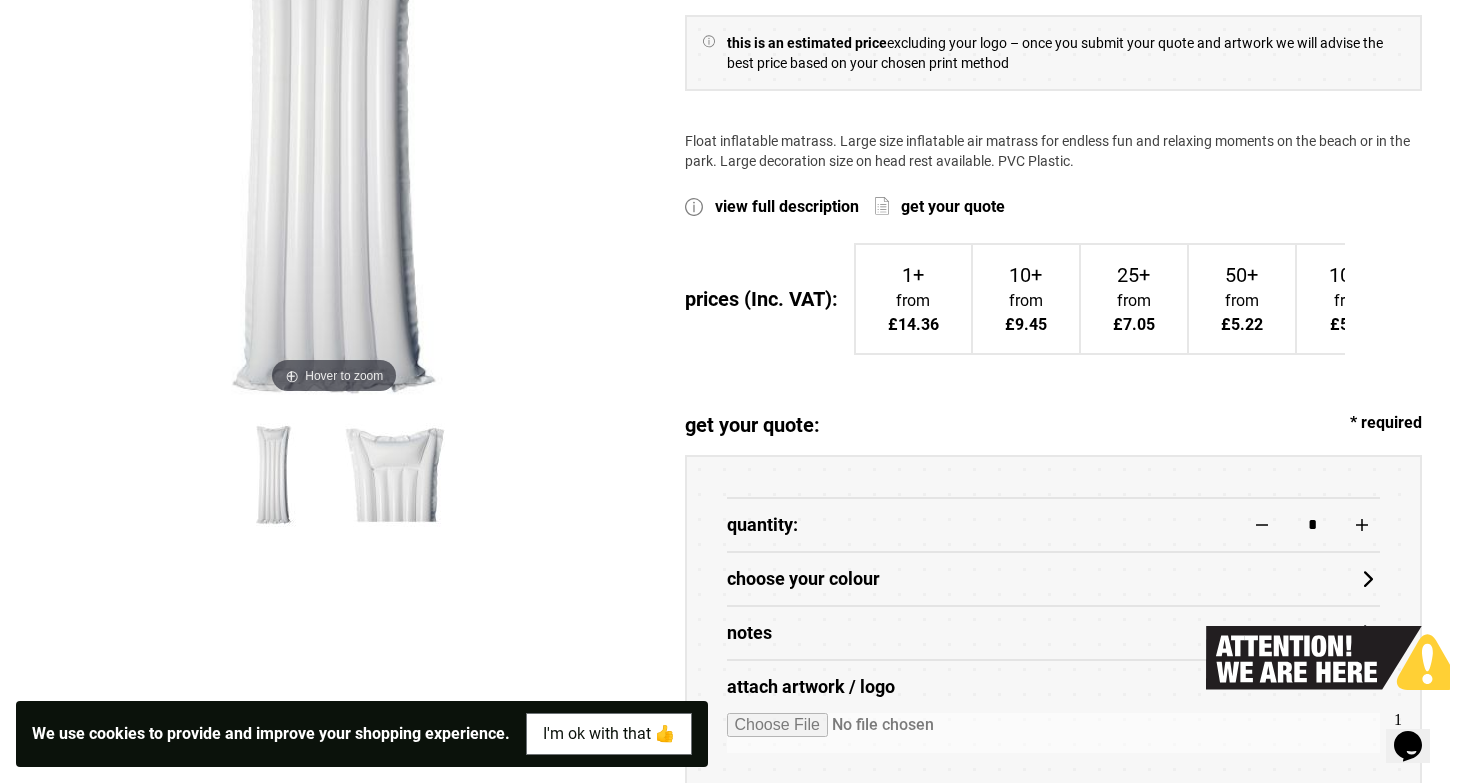 click at bounding box center [1054, 733] 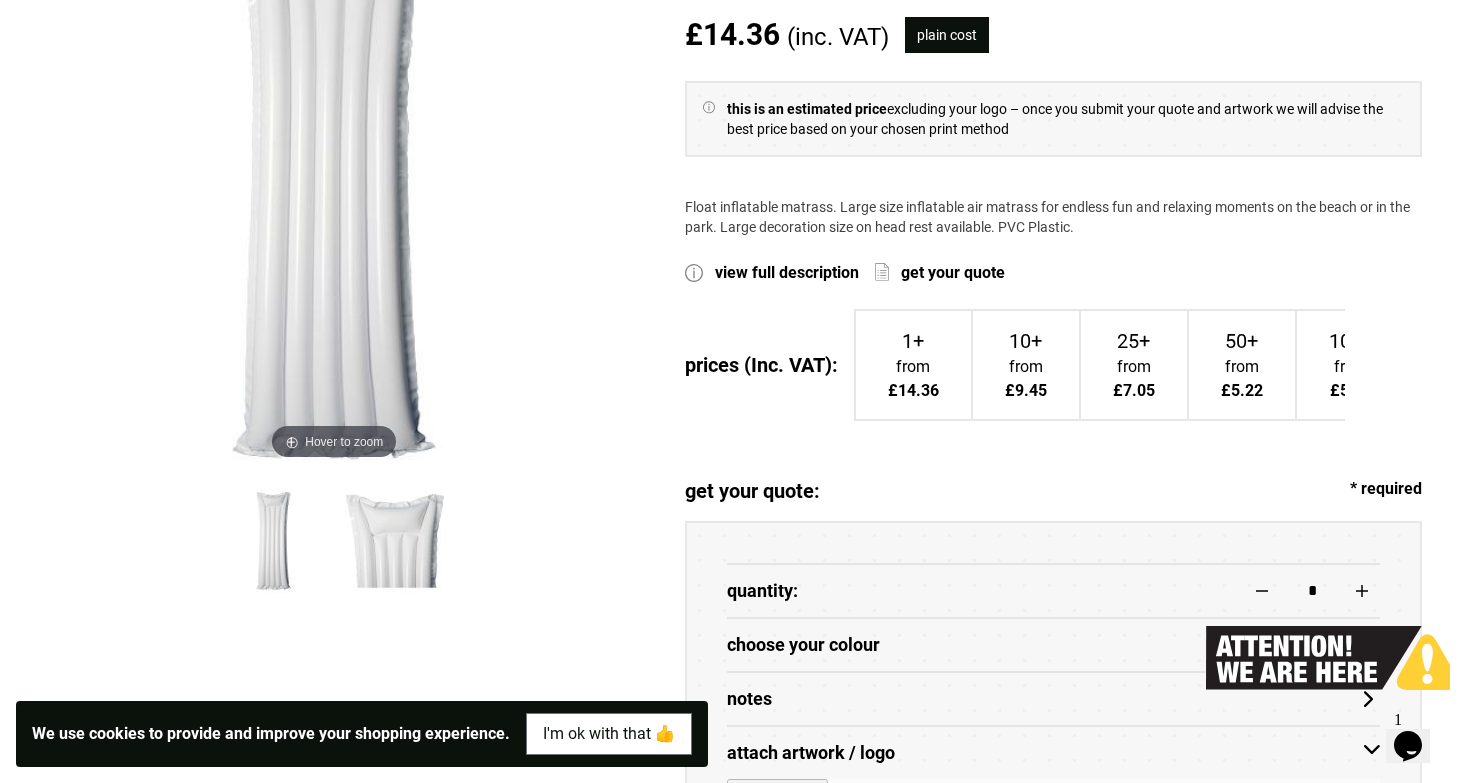 scroll, scrollTop: 371, scrollLeft: 0, axis: vertical 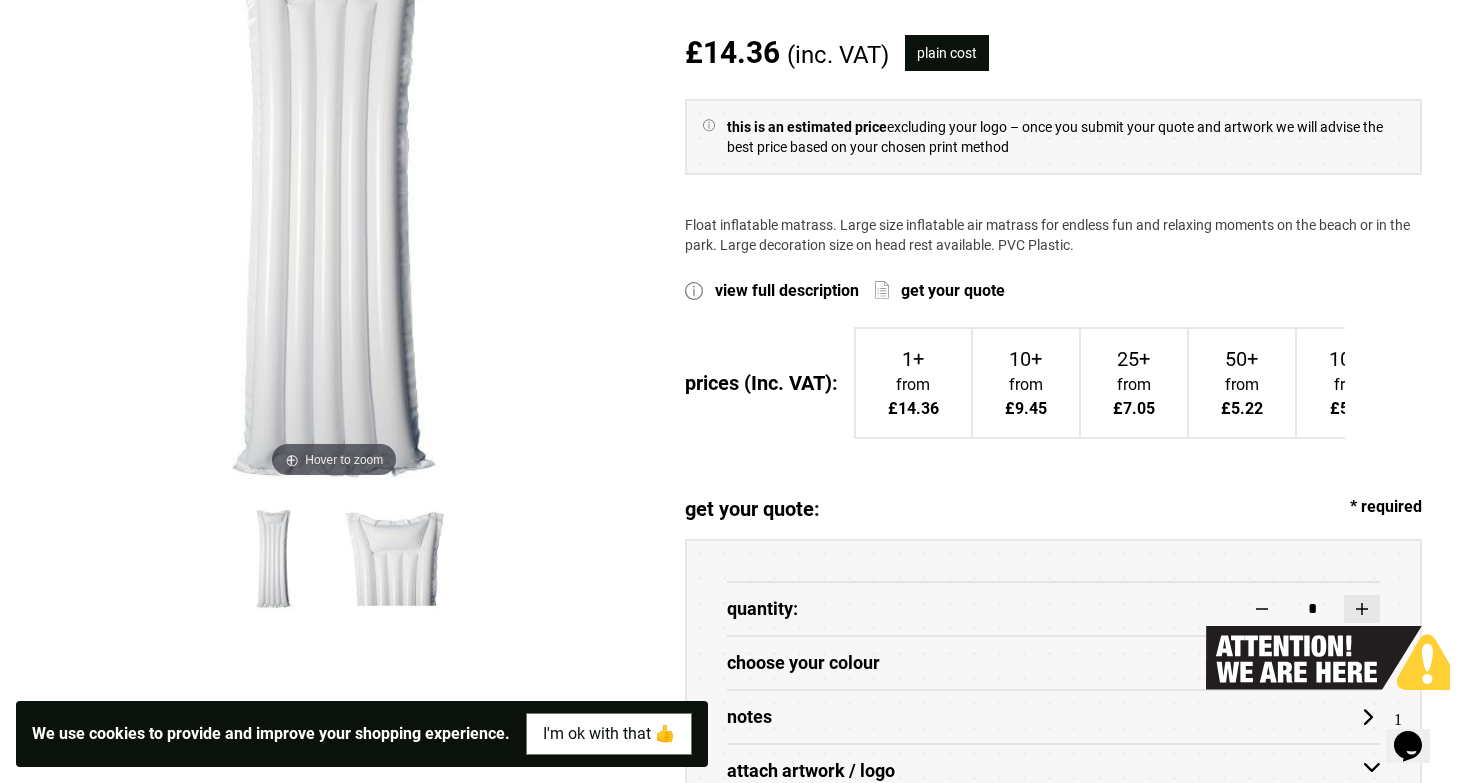 click at bounding box center (1362, 609) 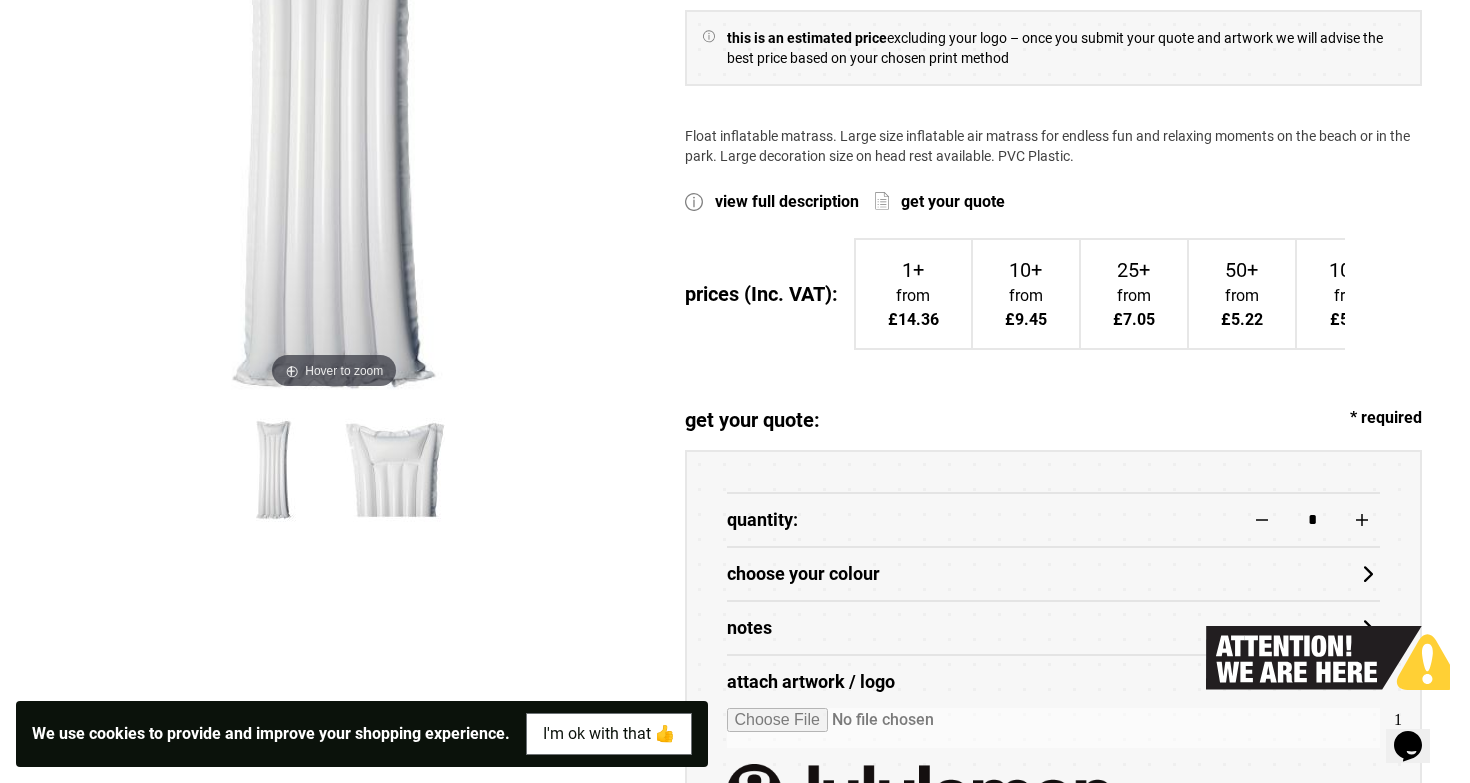 scroll, scrollTop: 543, scrollLeft: 0, axis: vertical 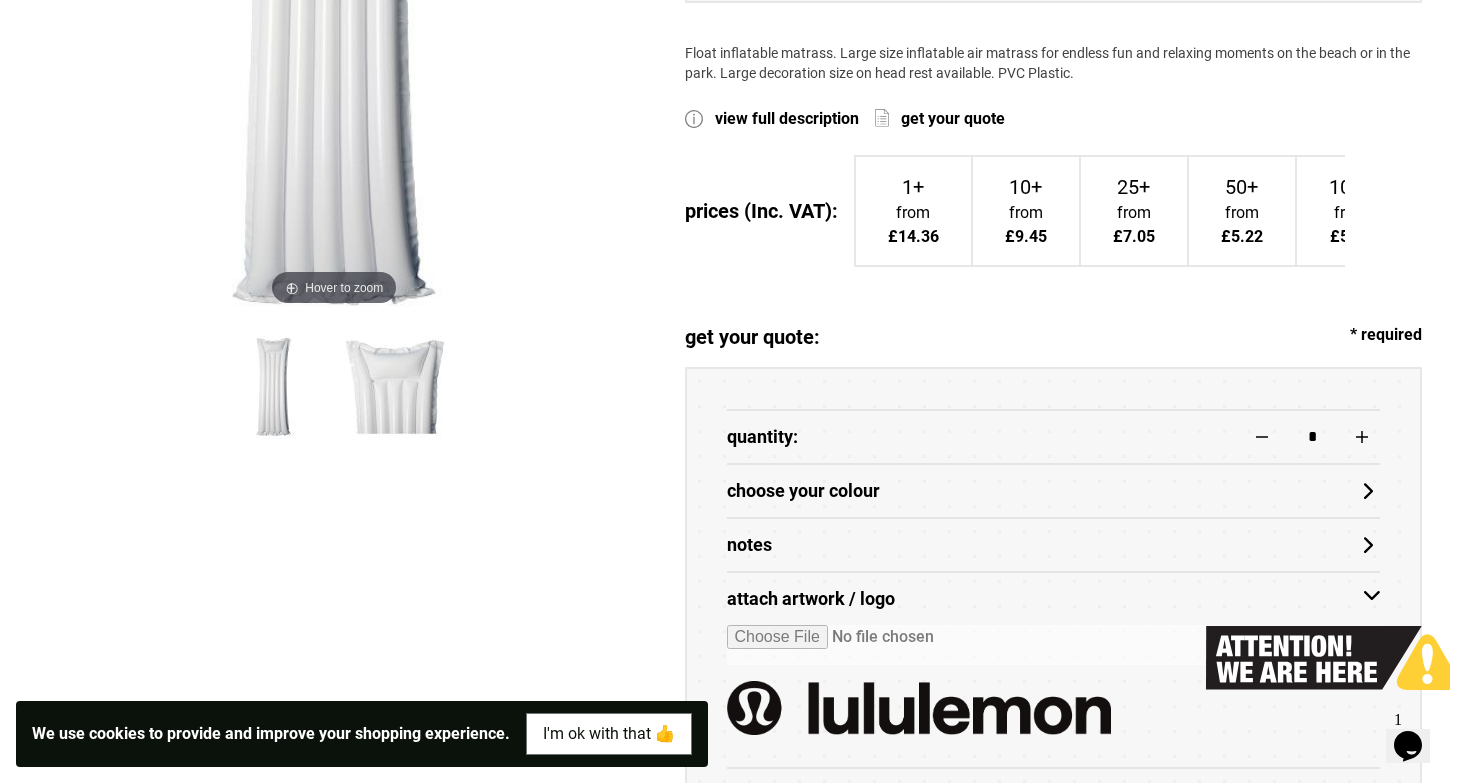click on "Notes" at bounding box center [1054, 545] 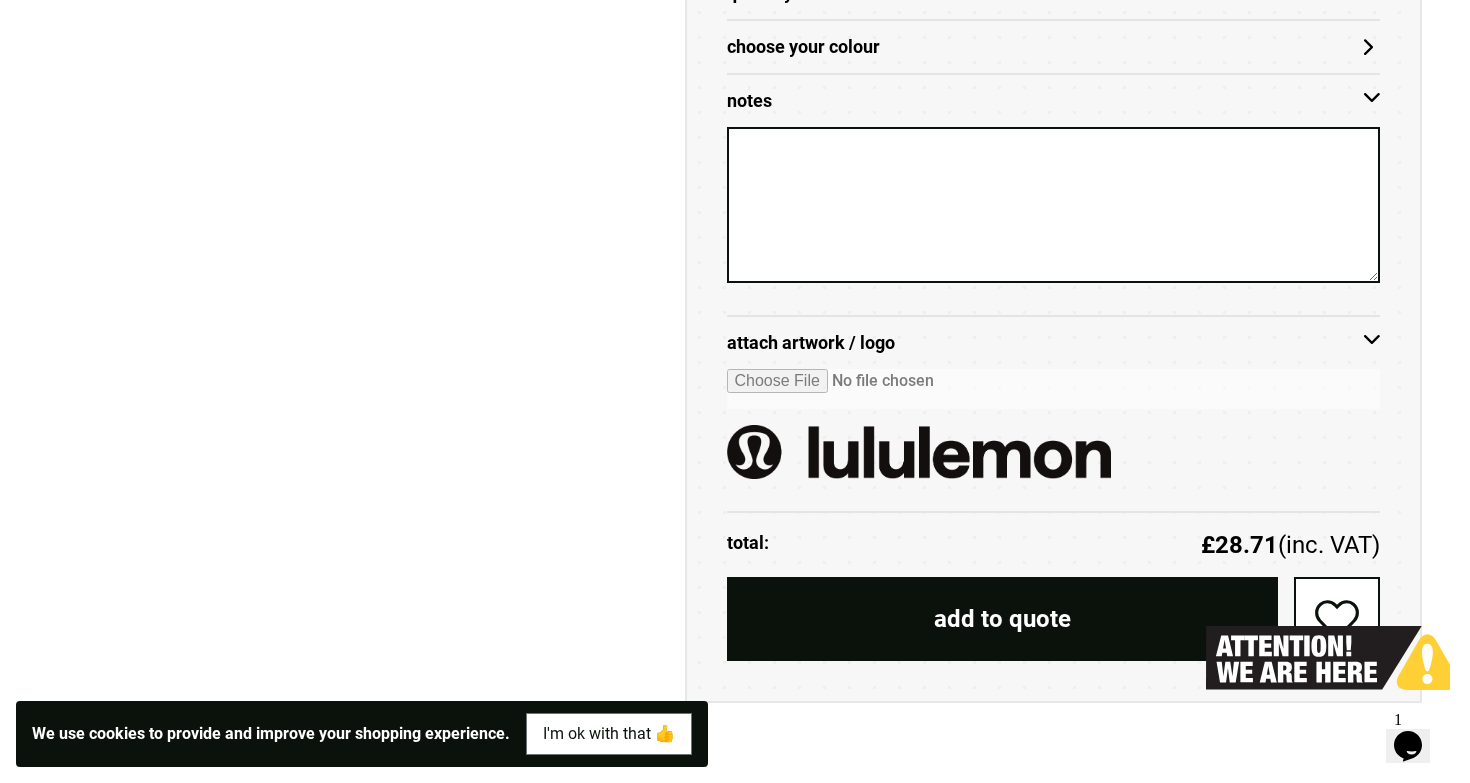 scroll, scrollTop: 987, scrollLeft: 0, axis: vertical 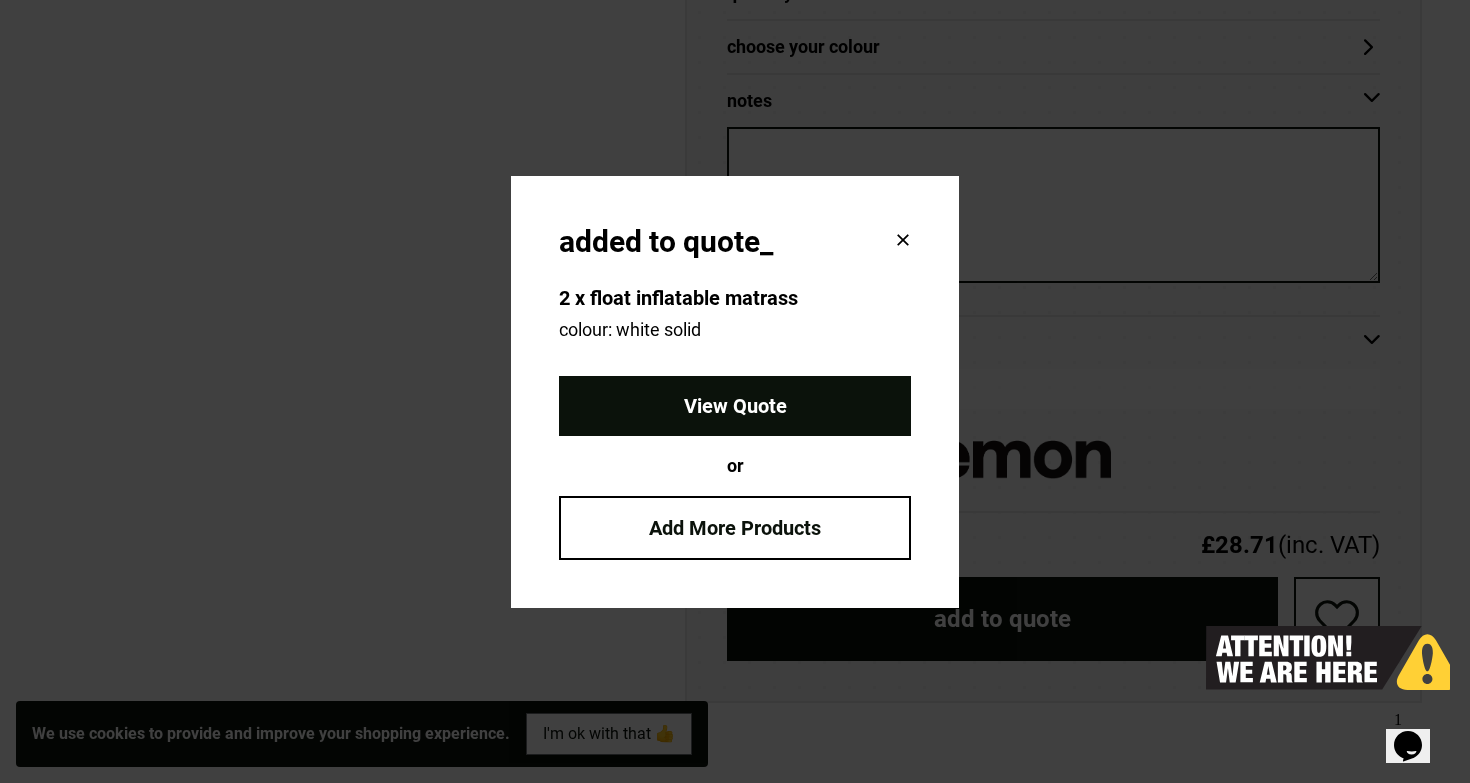 click on "View Quote" at bounding box center [735, 406] 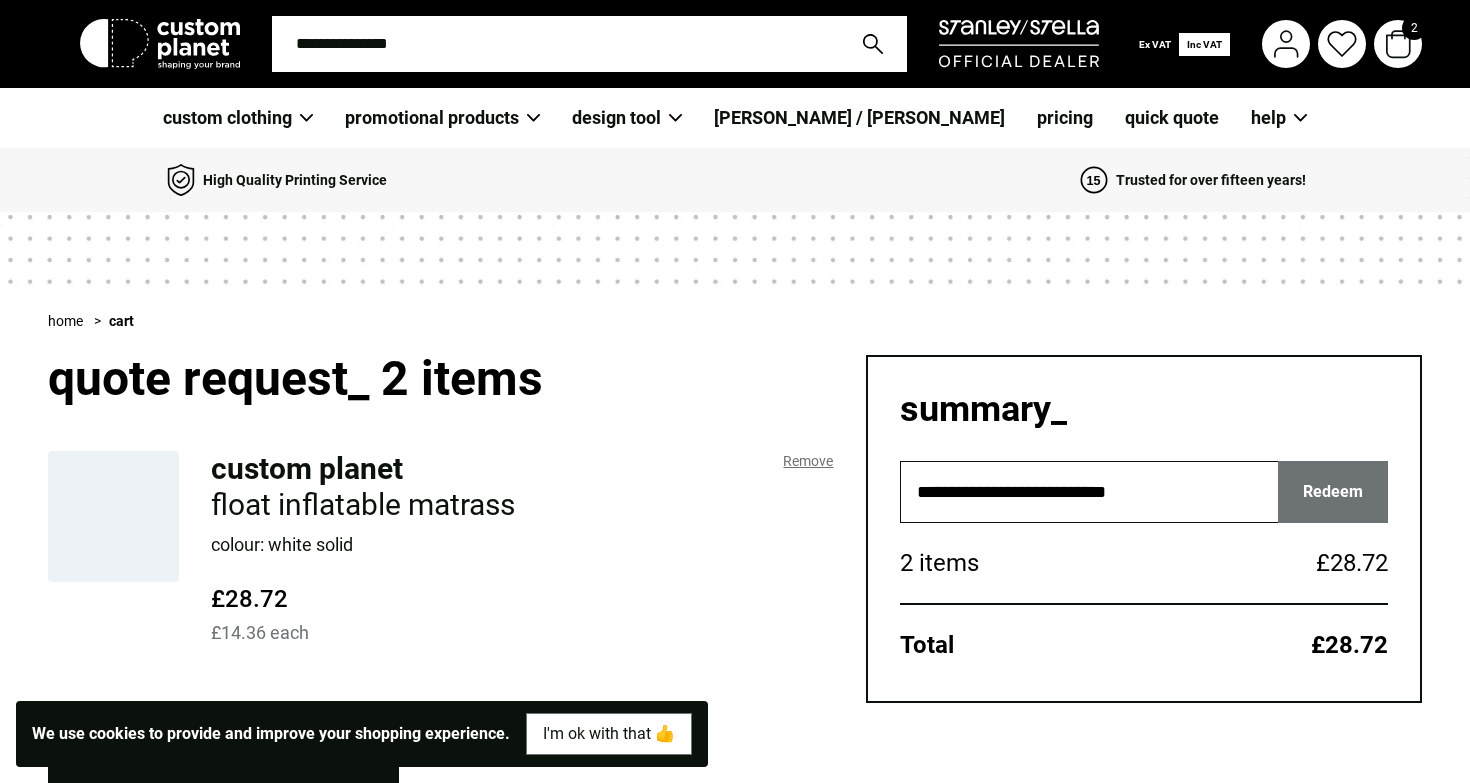scroll, scrollTop: 0, scrollLeft: 0, axis: both 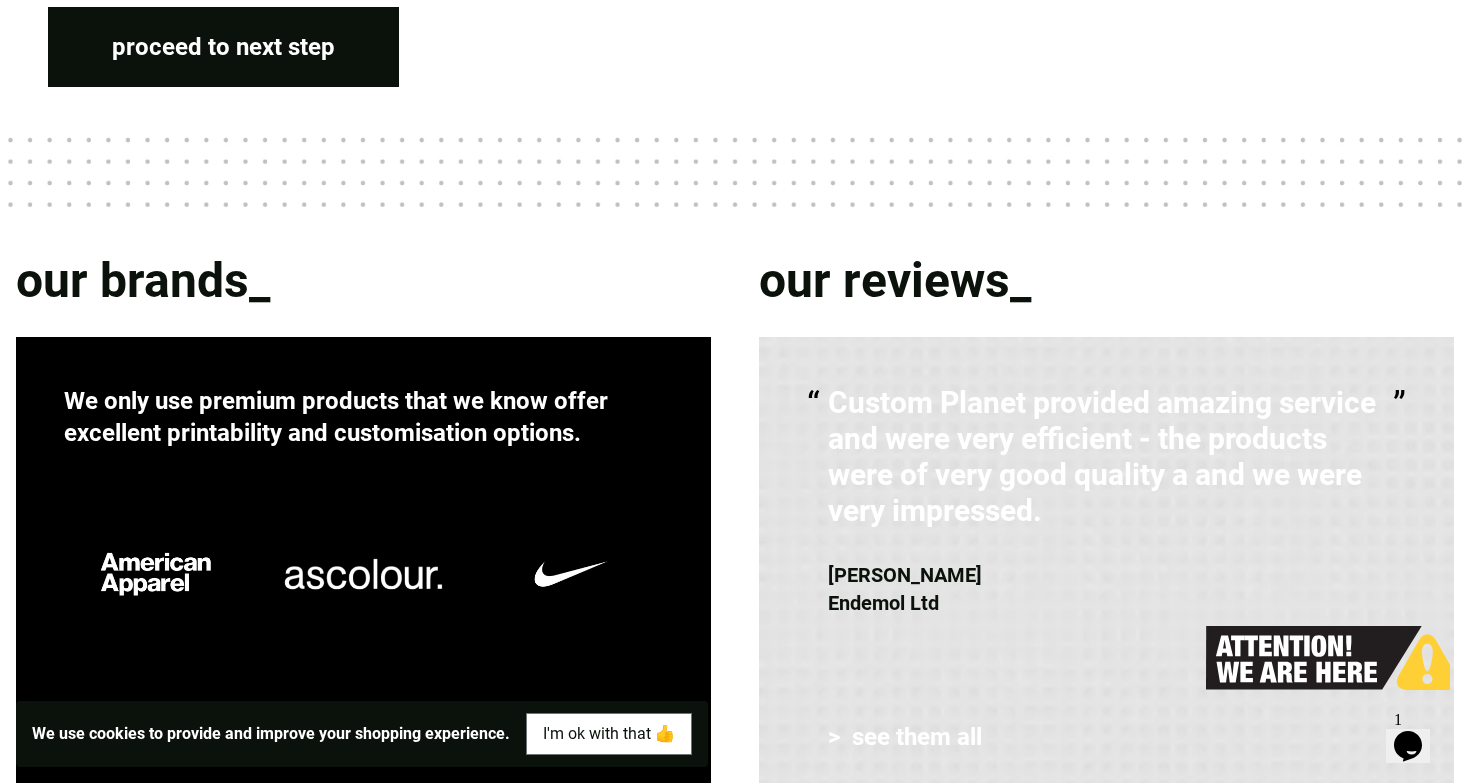 click on "proceed to next step" at bounding box center [223, 47] 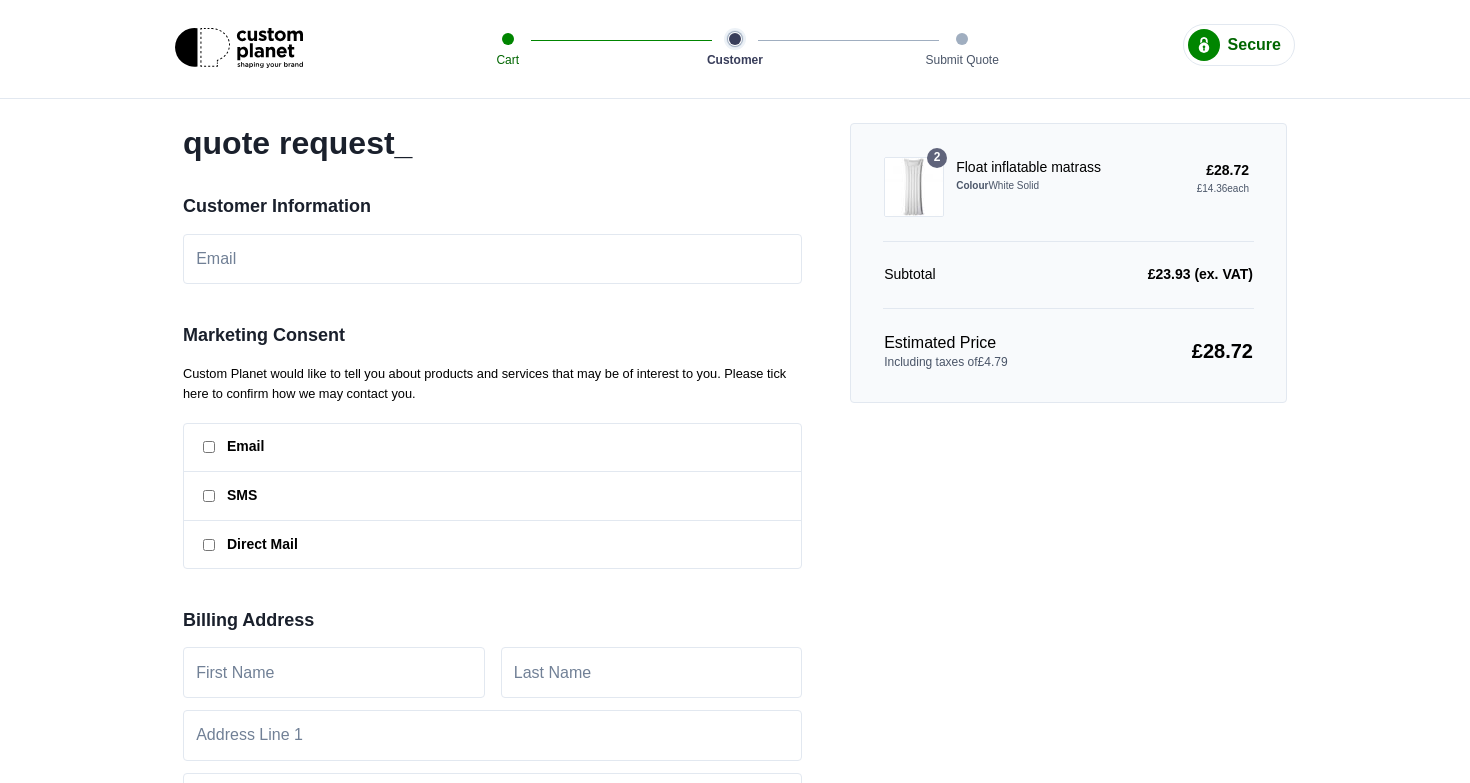 scroll, scrollTop: 0, scrollLeft: 0, axis: both 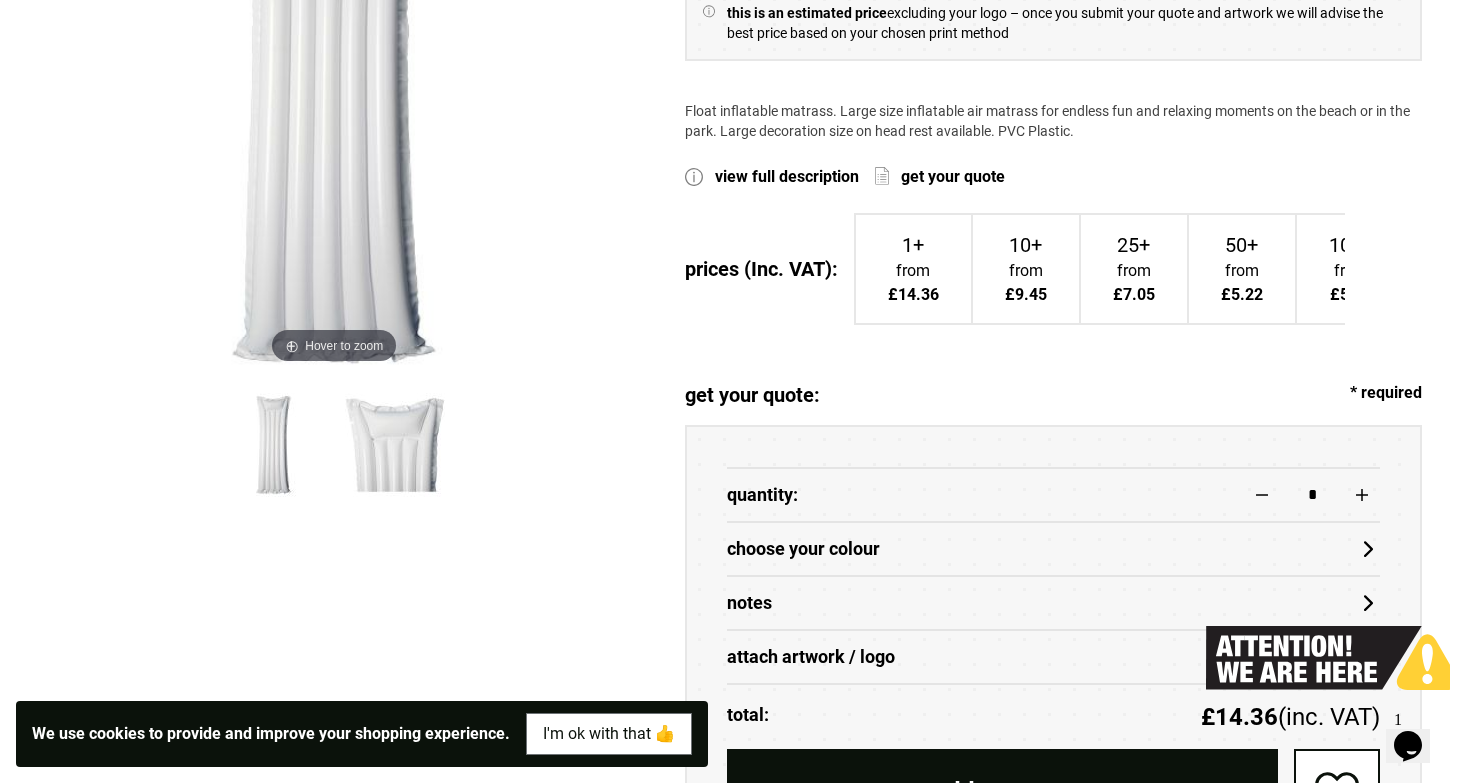 click on "attach artwork / logo" at bounding box center [1054, 657] 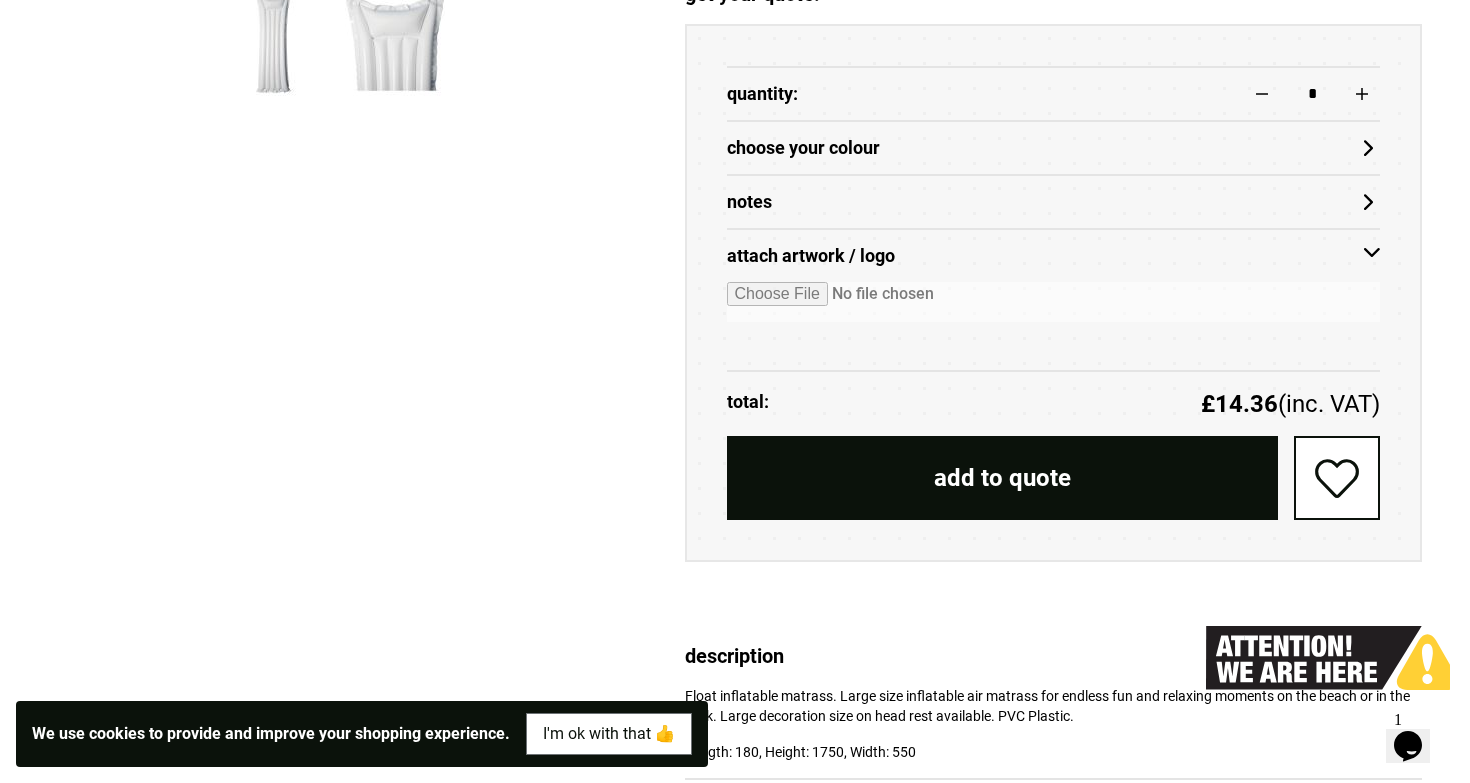 scroll, scrollTop: 926, scrollLeft: 0, axis: vertical 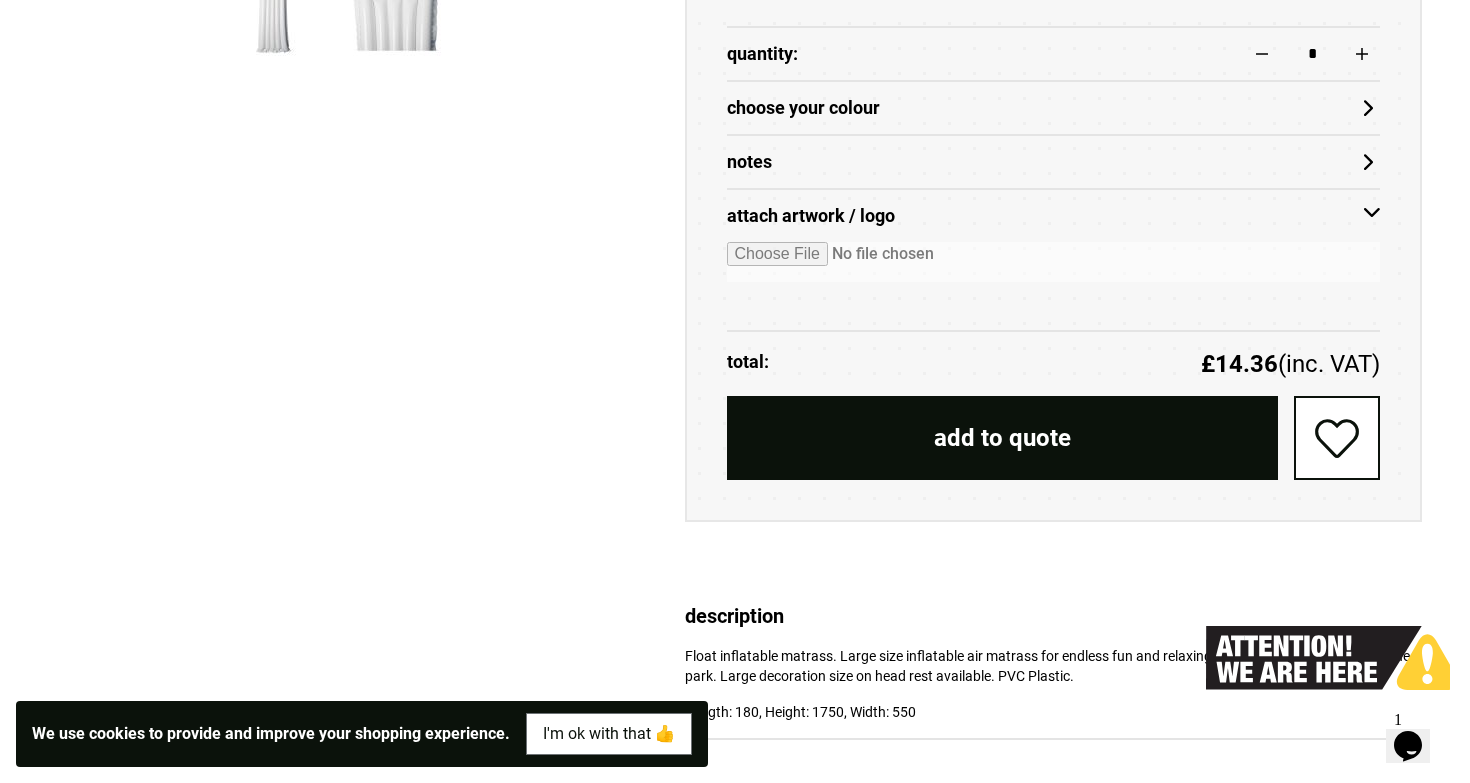click on "add to quote" at bounding box center (1003, 438) 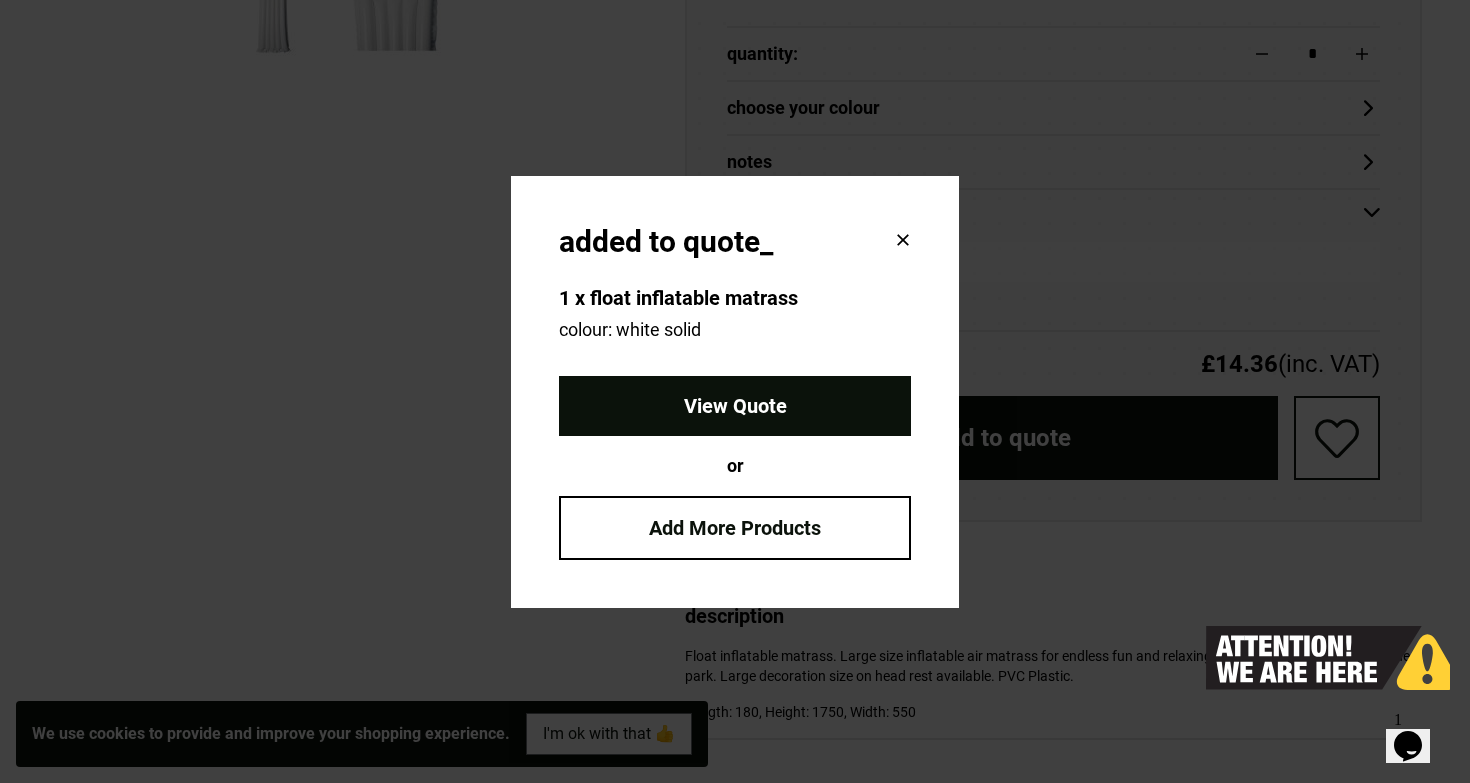 click on "View Quote" at bounding box center [735, 406] 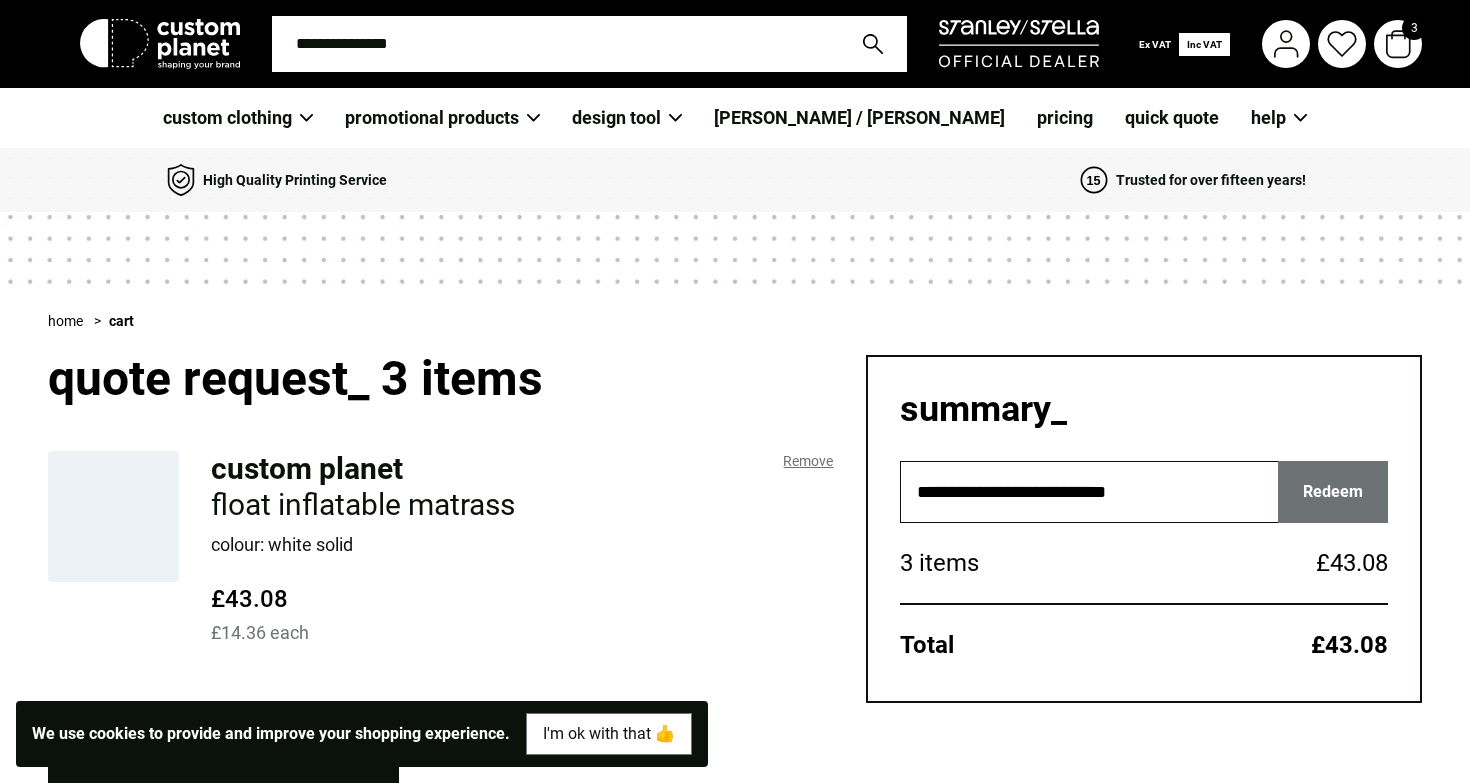 scroll, scrollTop: 0, scrollLeft: 0, axis: both 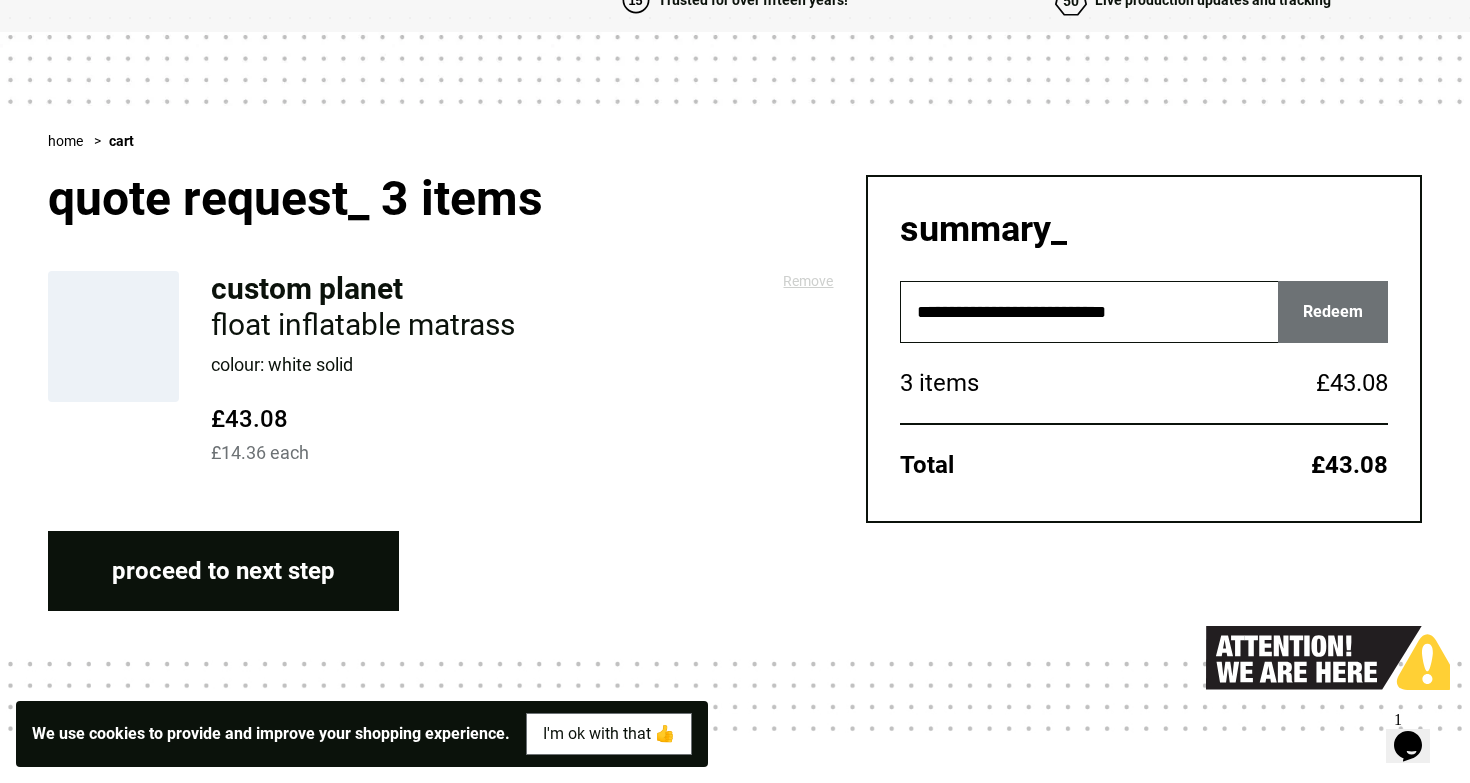 click on "Remove" at bounding box center [808, 281] 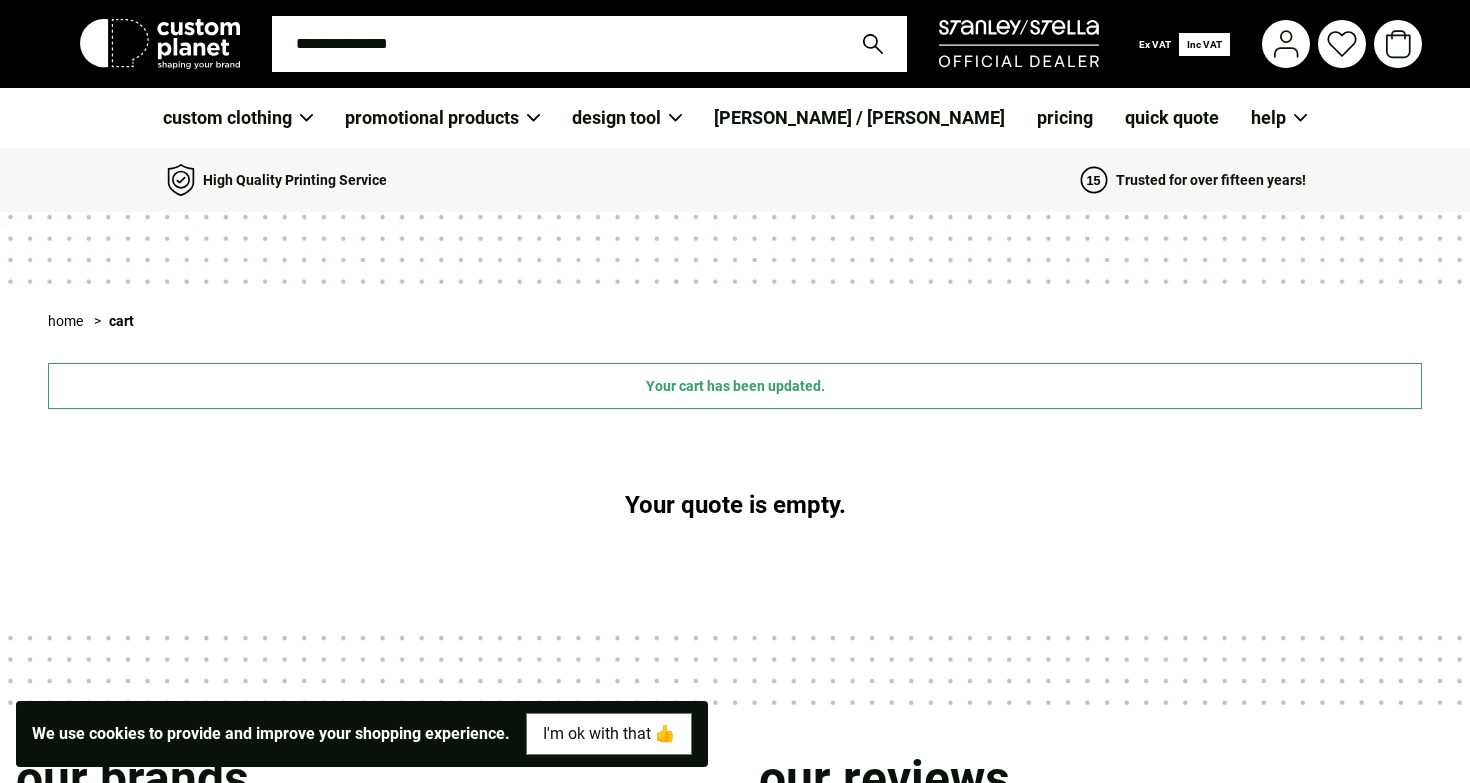 scroll, scrollTop: 0, scrollLeft: 0, axis: both 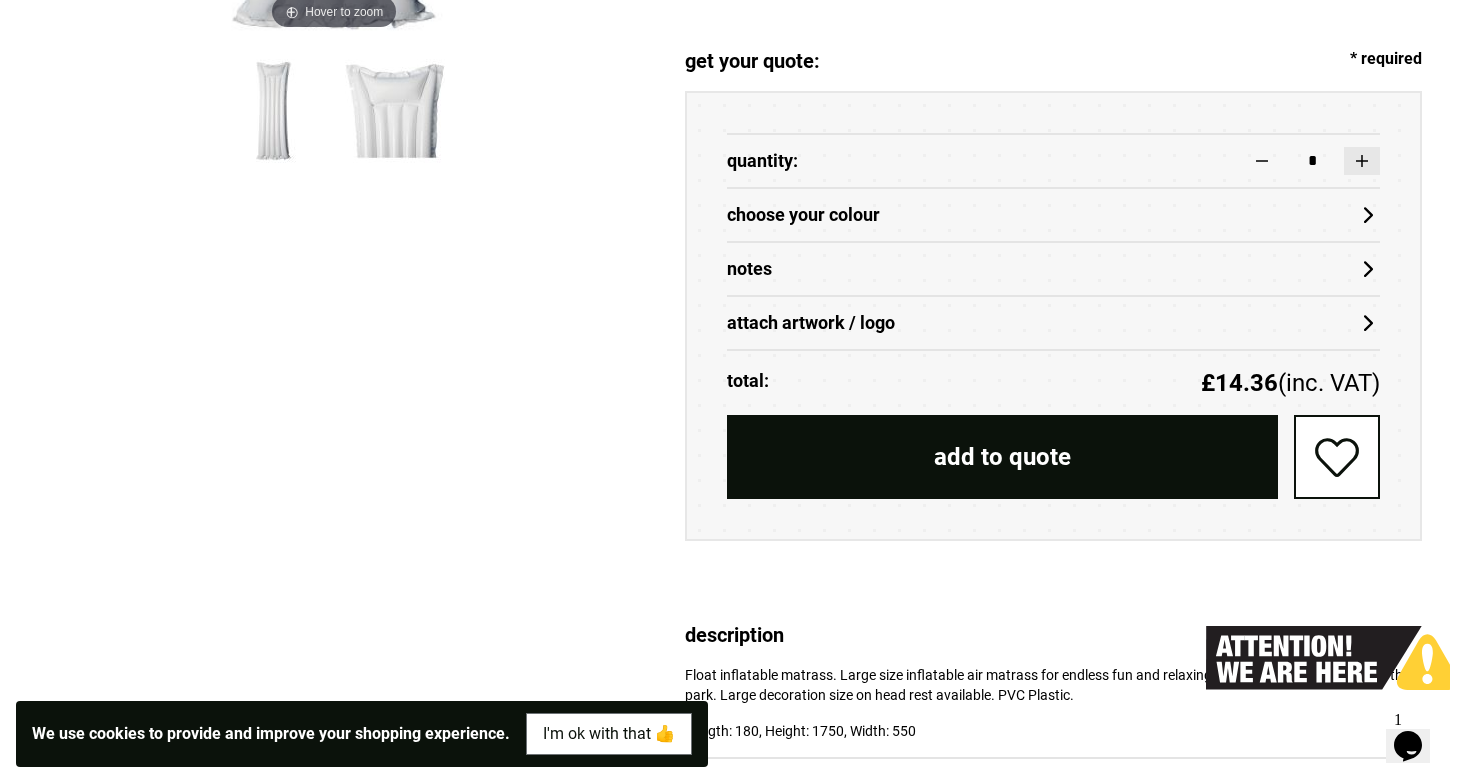 click at bounding box center [1362, 161] 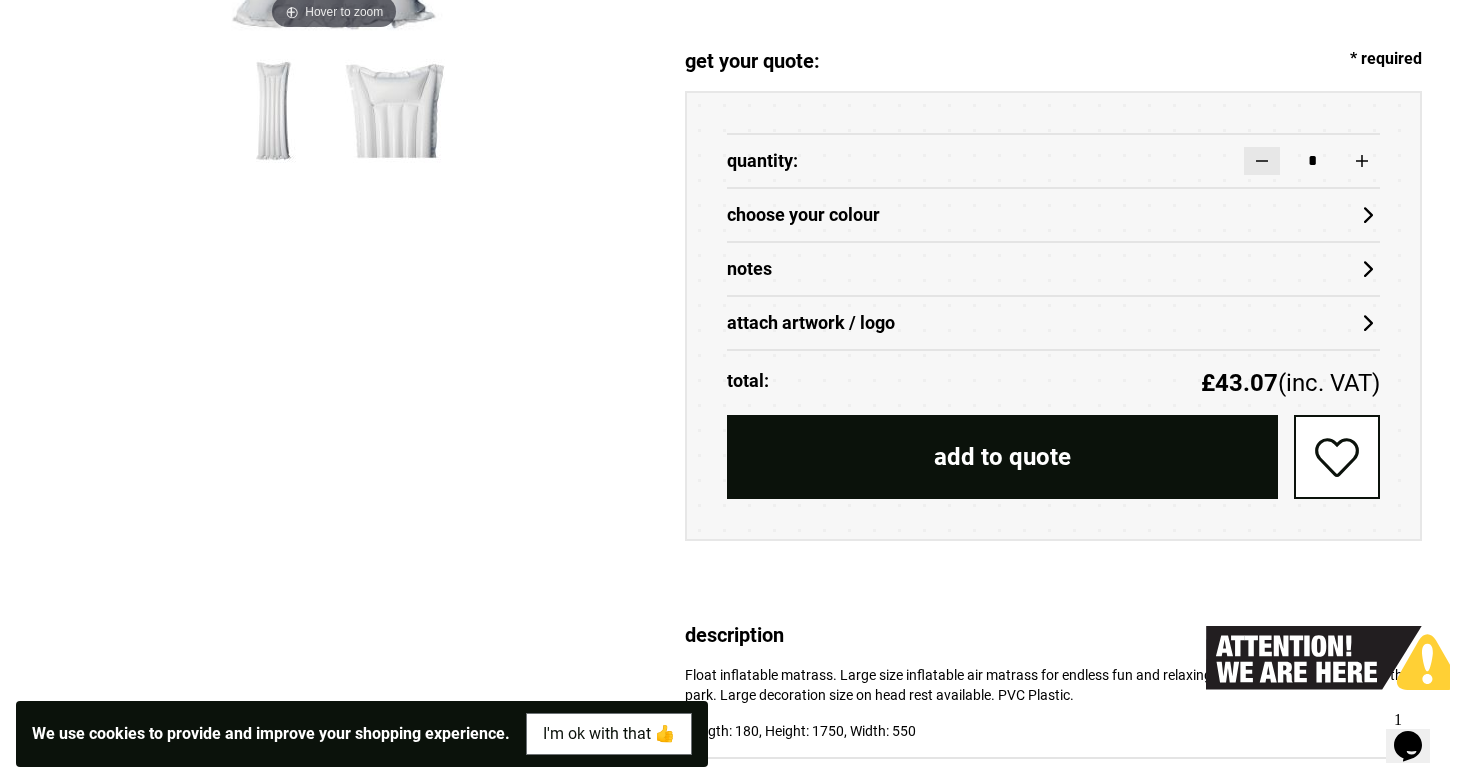 click at bounding box center [1262, 161] 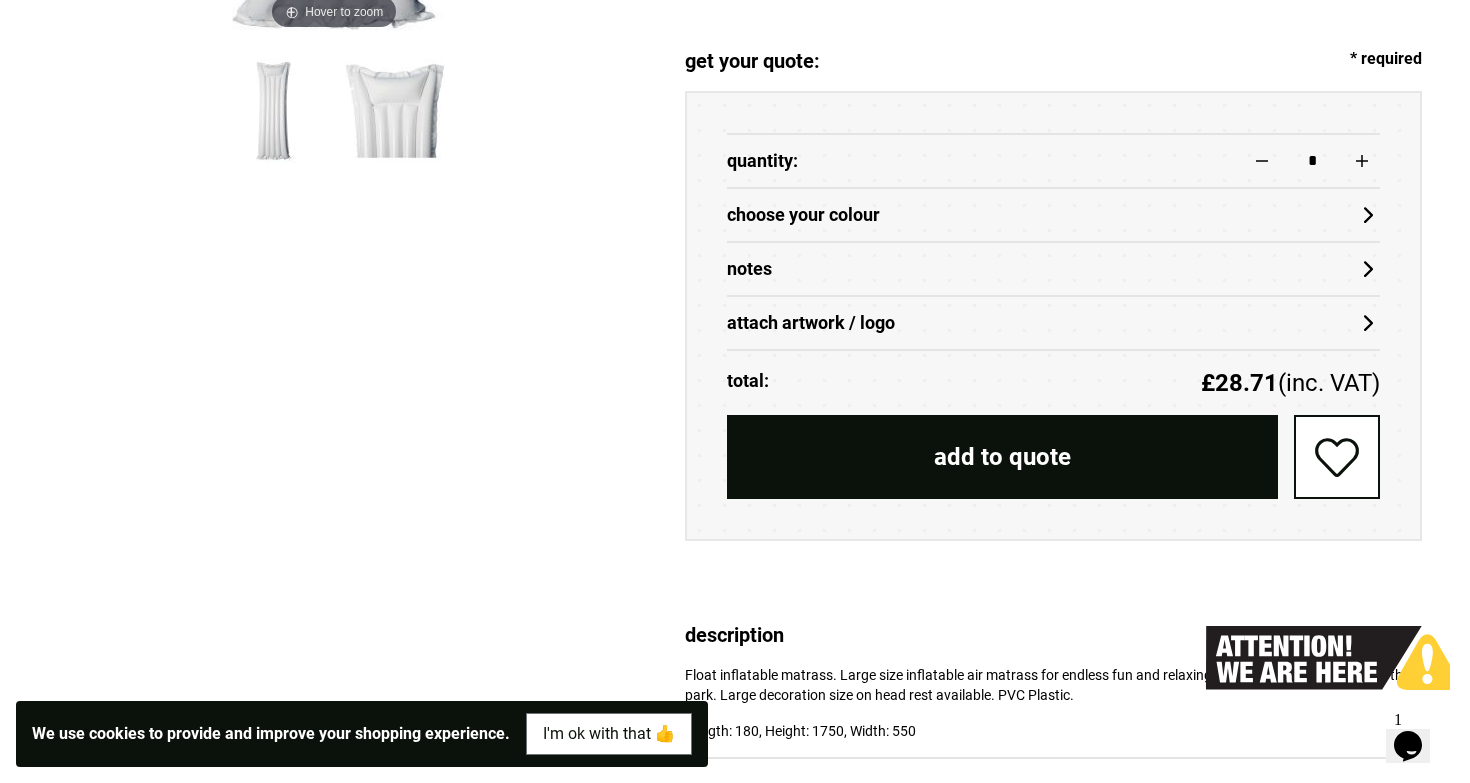 click on "add to quote" at bounding box center (1003, 457) 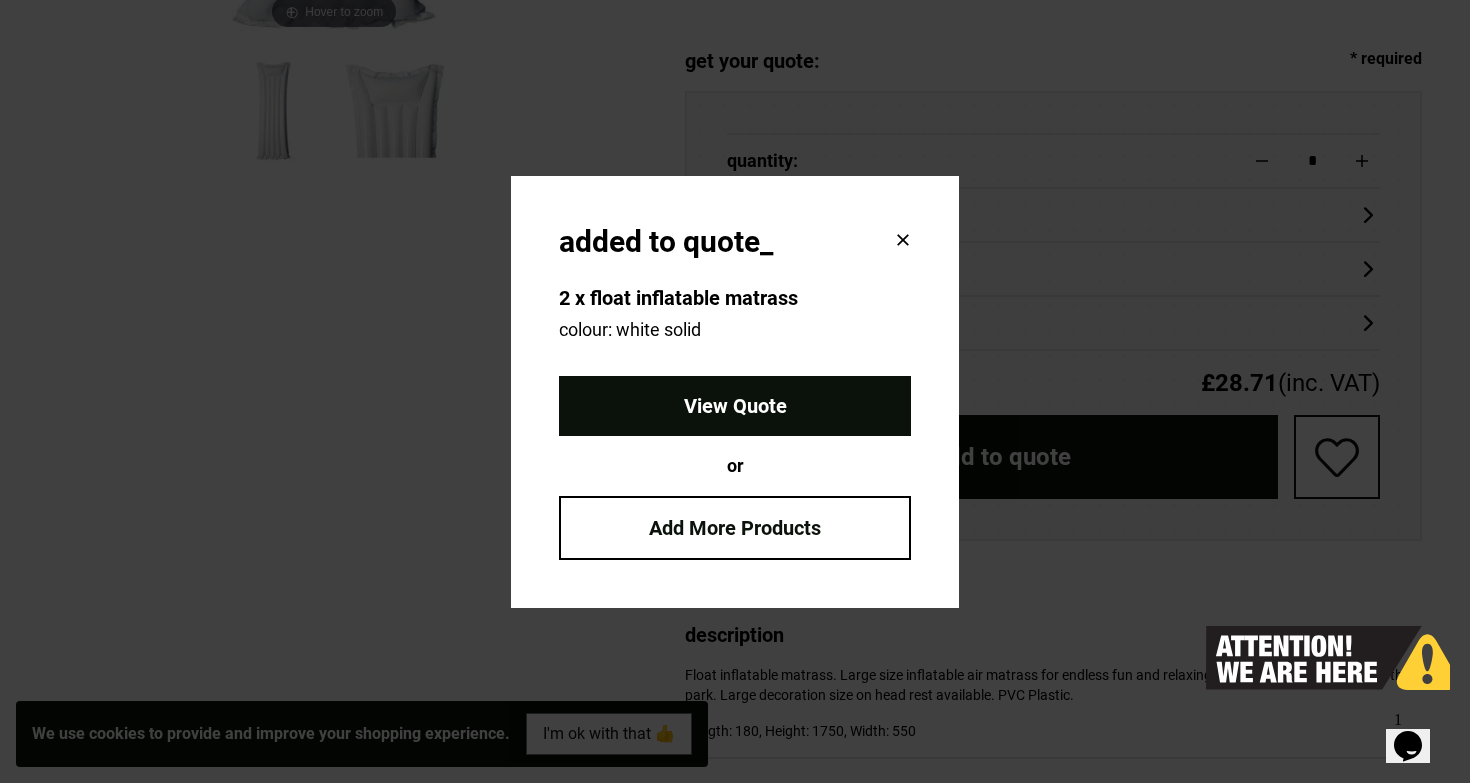 click on "View Quote" at bounding box center [735, 406] 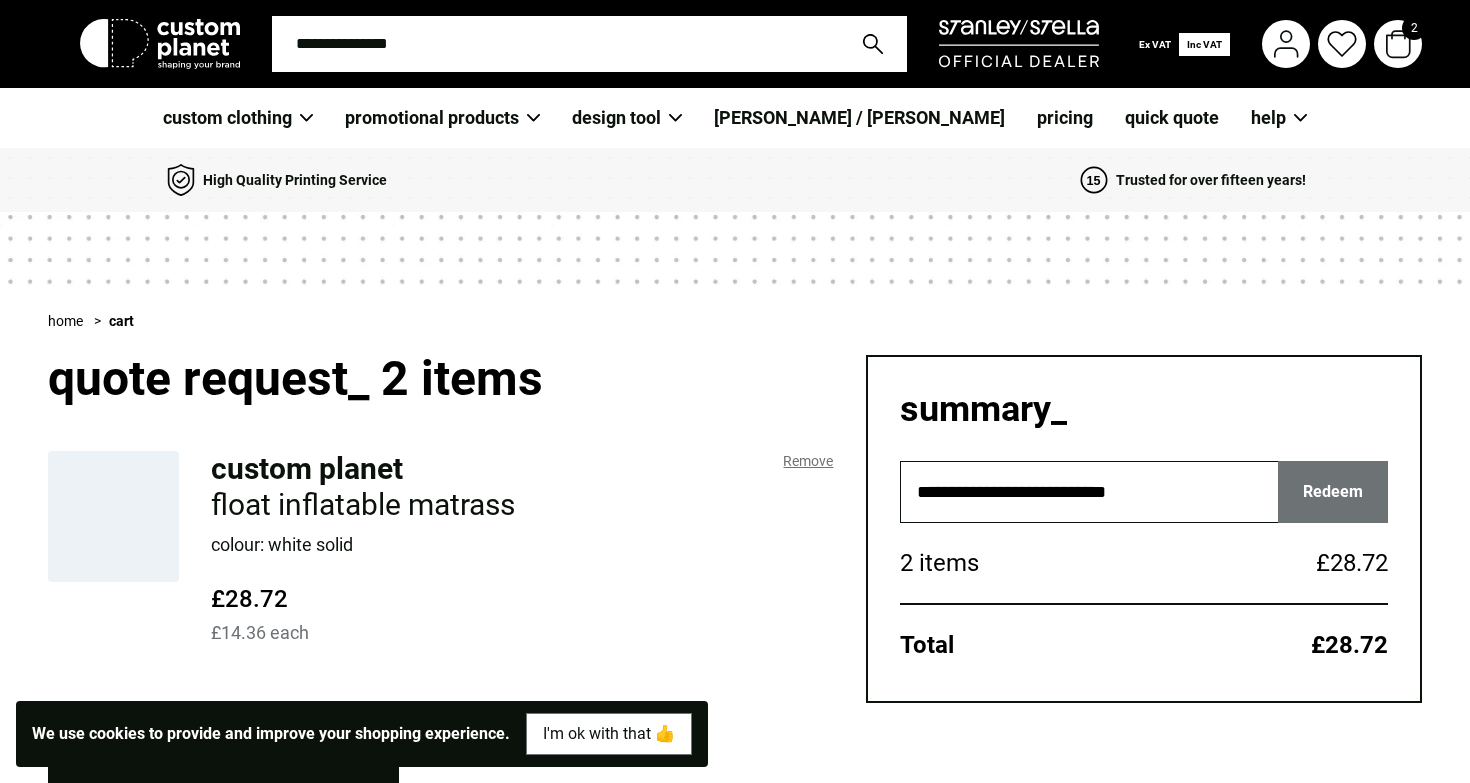 scroll, scrollTop: 0, scrollLeft: 0, axis: both 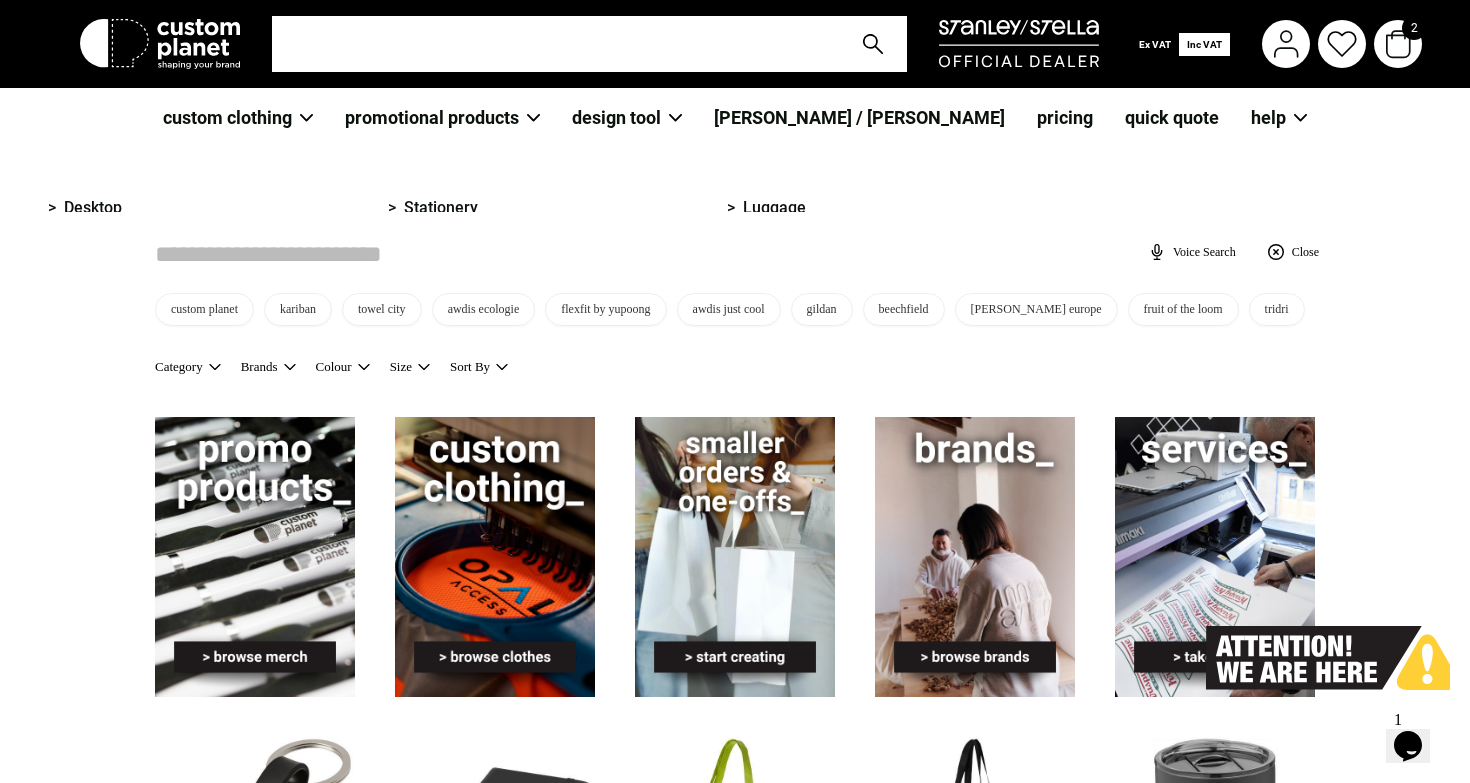click on "promotional products" at bounding box center (442, 118) 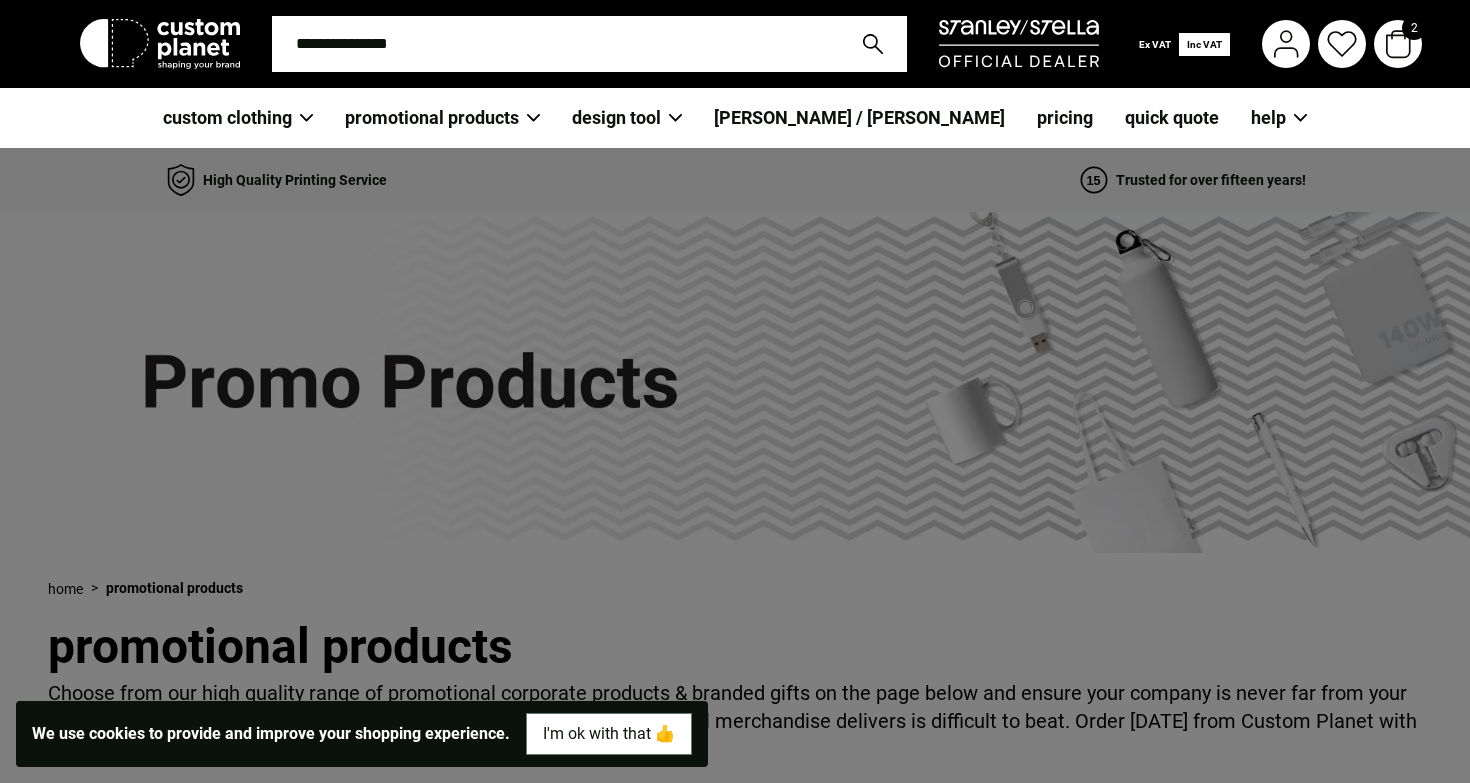 scroll, scrollTop: 0, scrollLeft: 0, axis: both 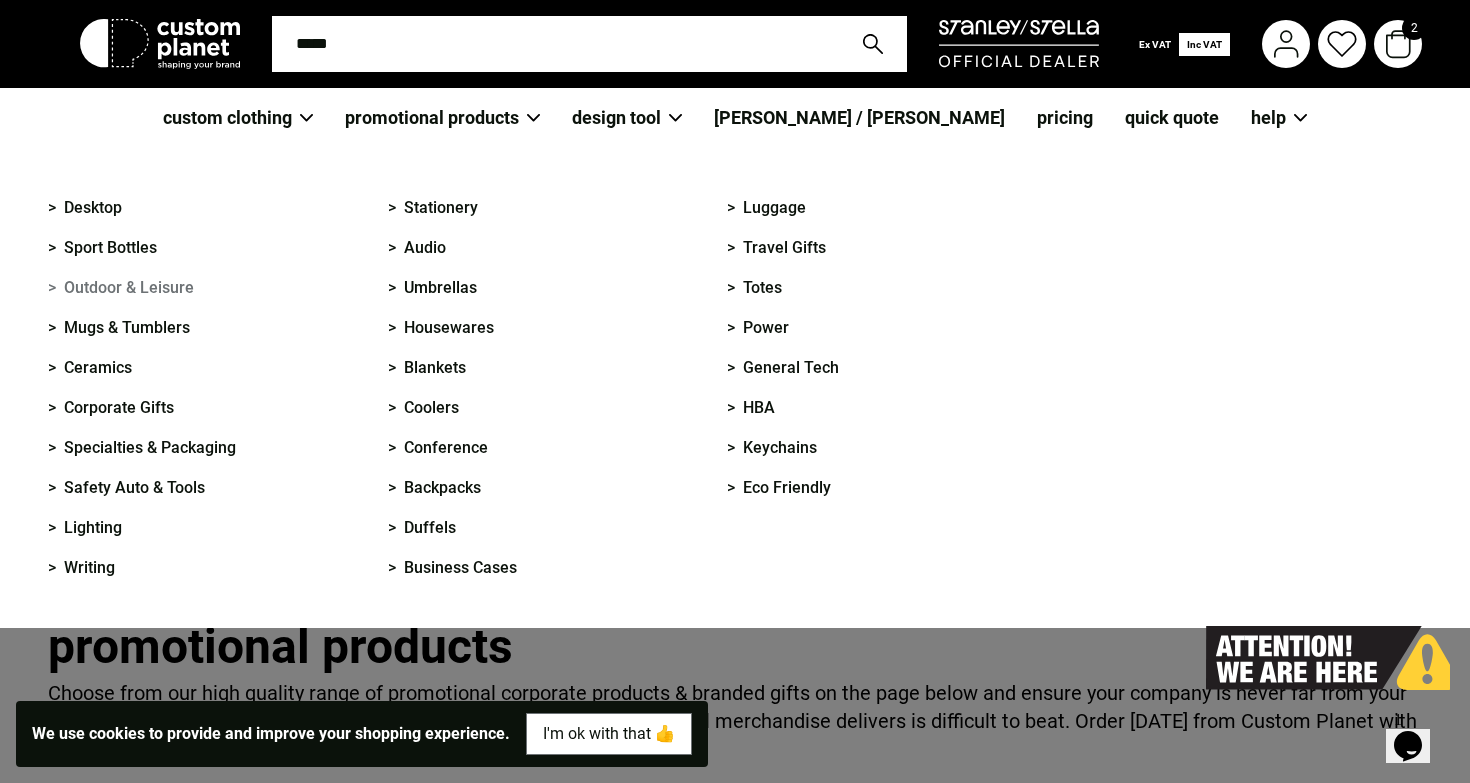 click on ">  Outdoor & Leisure" at bounding box center (121, 288) 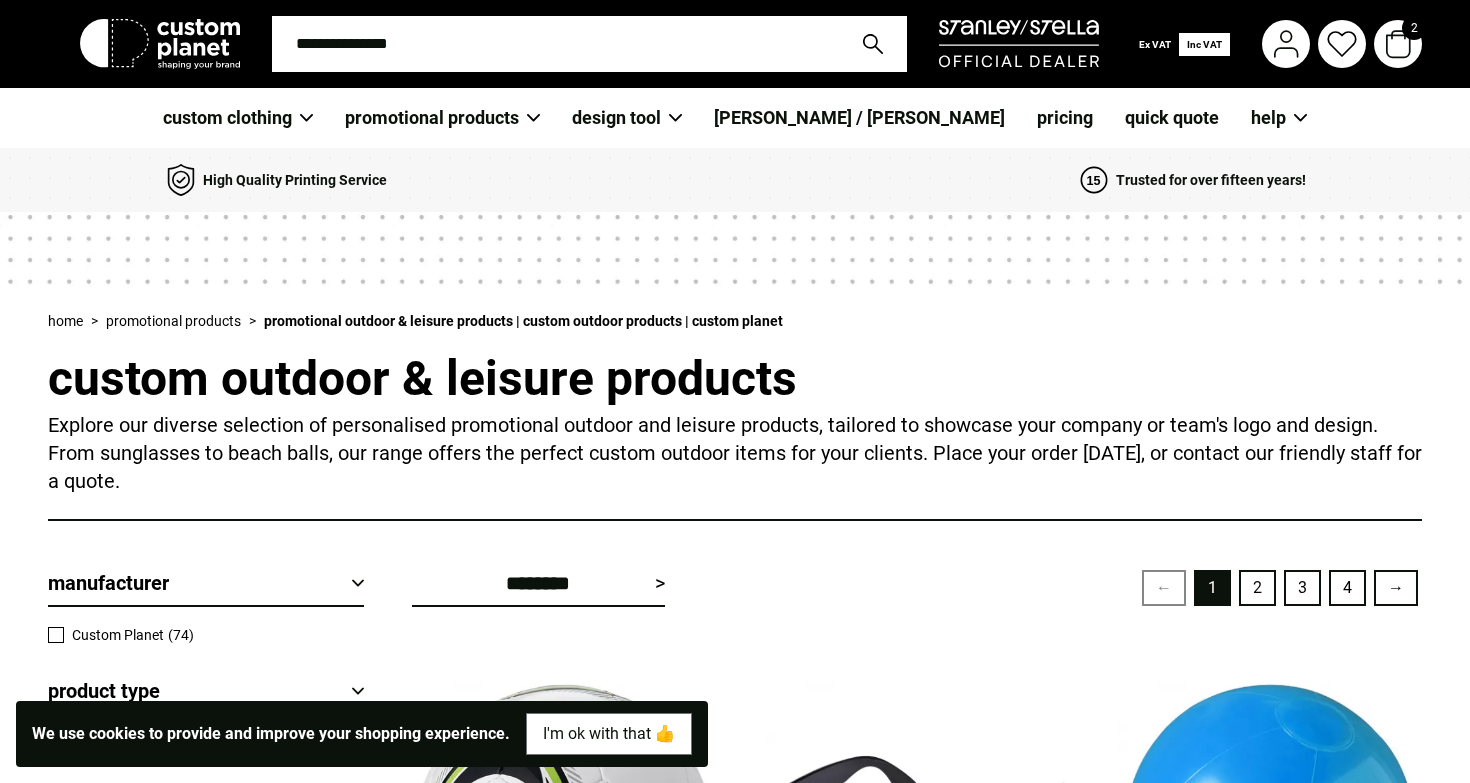 scroll, scrollTop: 0, scrollLeft: 0, axis: both 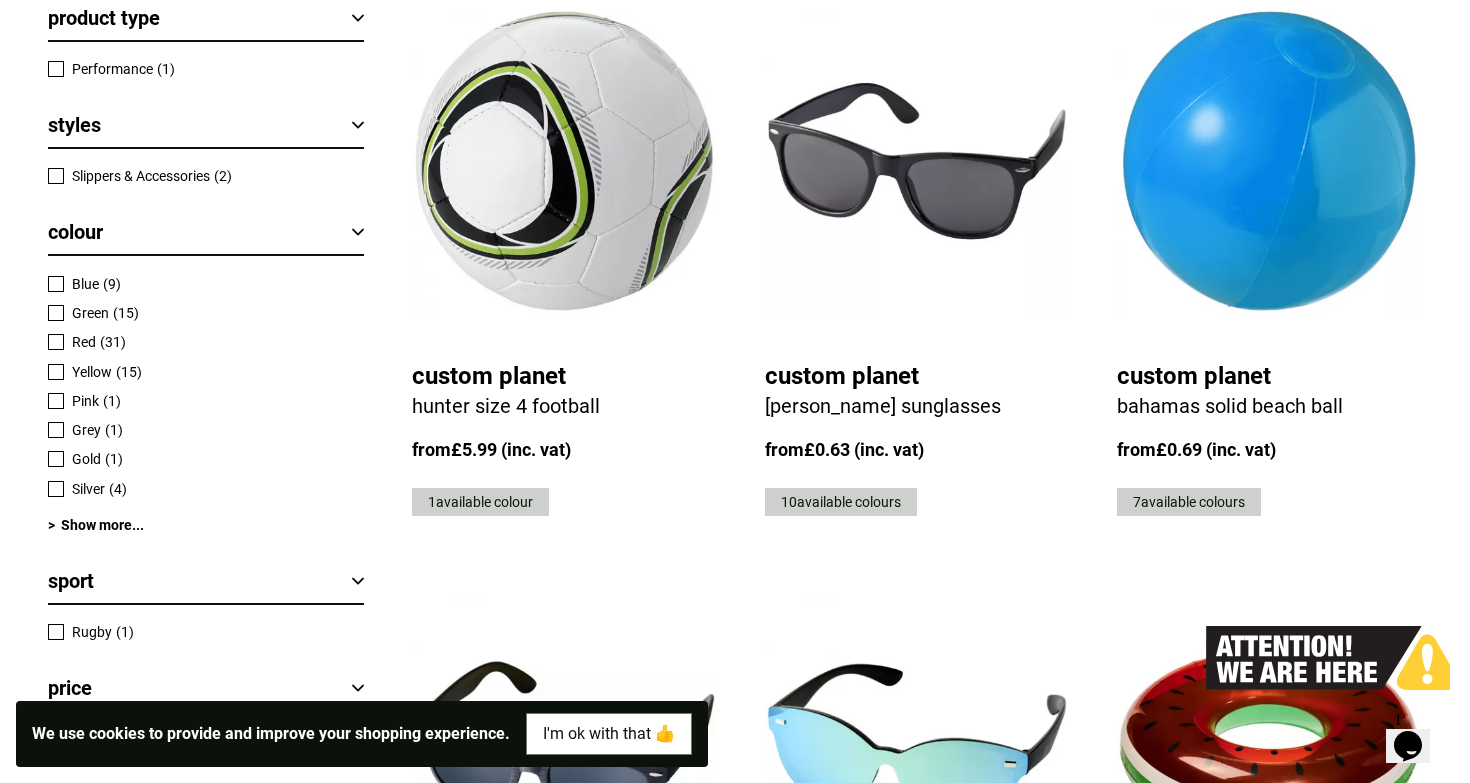 click at bounding box center (1269, 161) 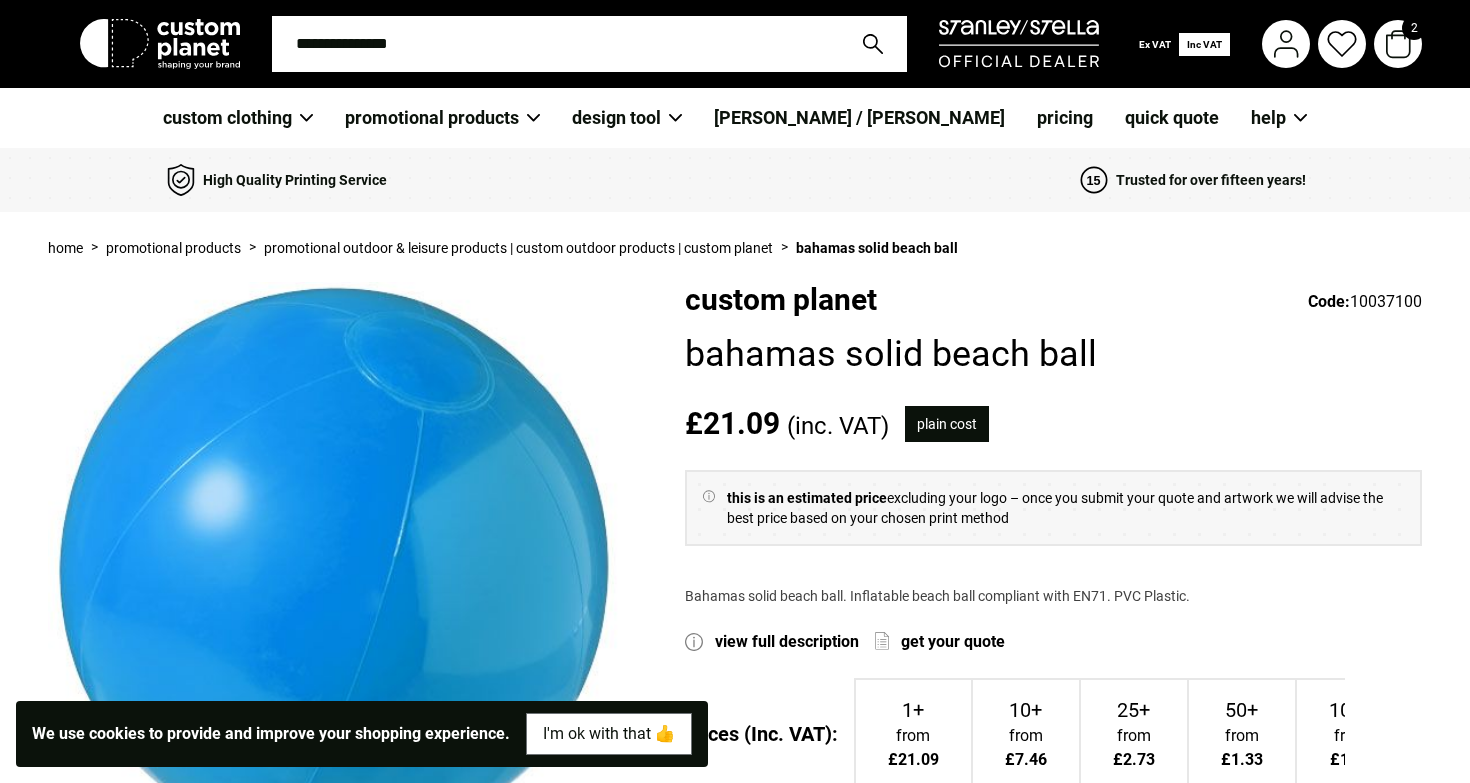 scroll, scrollTop: 0, scrollLeft: 0, axis: both 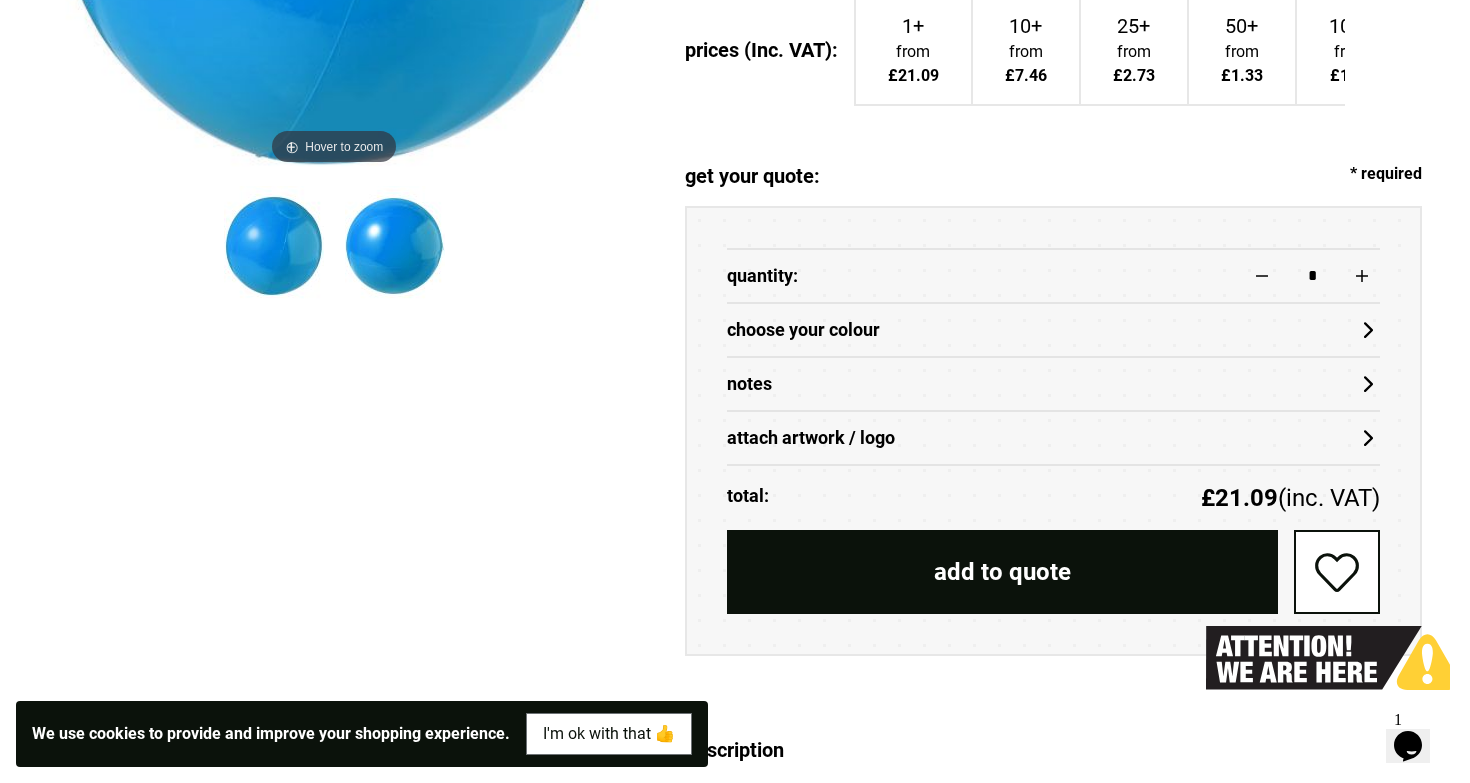 click on "choose your colour" at bounding box center (1054, 329) 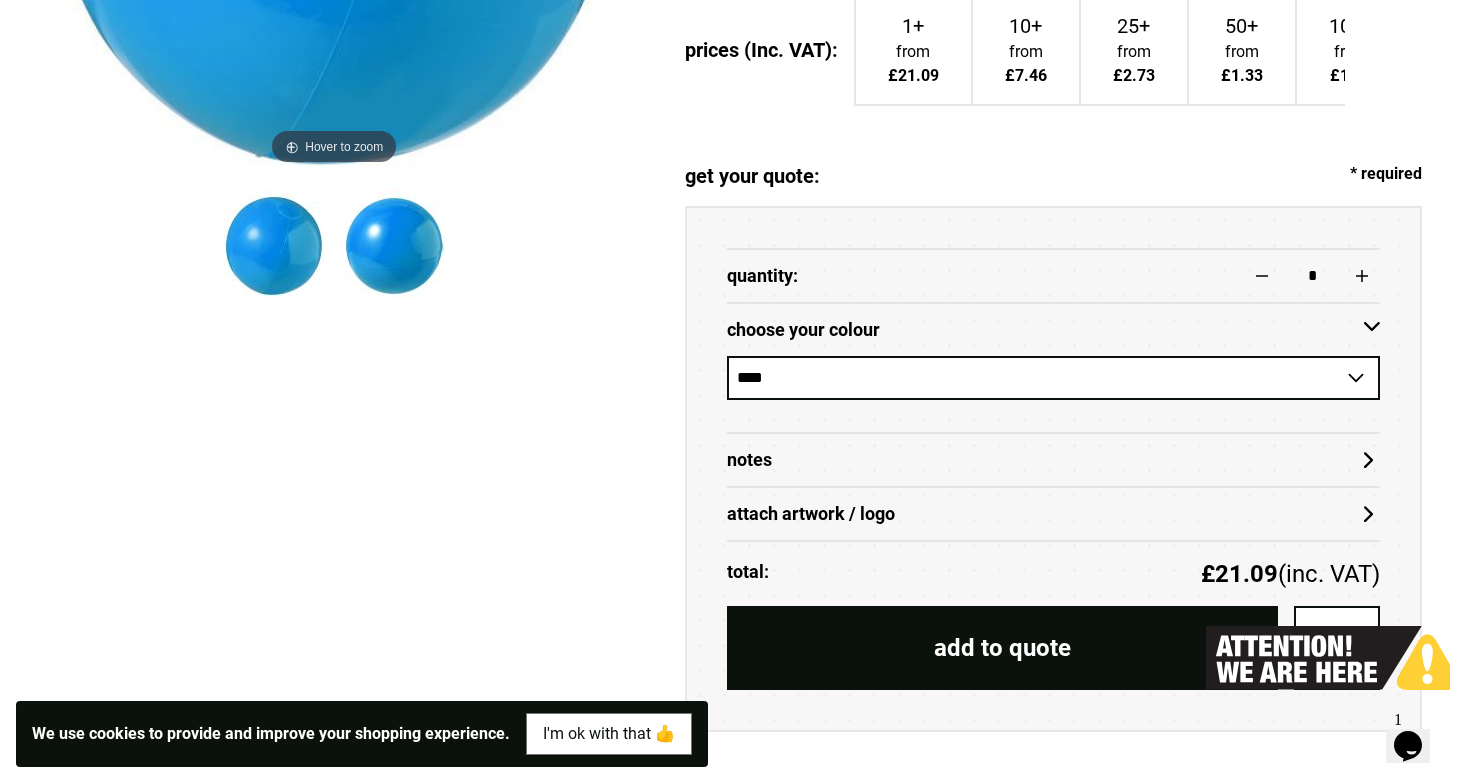 select on "****" 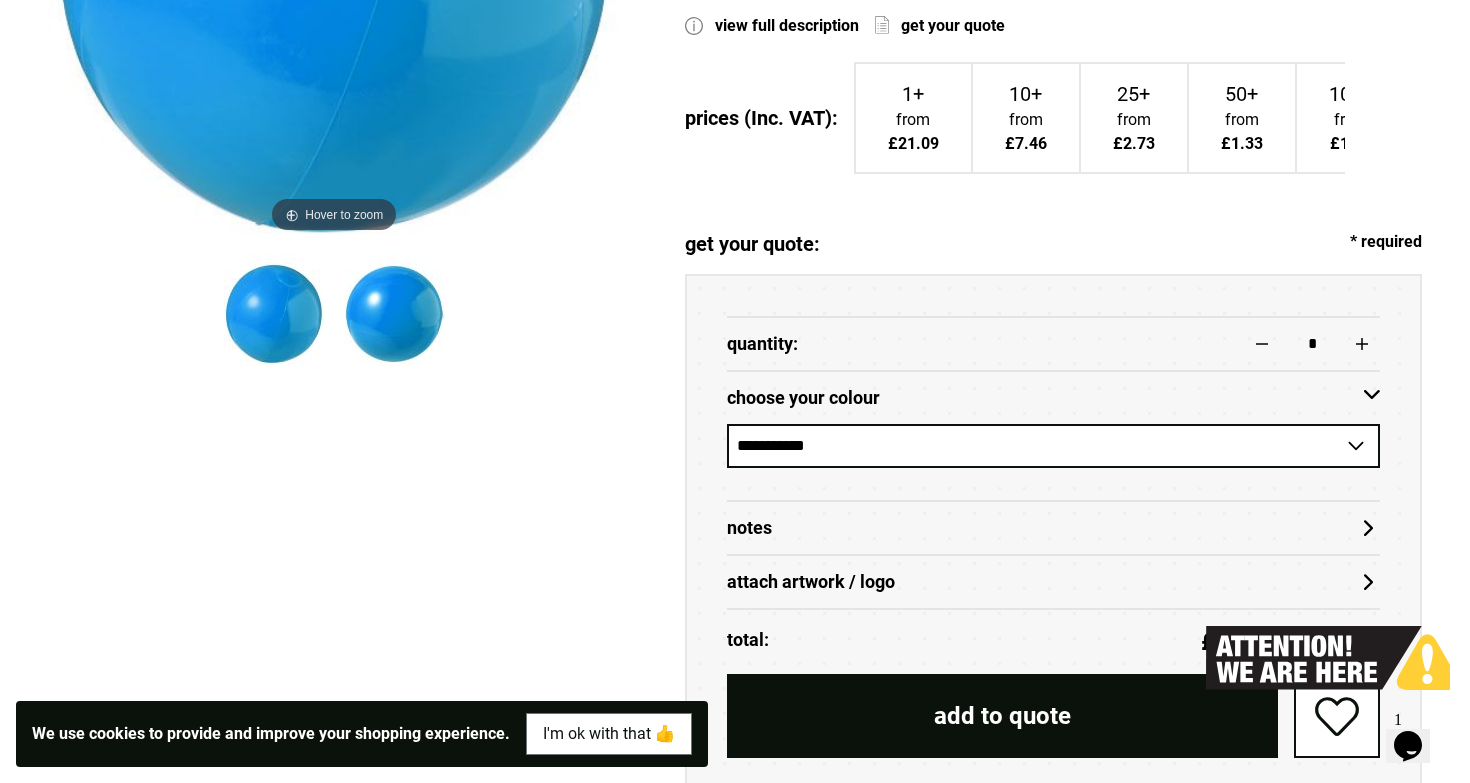 scroll, scrollTop: 627, scrollLeft: 0, axis: vertical 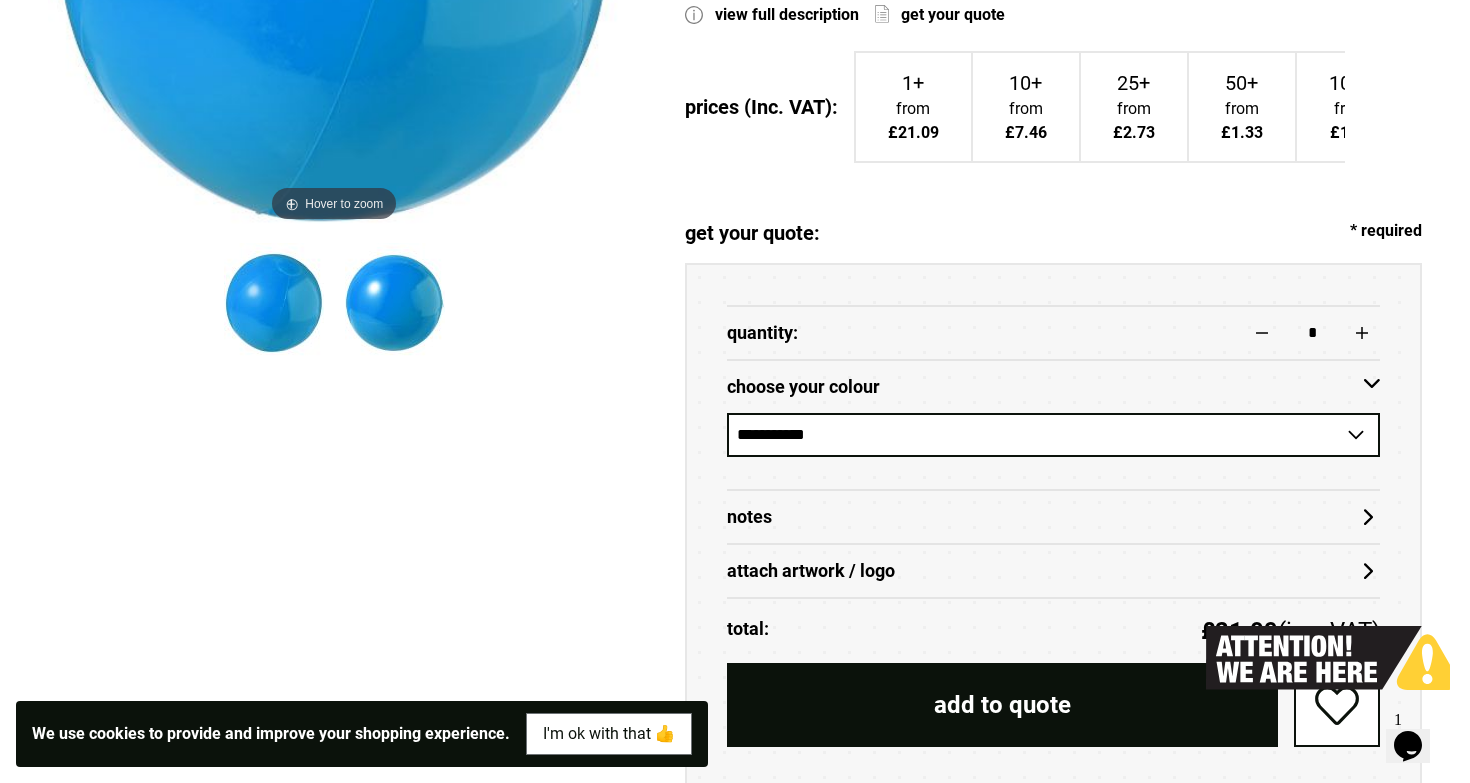 click on "attach artwork / logo" at bounding box center [1054, 571] 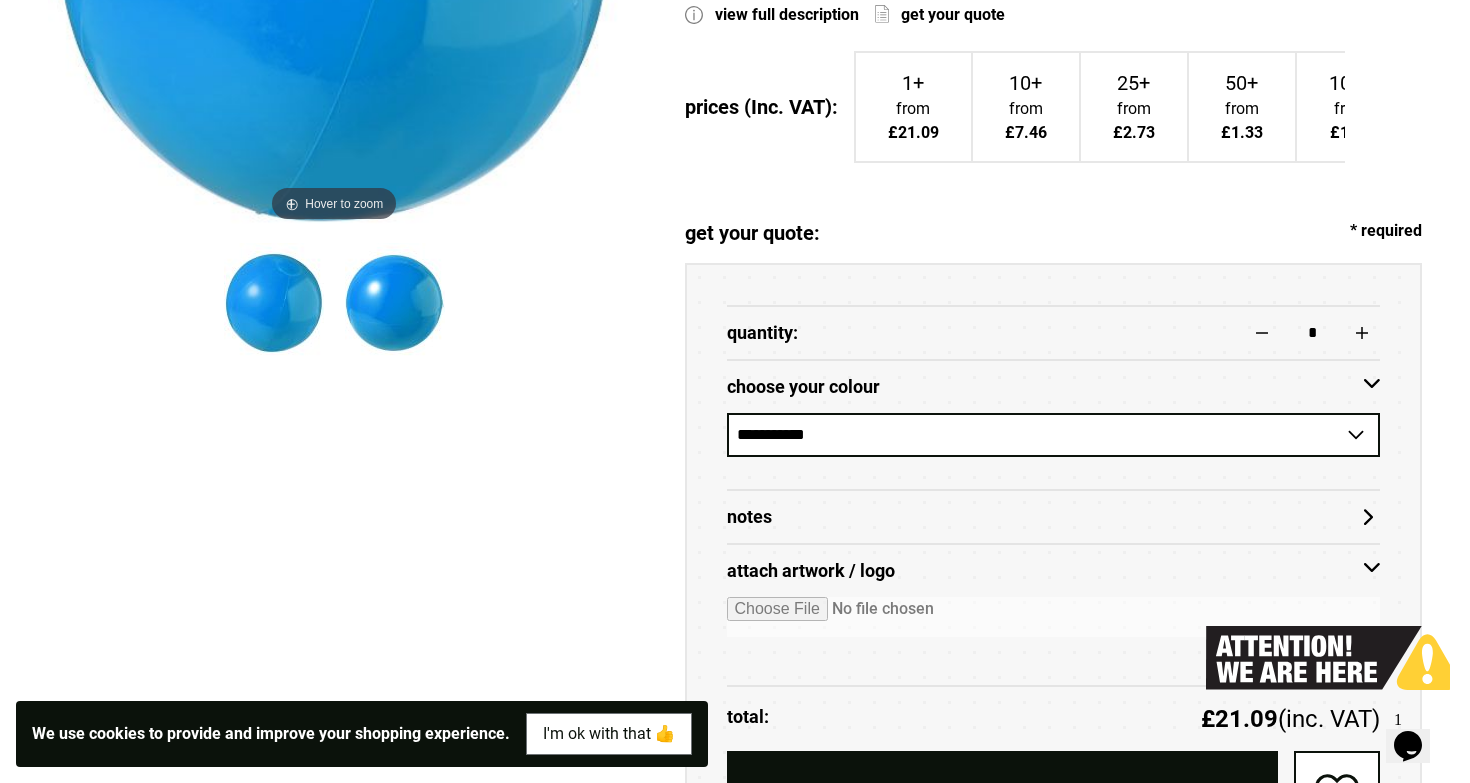 click at bounding box center [1054, 617] 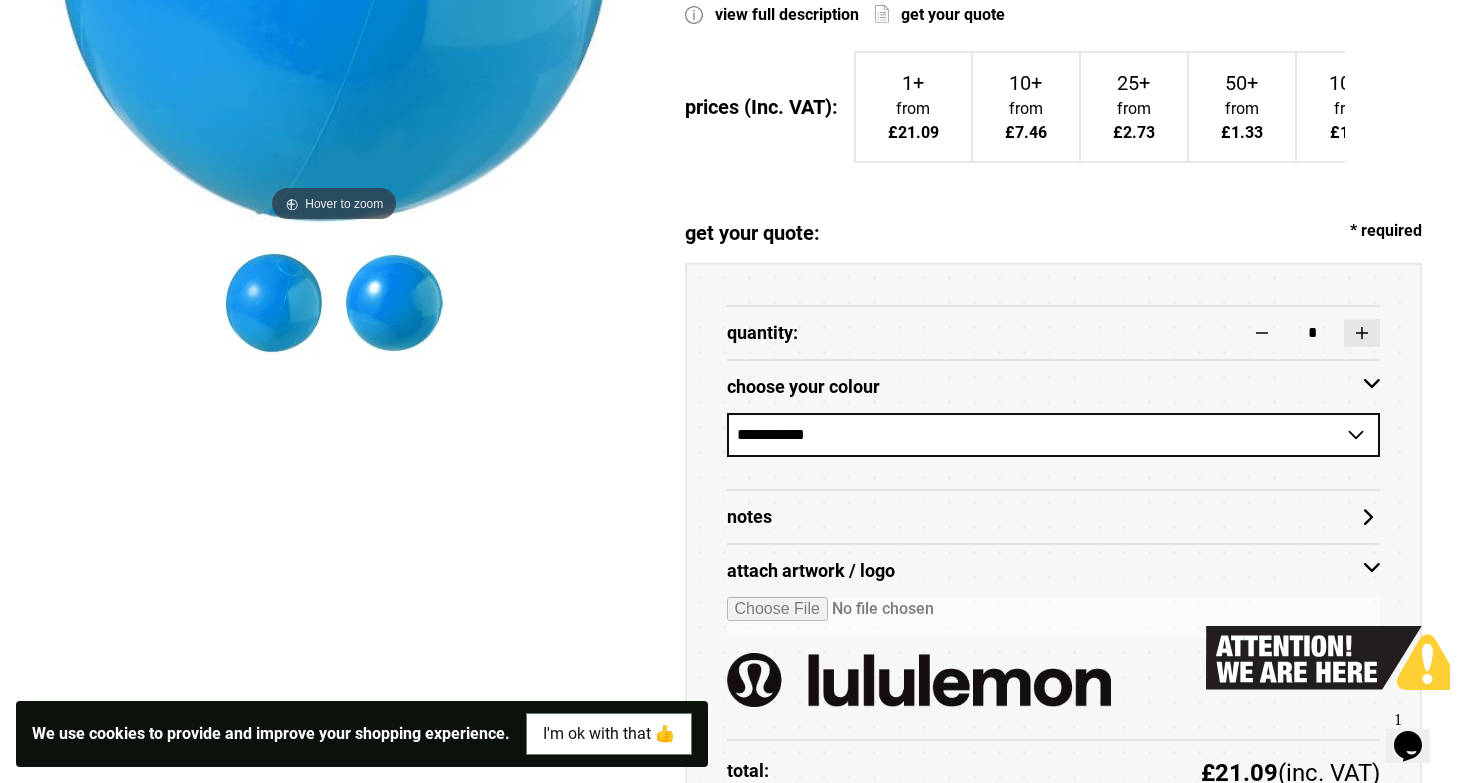 click at bounding box center [1362, 333] 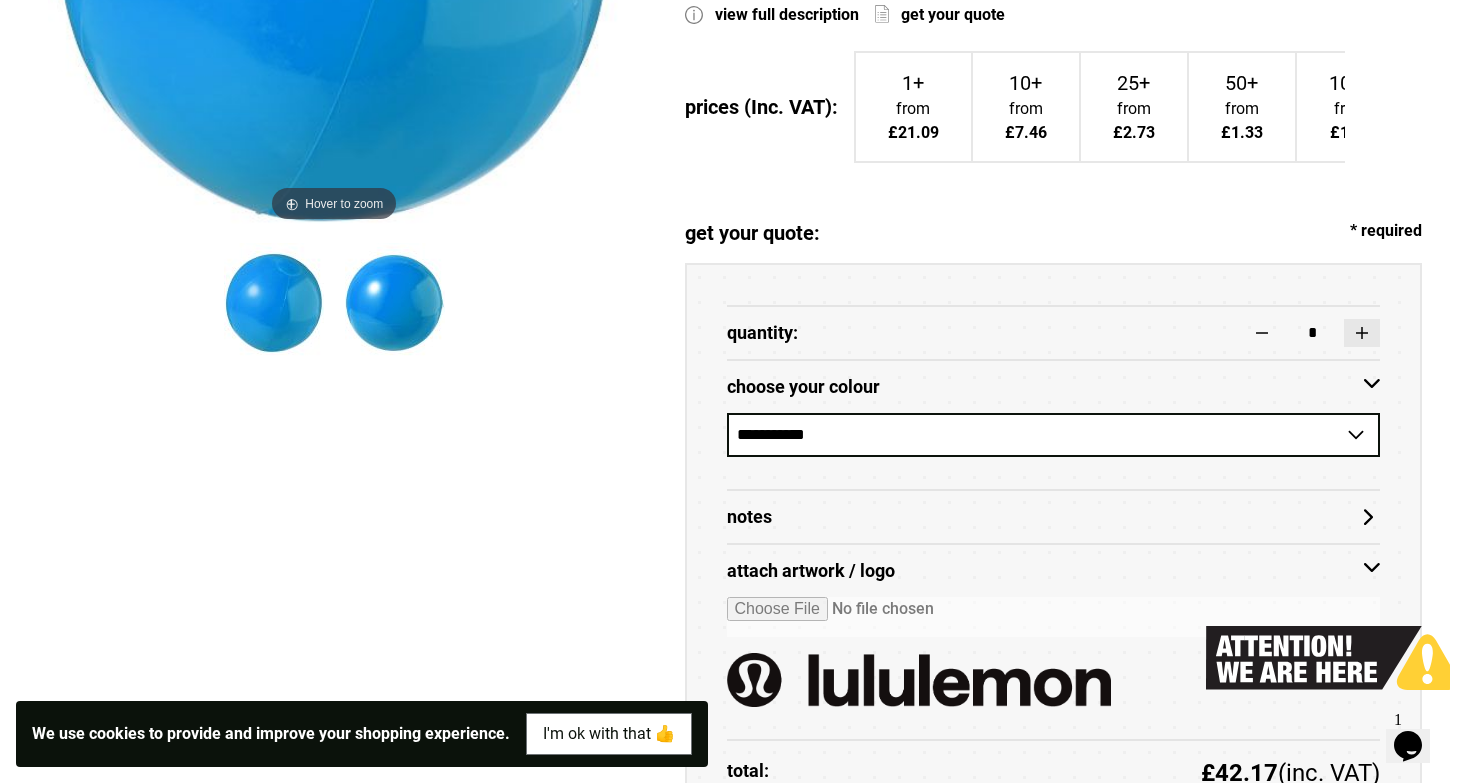 click at bounding box center [1362, 333] 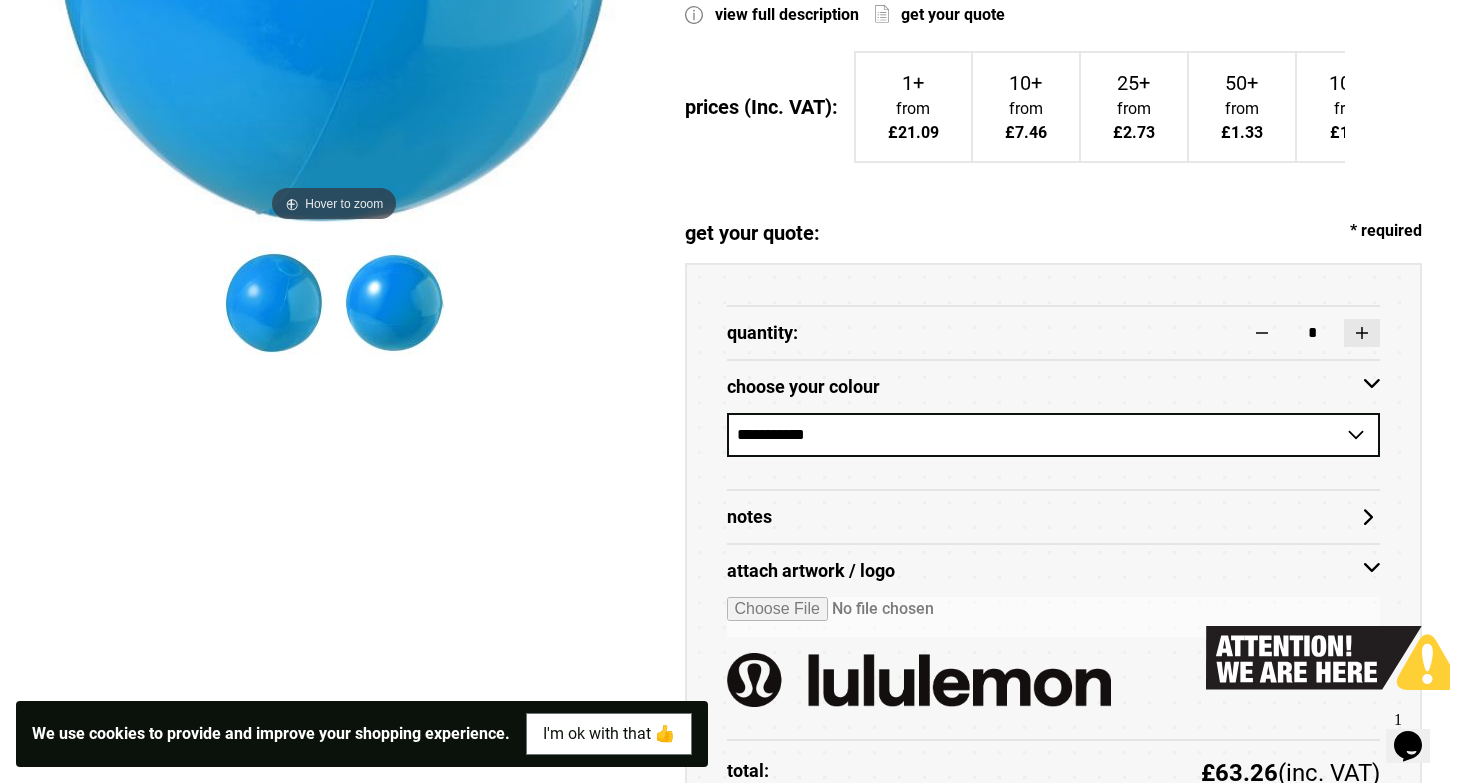 click at bounding box center [1362, 333] 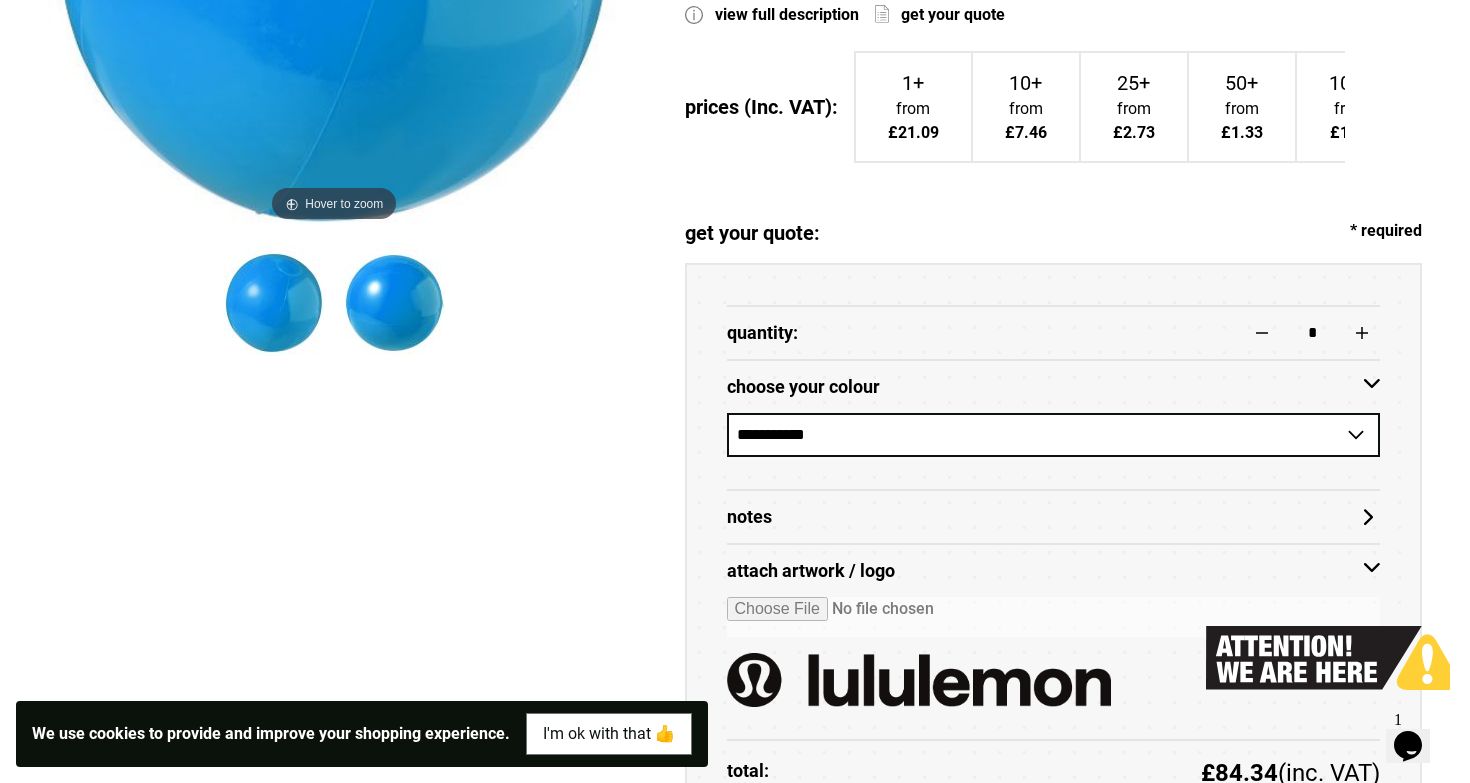 click on "**********" at bounding box center (1054, 597) 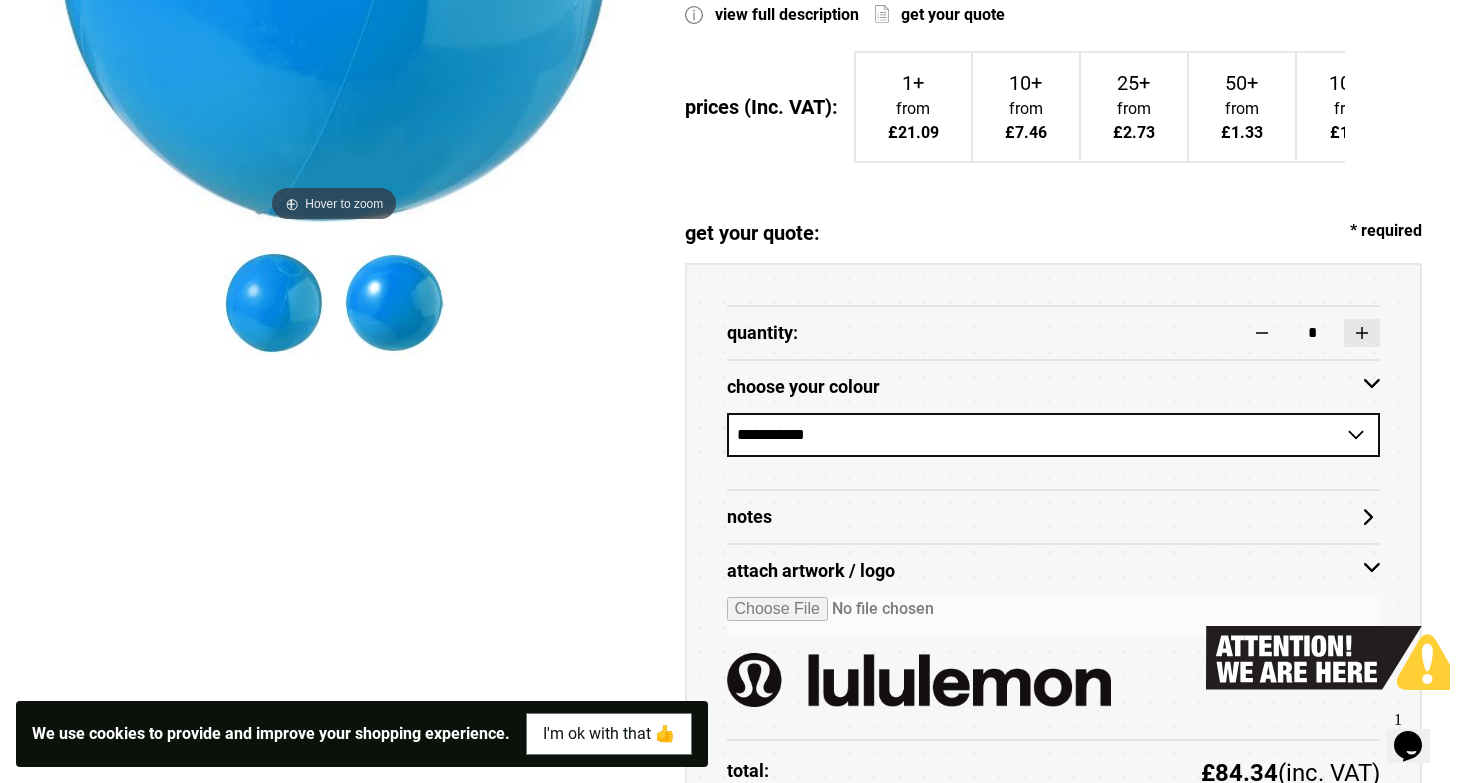 click at bounding box center (1362, 333) 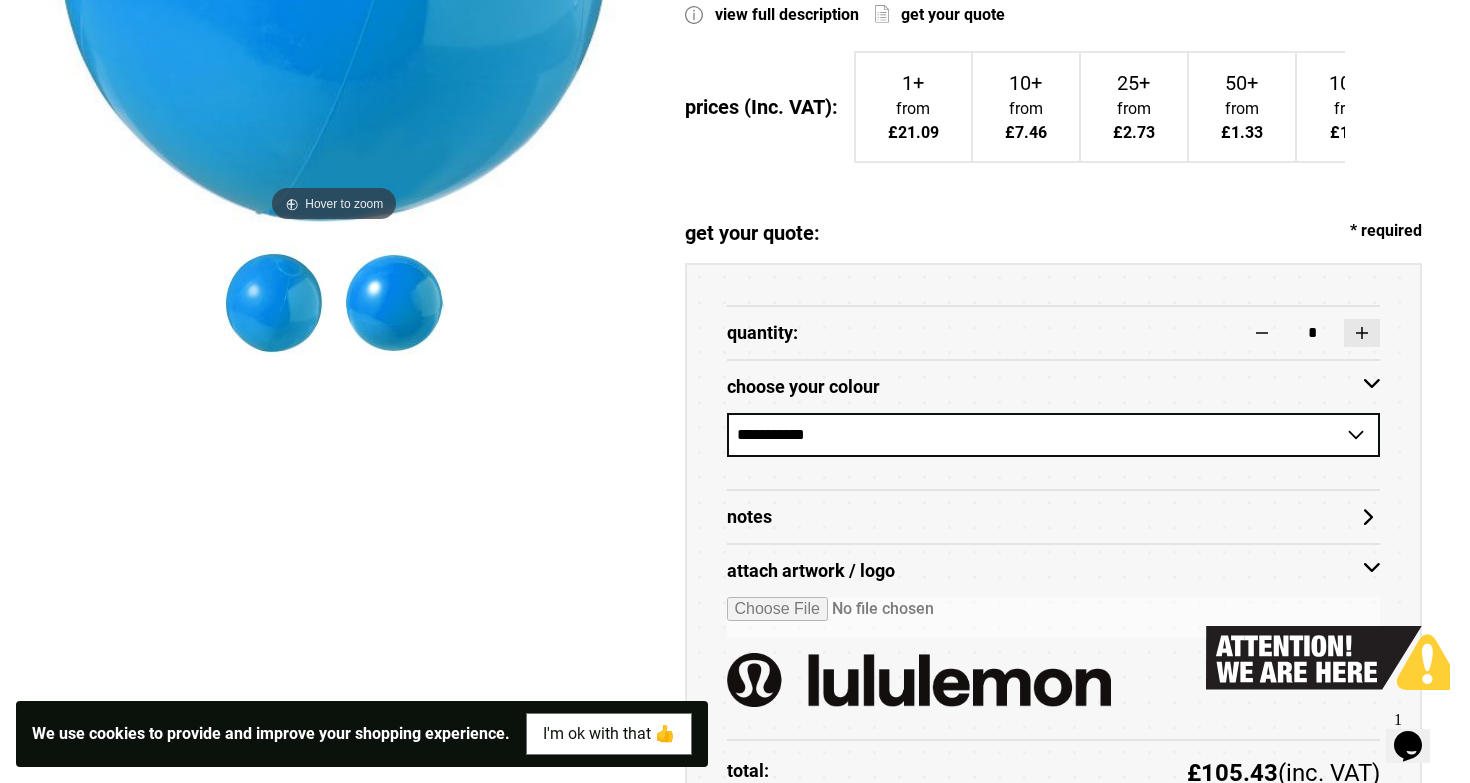 click at bounding box center [1362, 333] 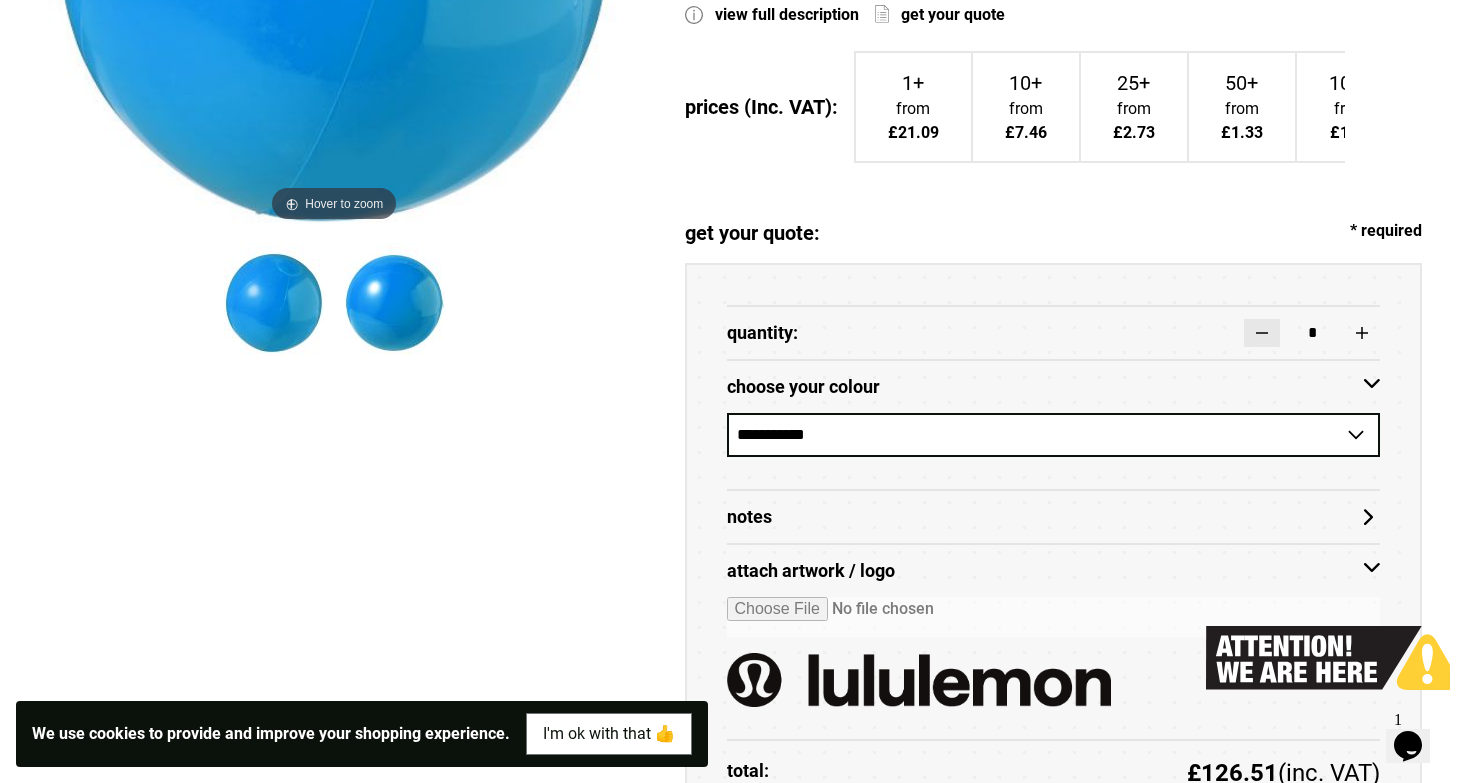 click at bounding box center (1262, 333) 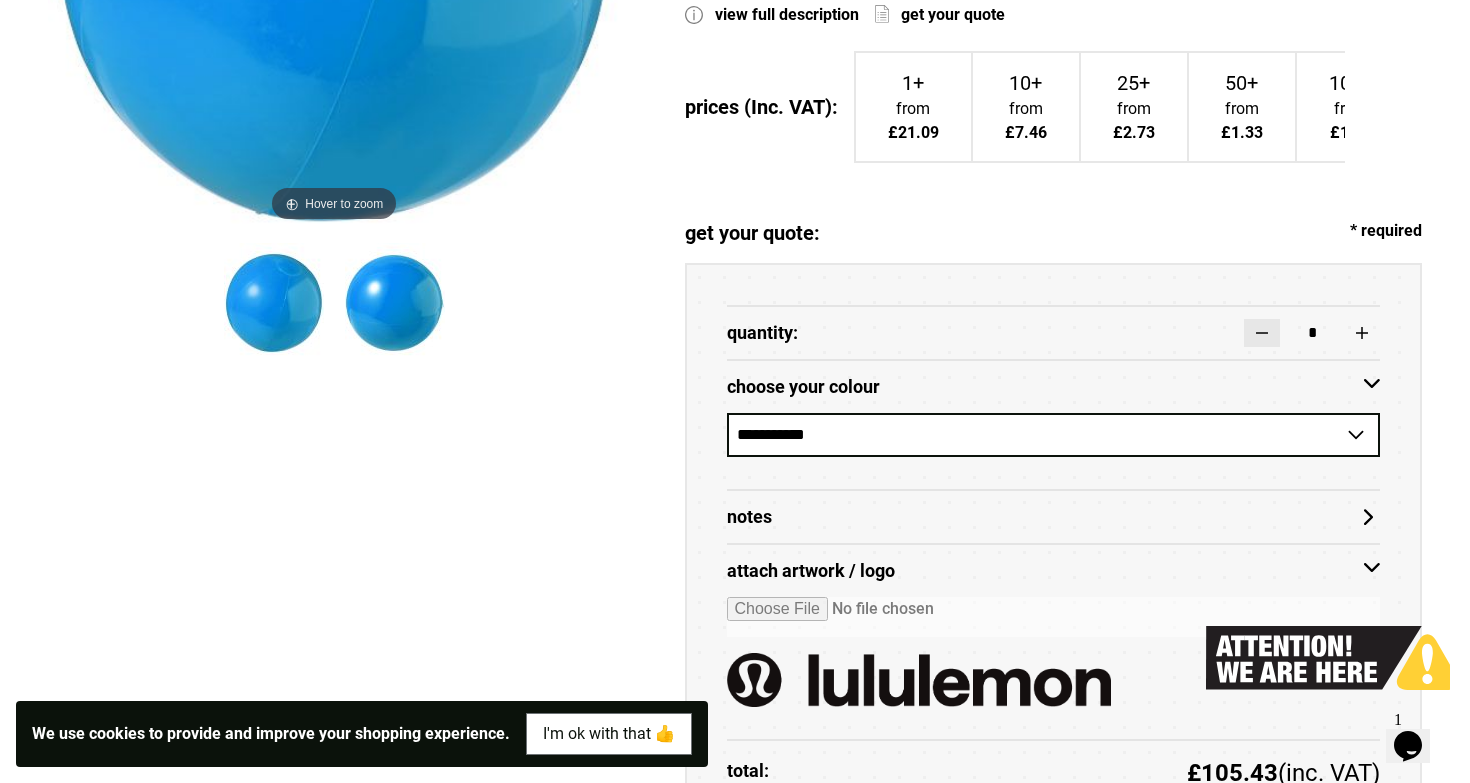 click at bounding box center (1262, 333) 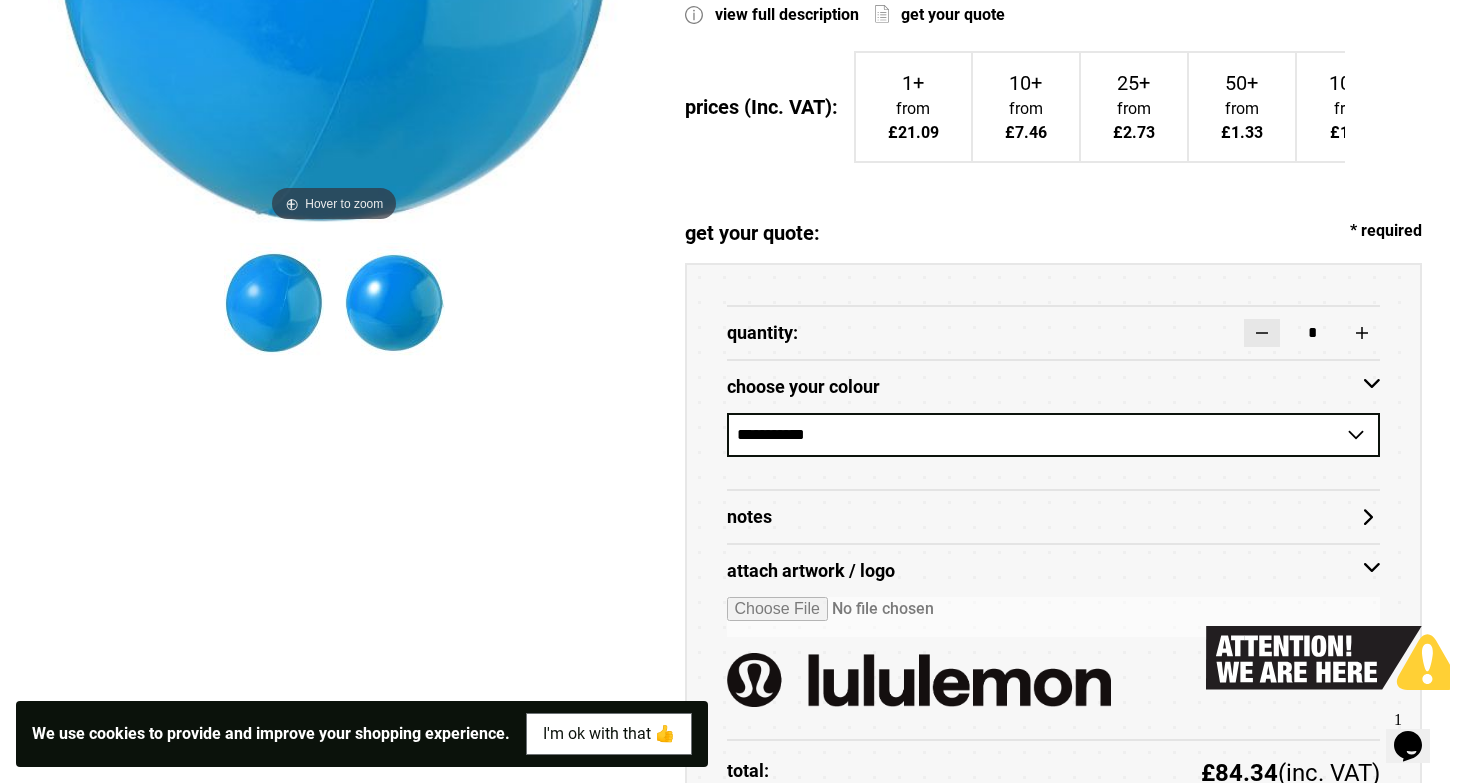 click at bounding box center (1262, 333) 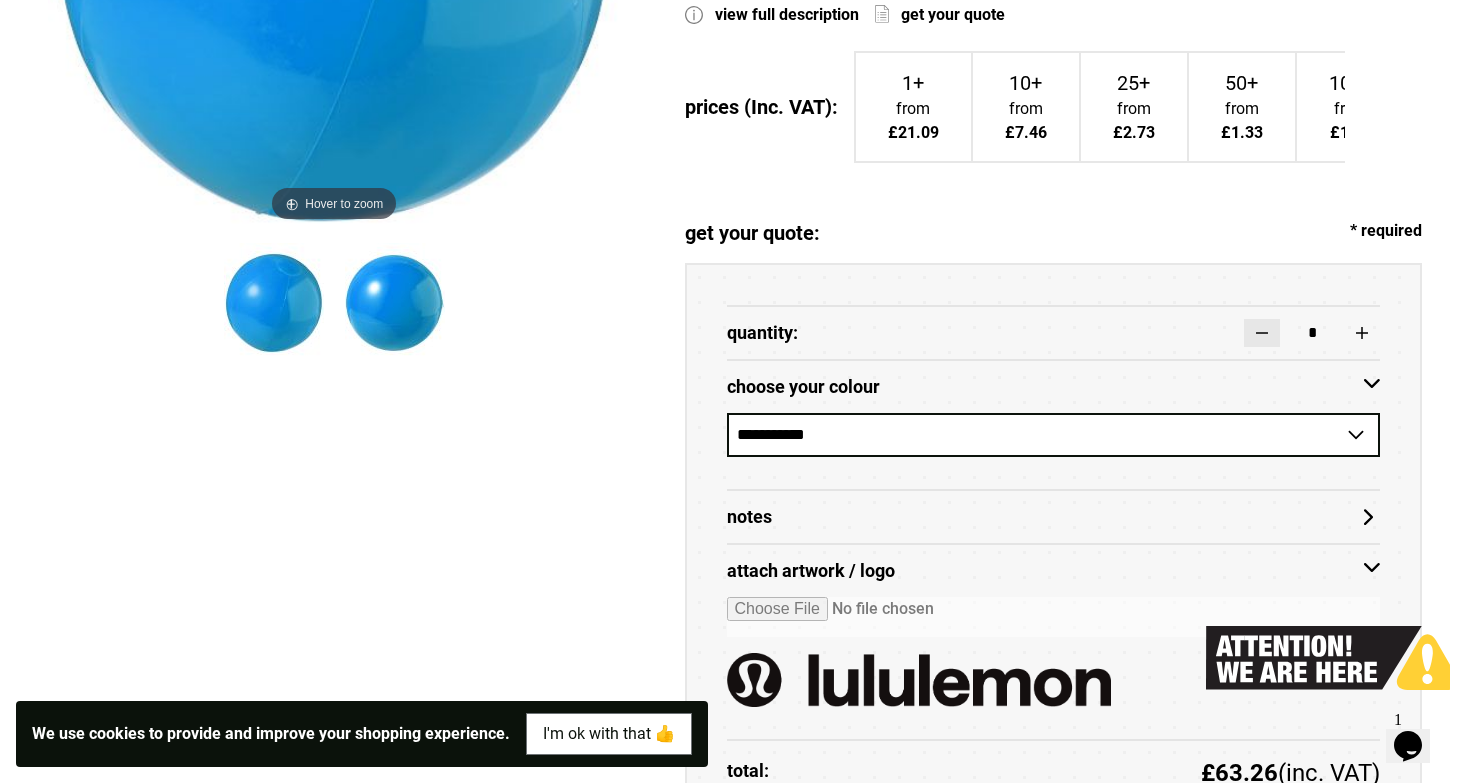 click at bounding box center (1262, 333) 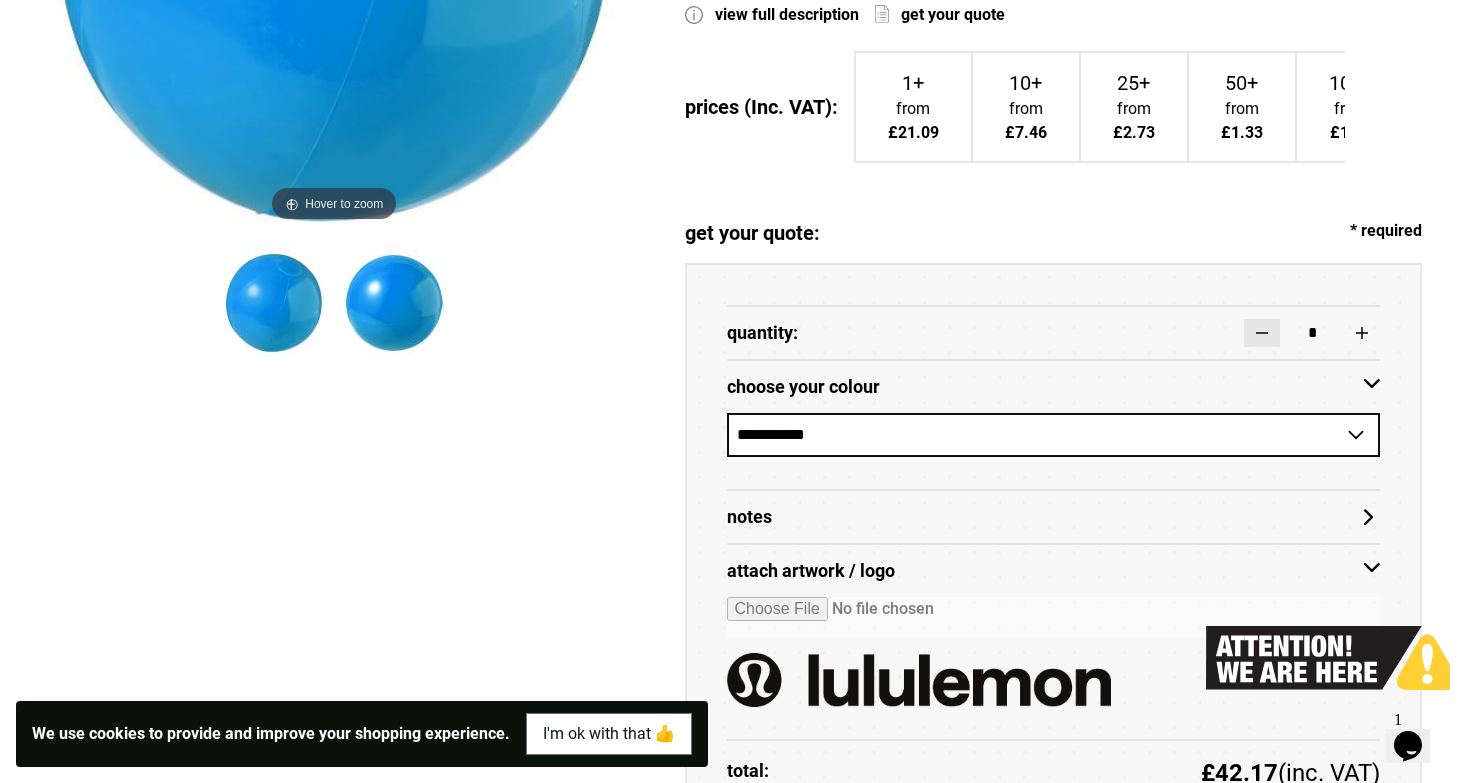 click at bounding box center (1262, 333) 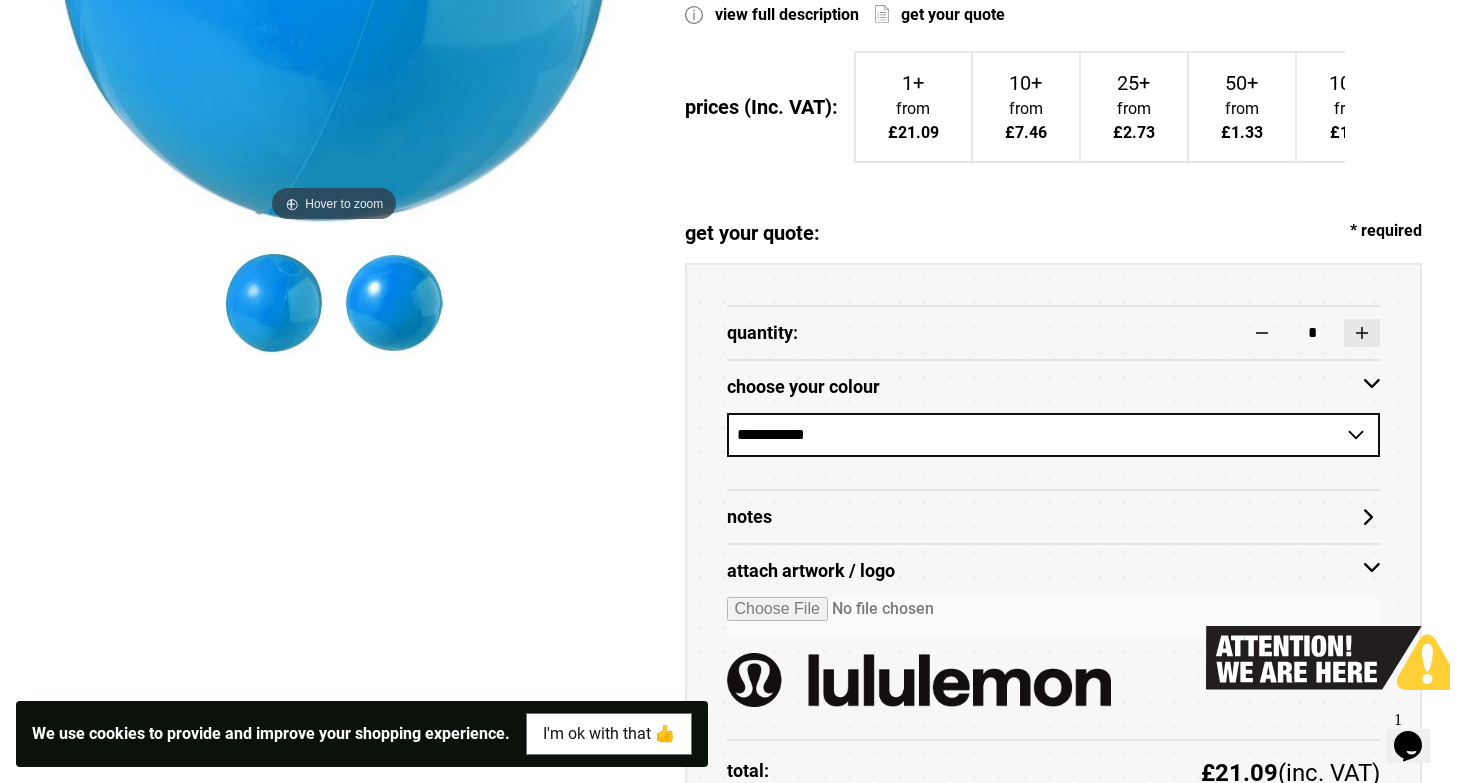 click at bounding box center [1362, 333] 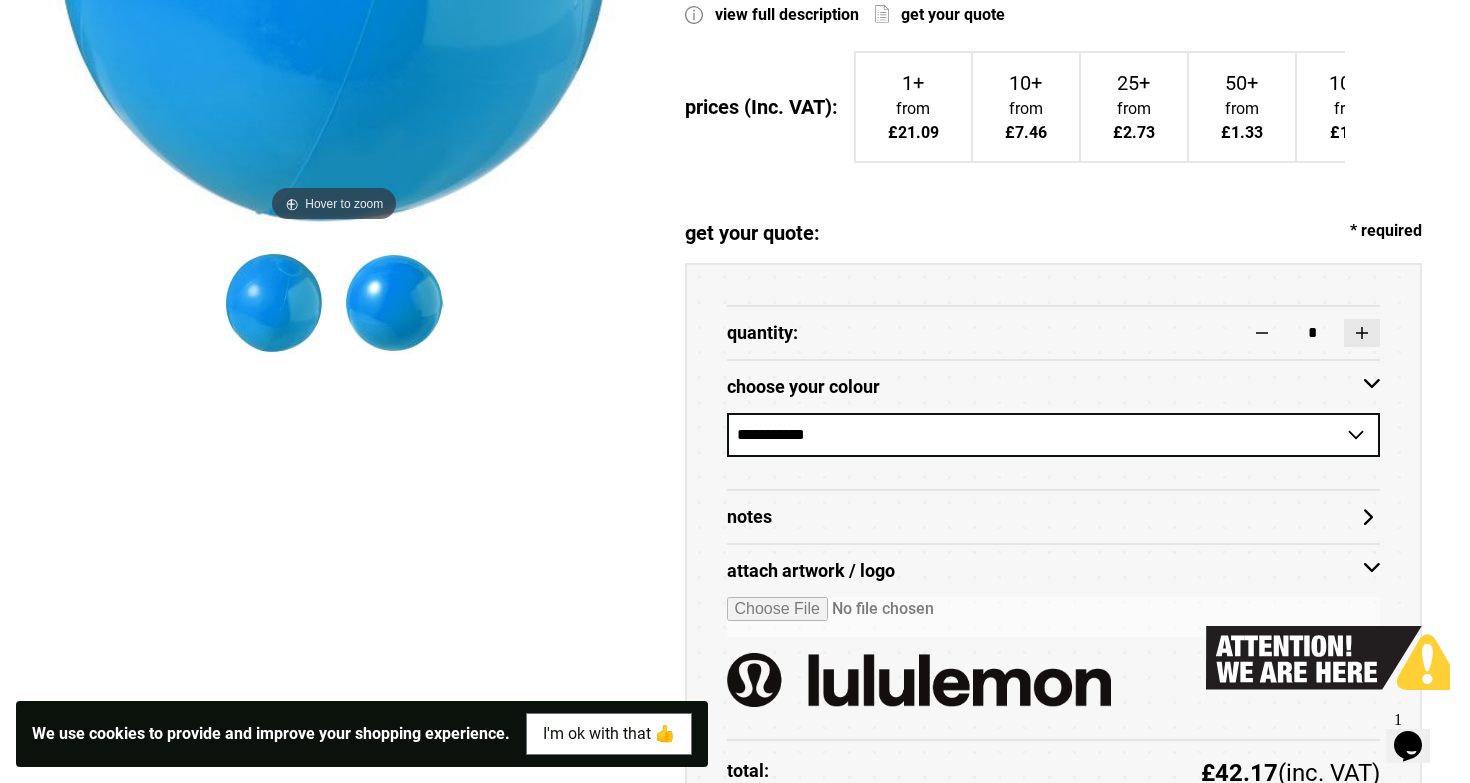 click at bounding box center [1362, 333] 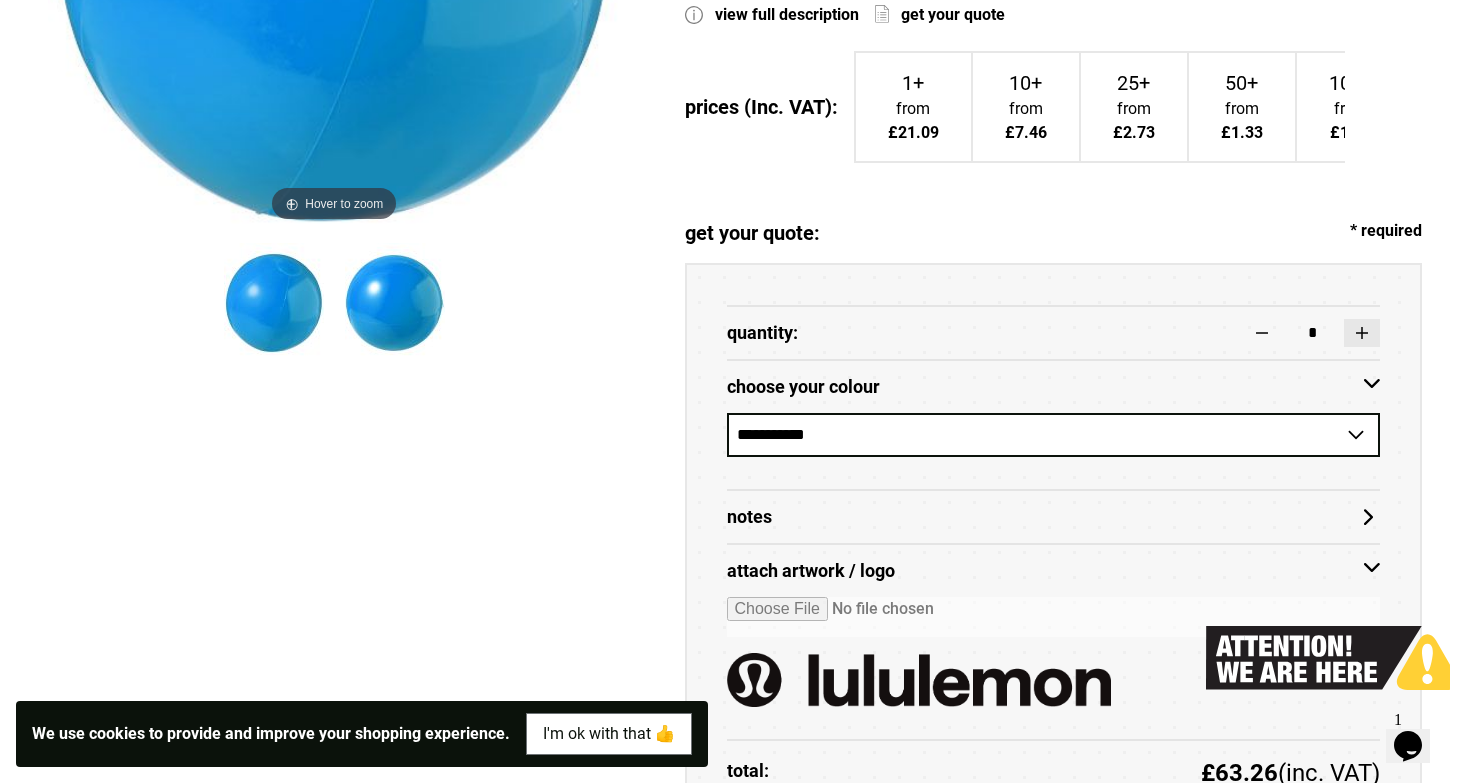 click at bounding box center (1362, 333) 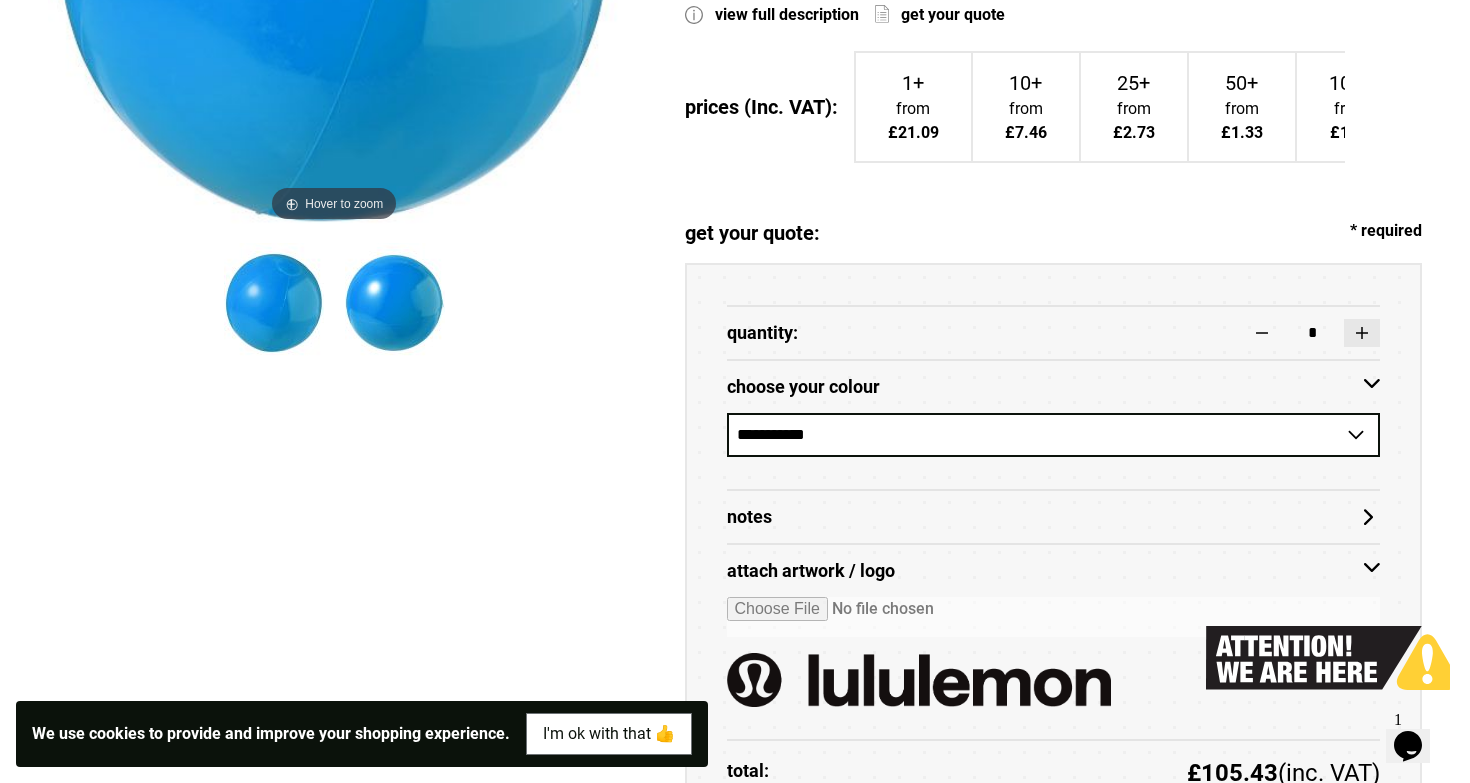 click at bounding box center [1362, 333] 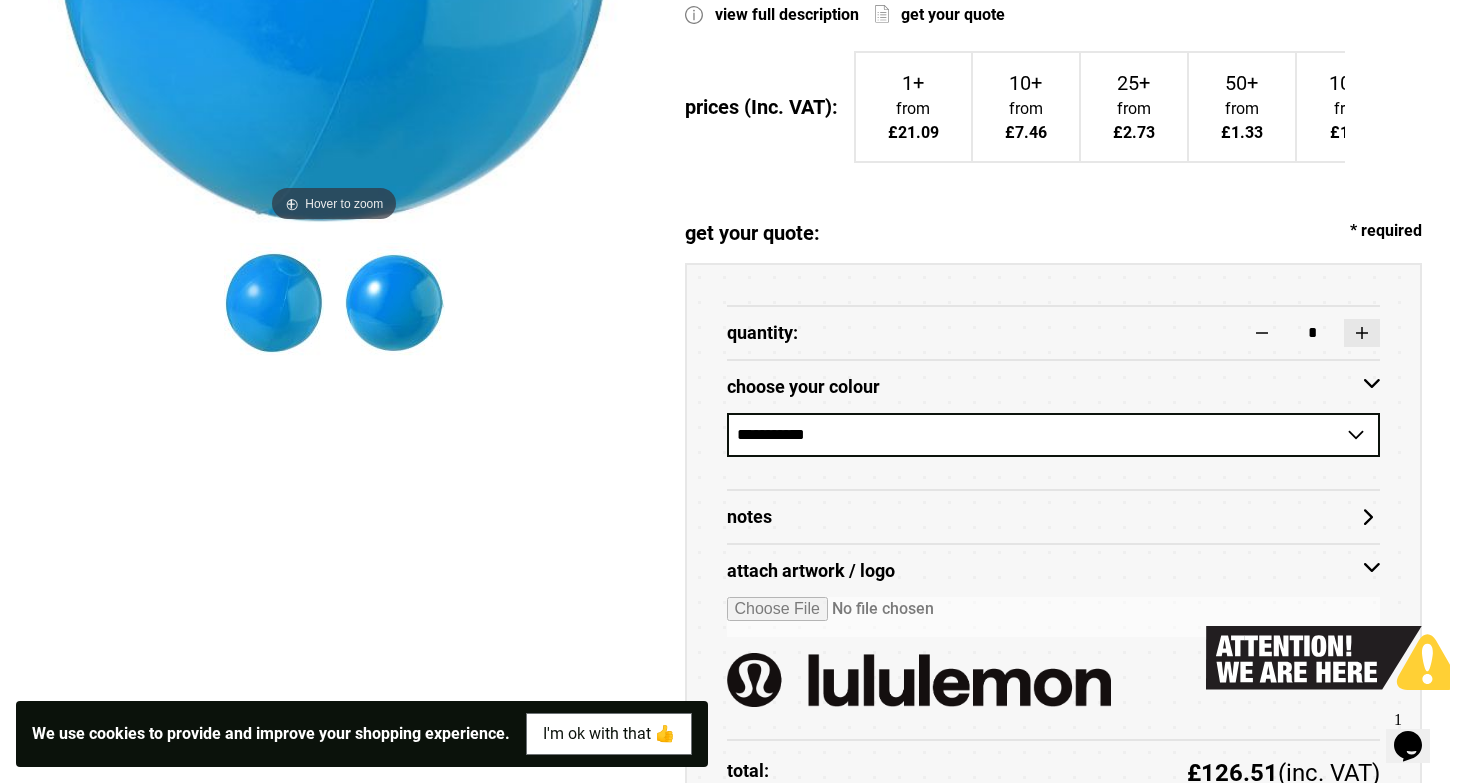 click at bounding box center (1362, 333) 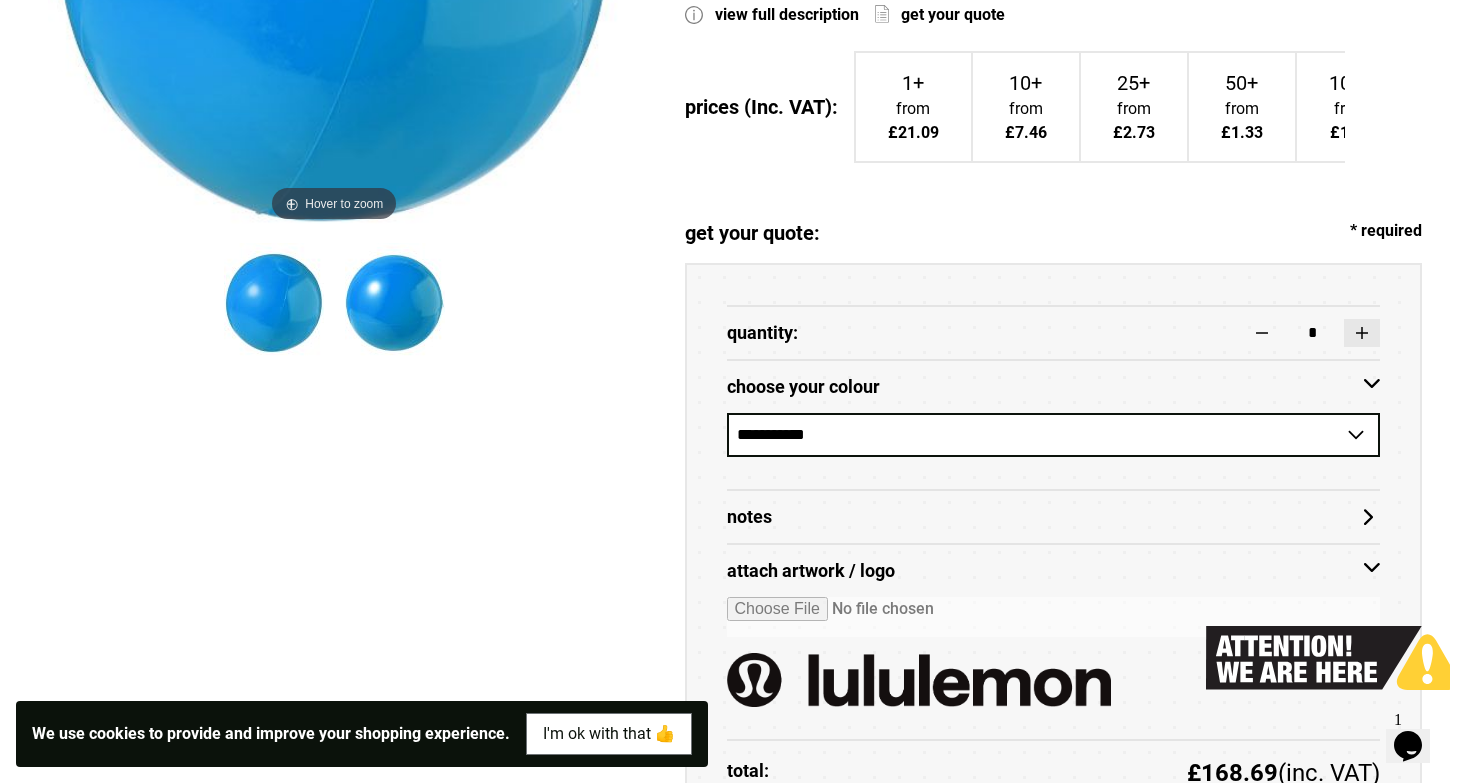 click at bounding box center [1362, 333] 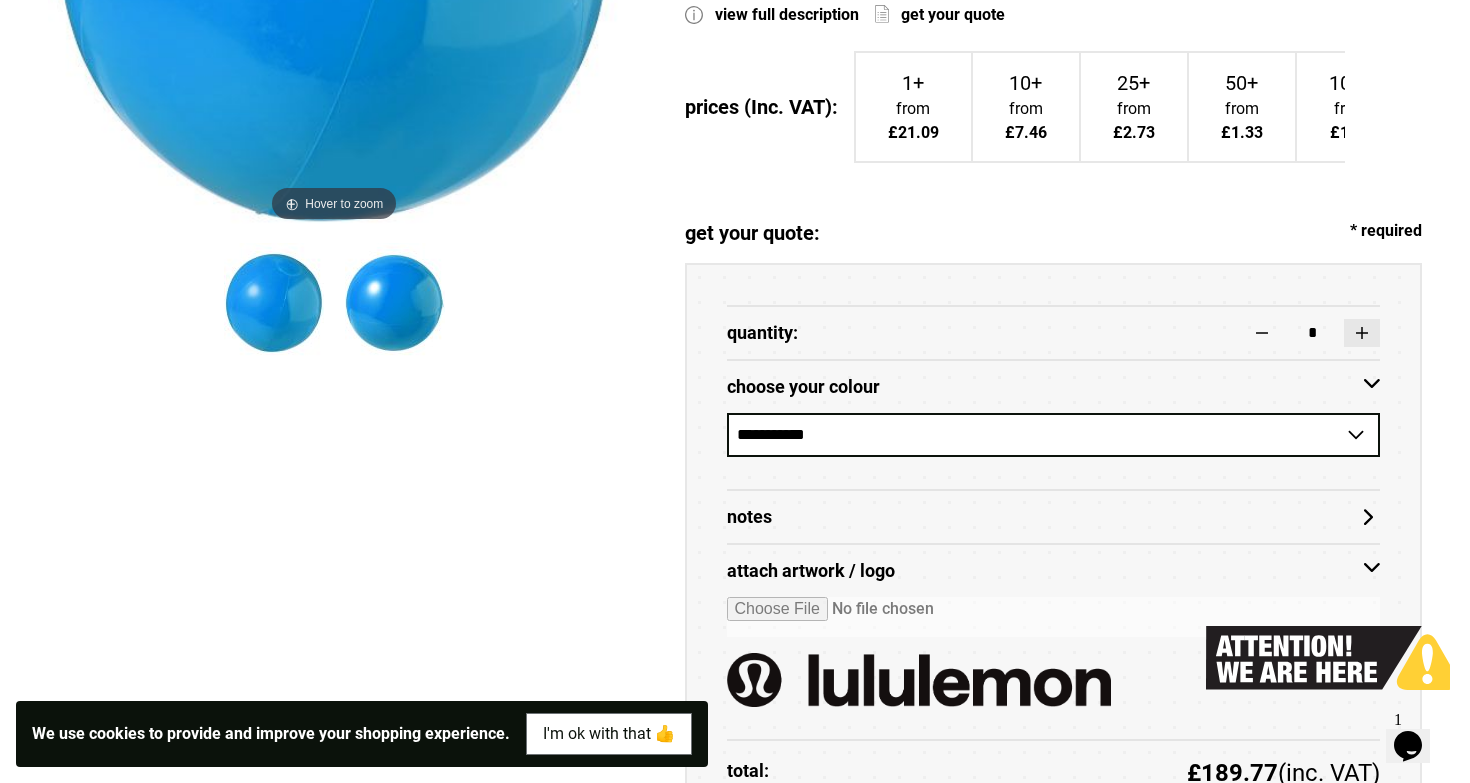 click at bounding box center [1362, 333] 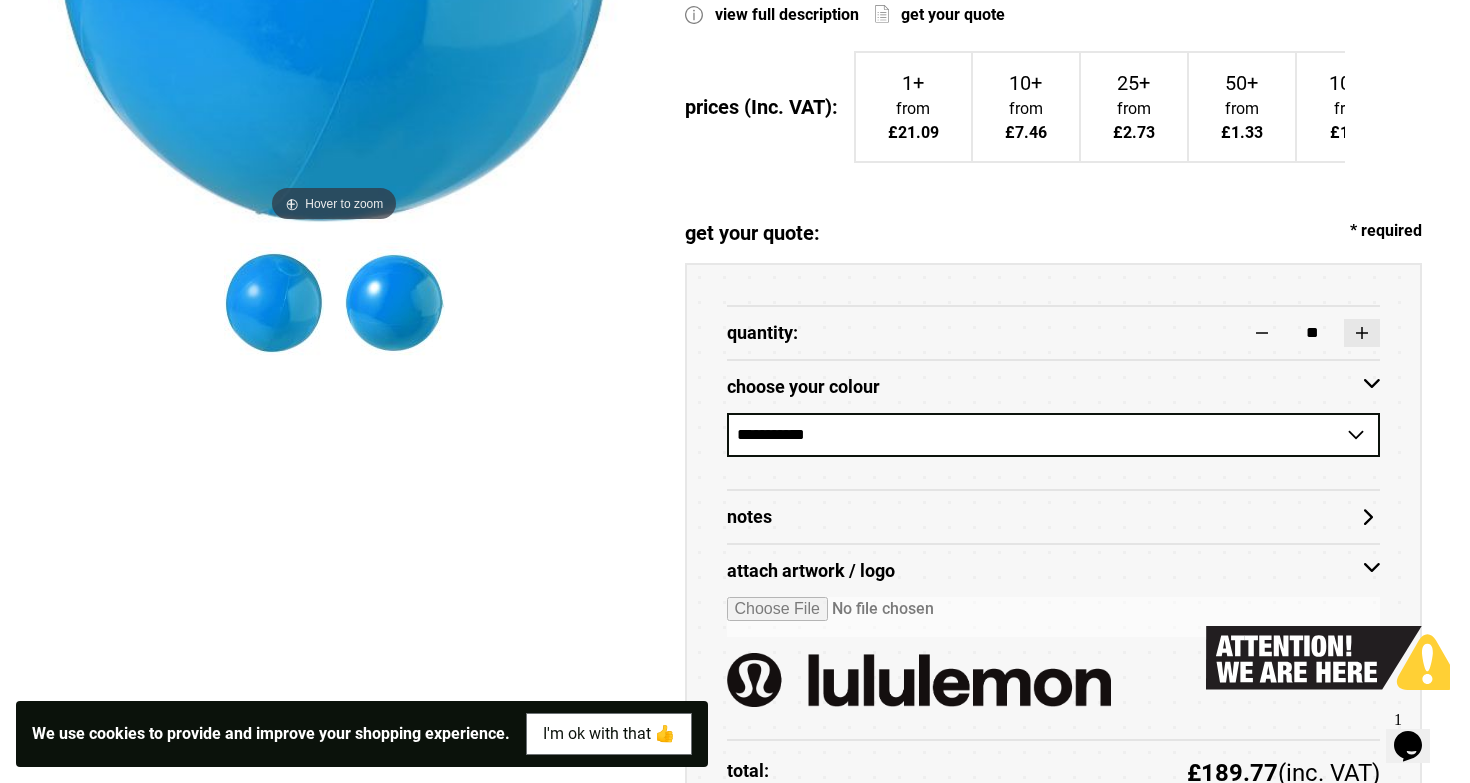 click at bounding box center [1362, 333] 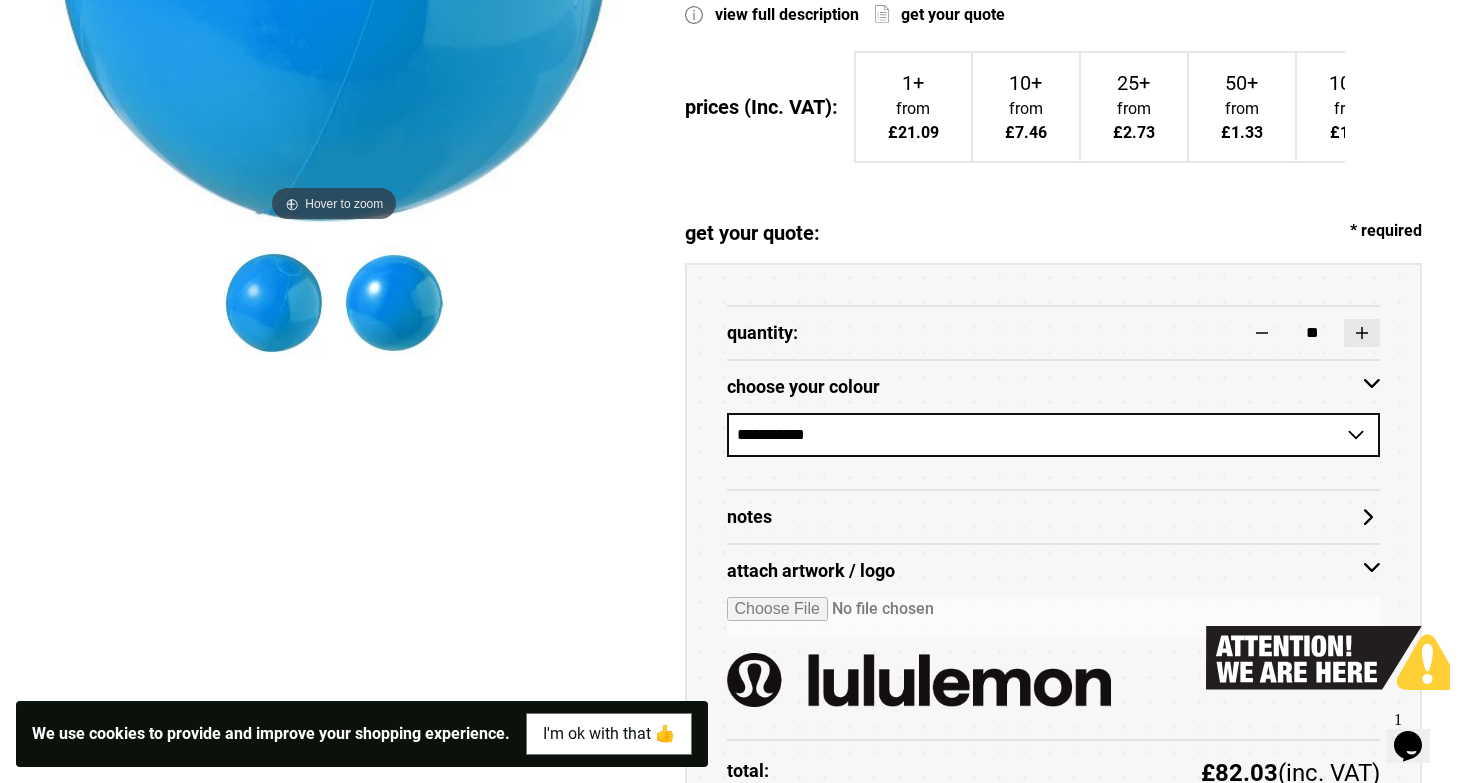 click at bounding box center (1362, 333) 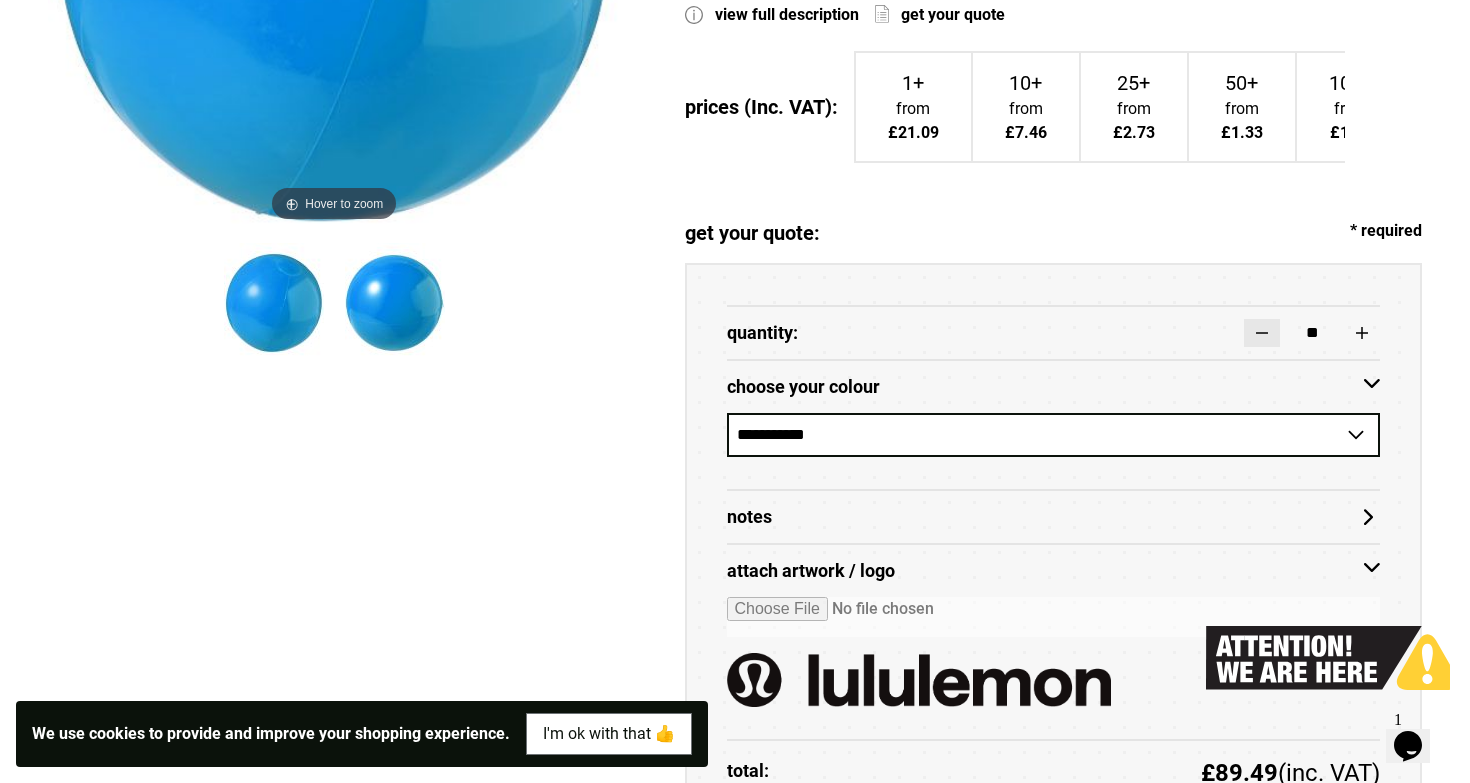 click at bounding box center (1262, 333) 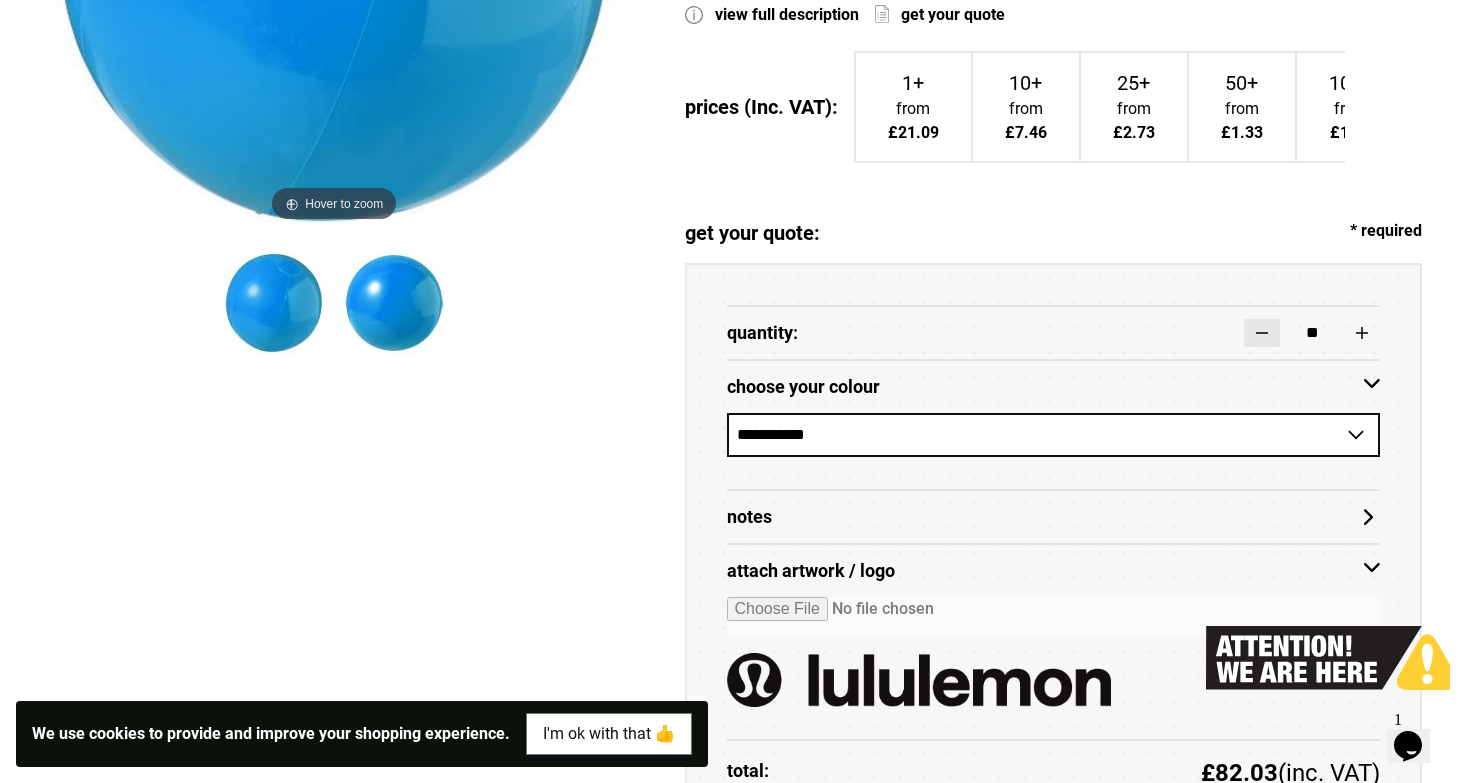 click at bounding box center (1262, 333) 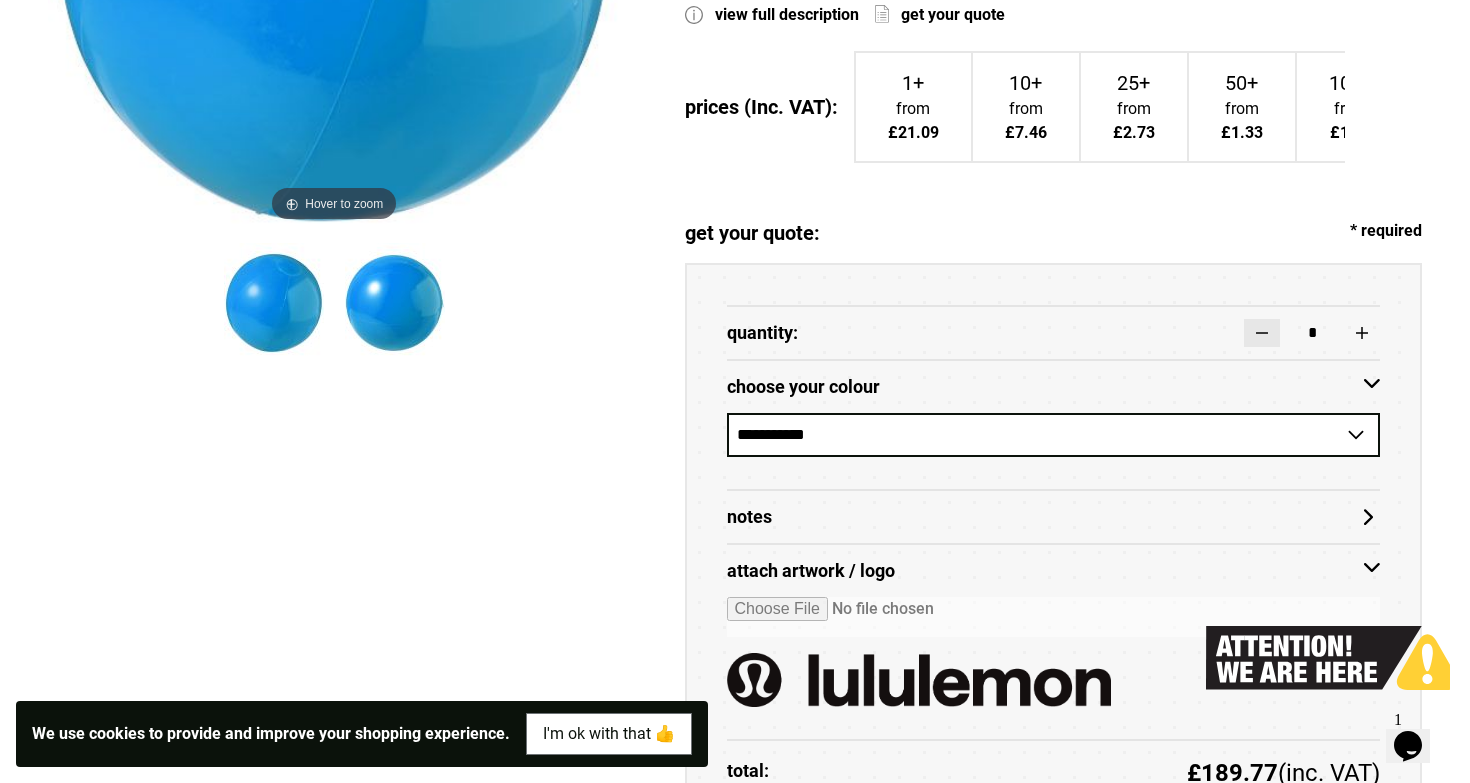 click at bounding box center (1262, 333) 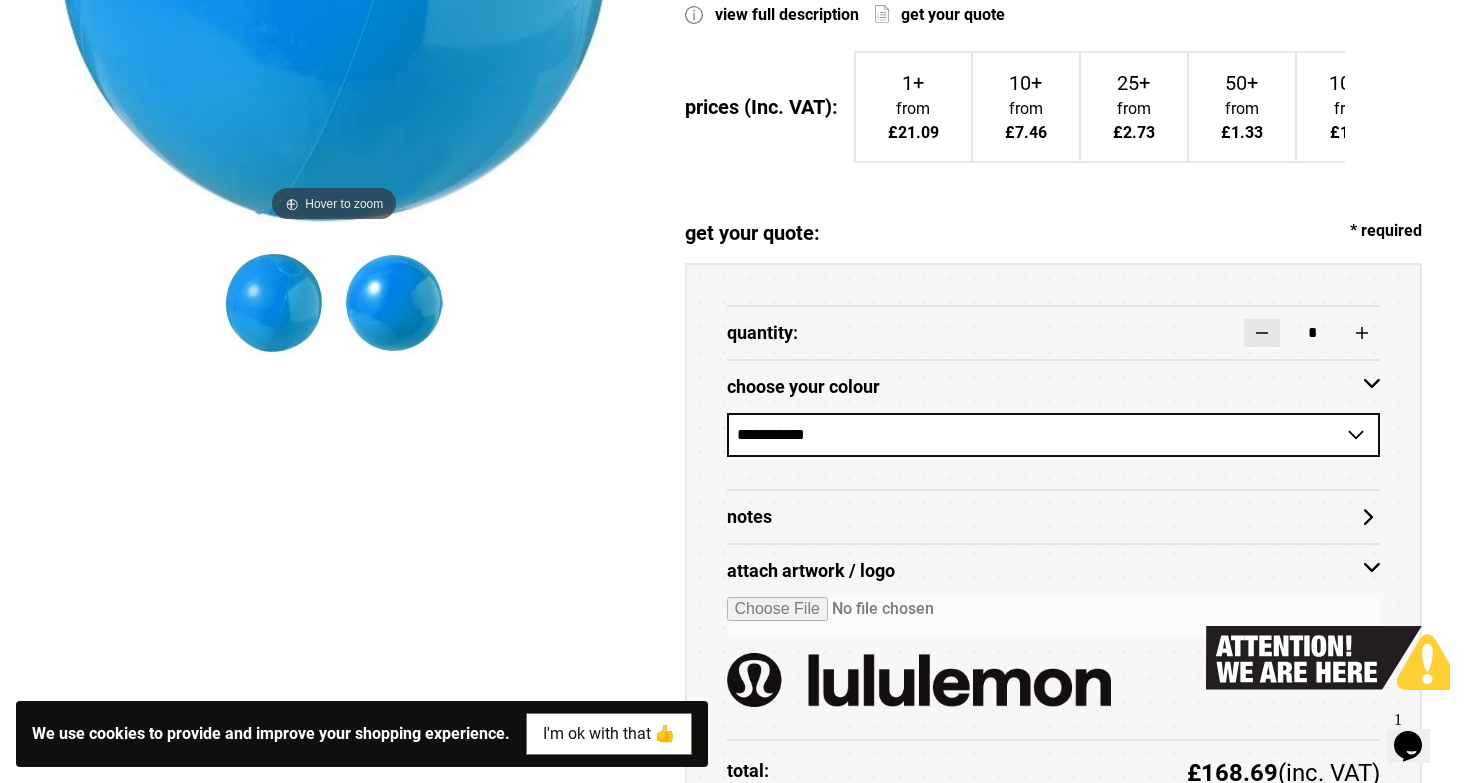 click at bounding box center [1262, 333] 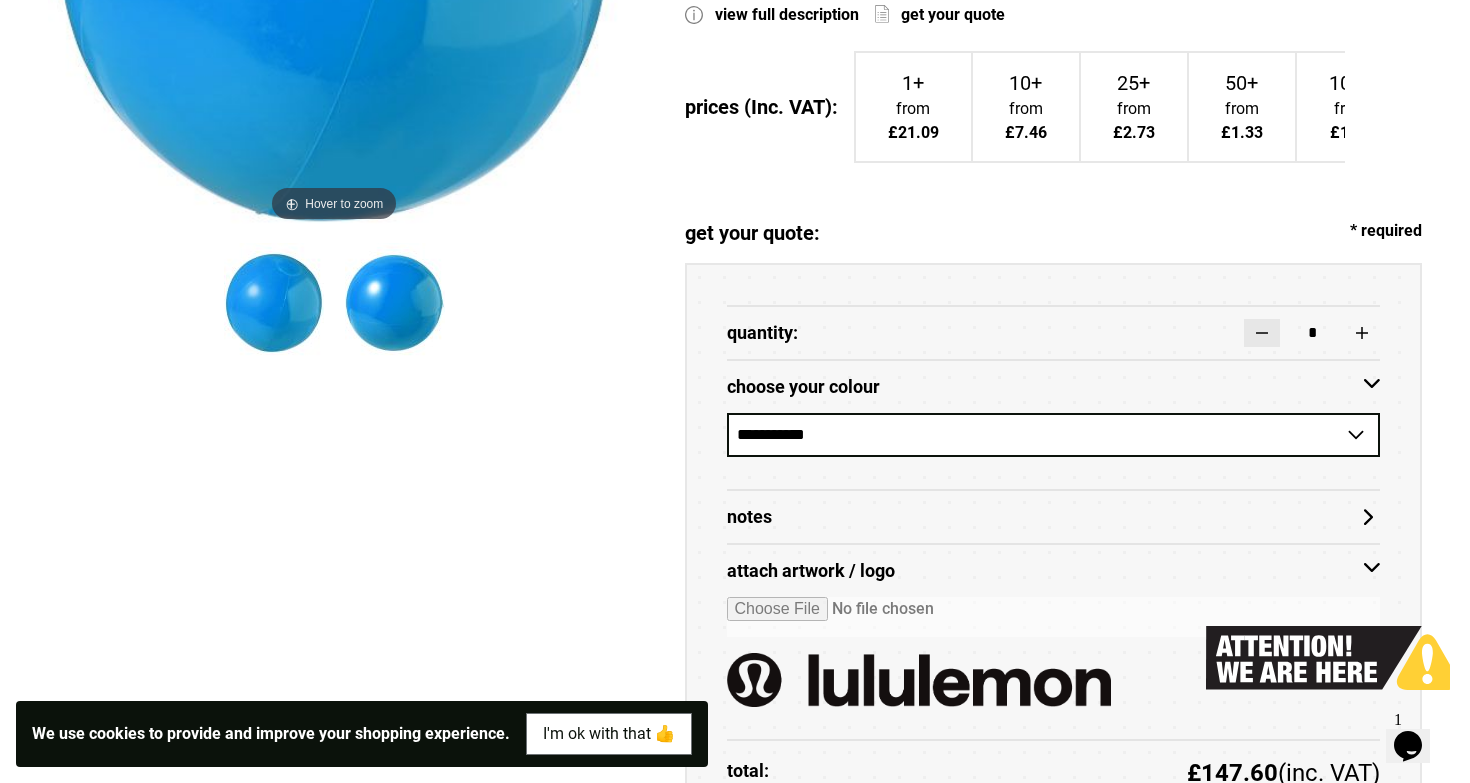 click at bounding box center [1262, 333] 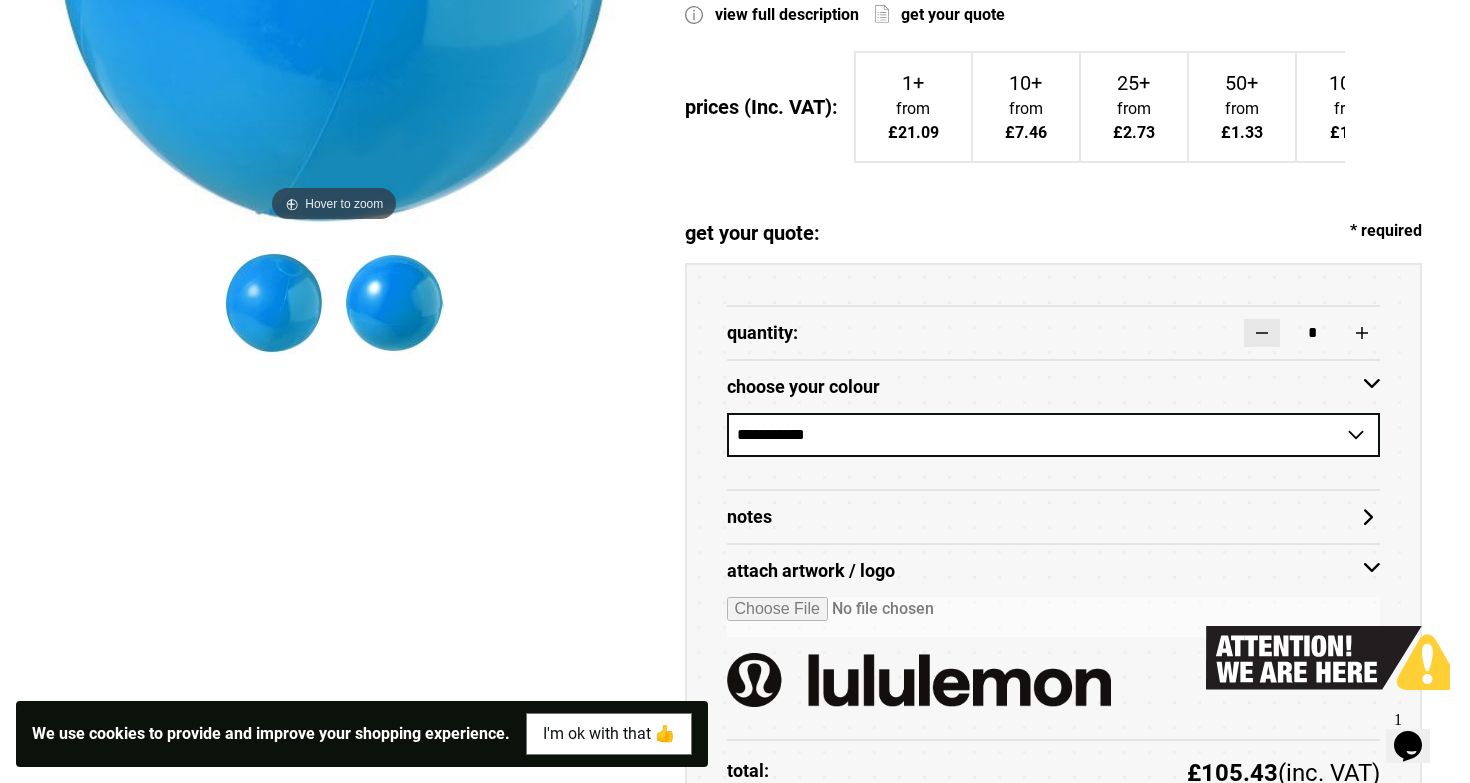 click at bounding box center [1262, 333] 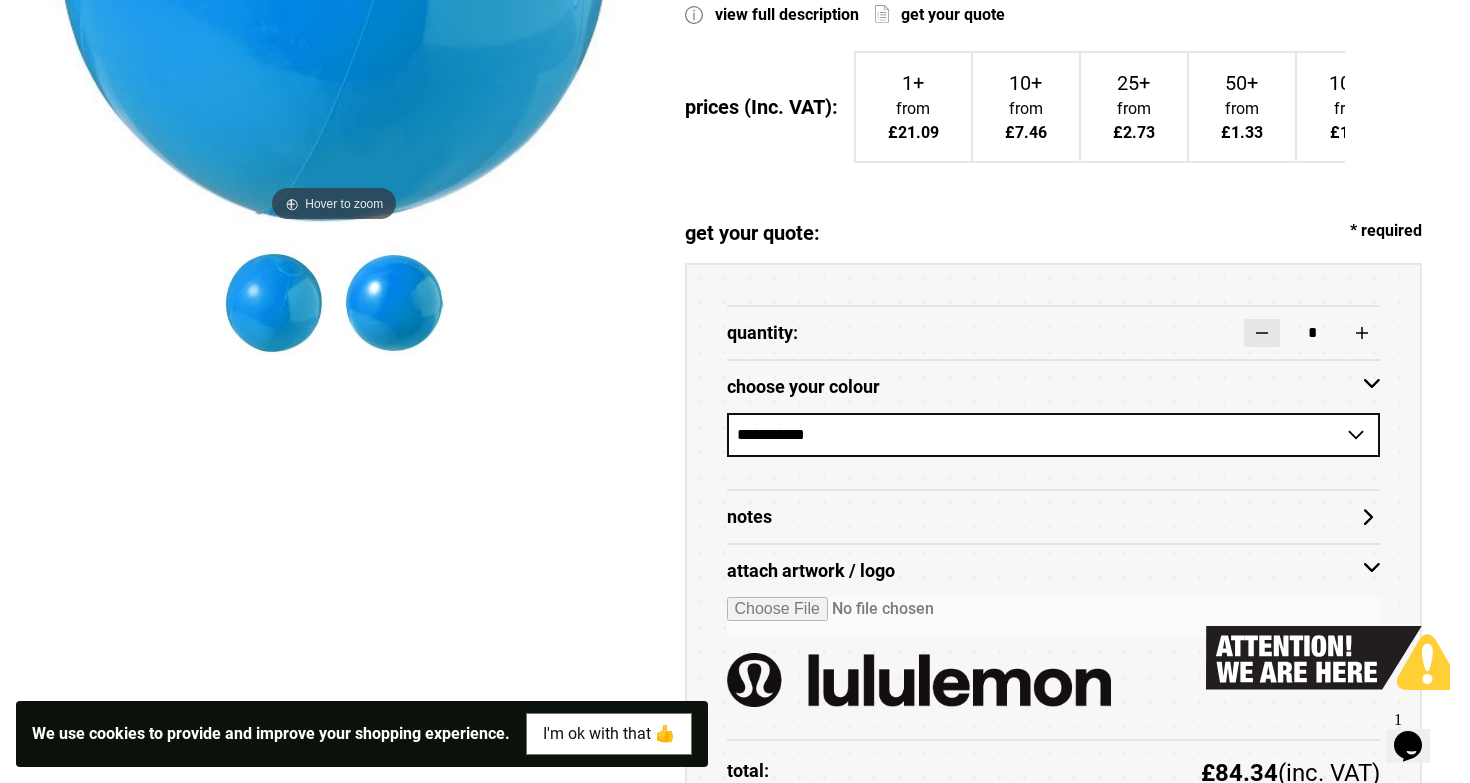 click at bounding box center (1262, 333) 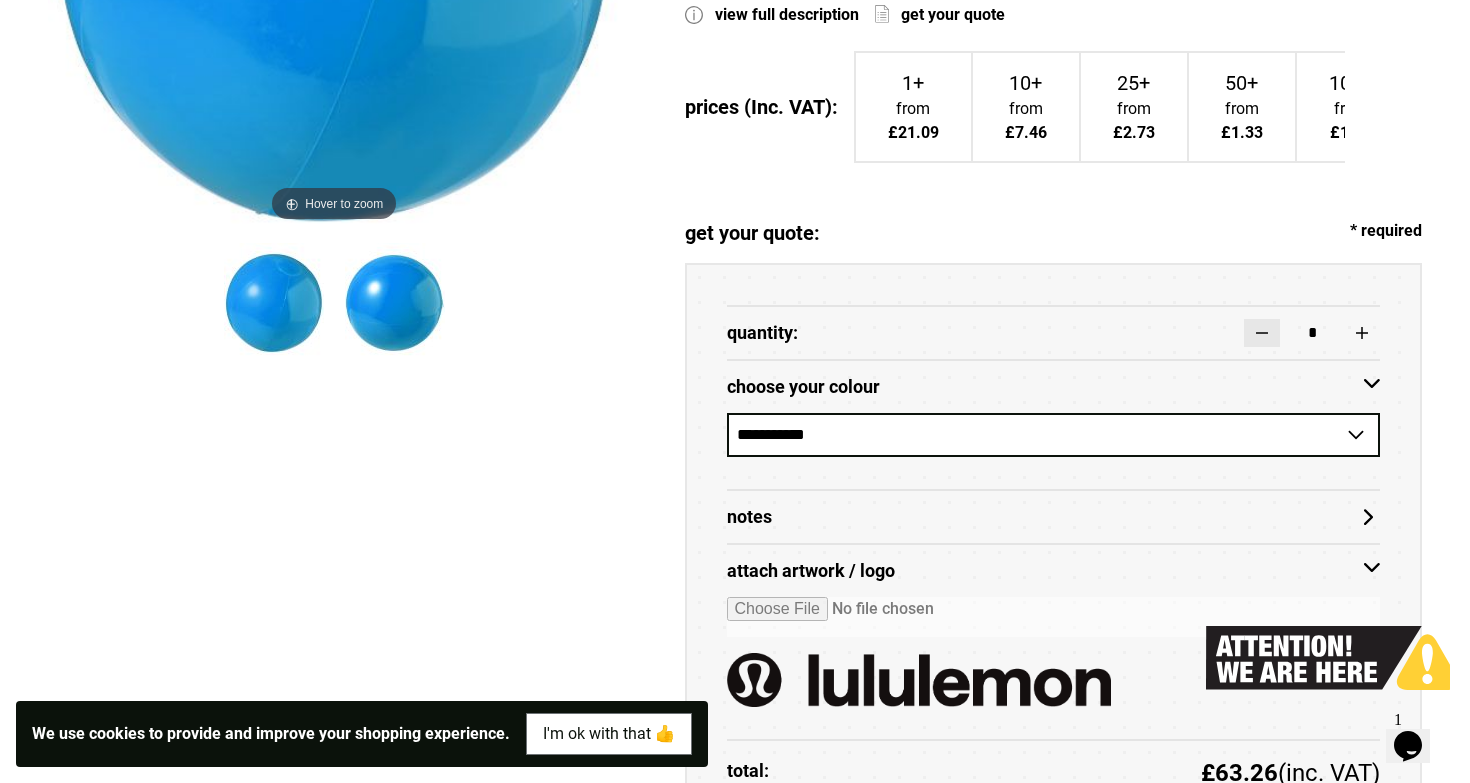 click at bounding box center (1262, 333) 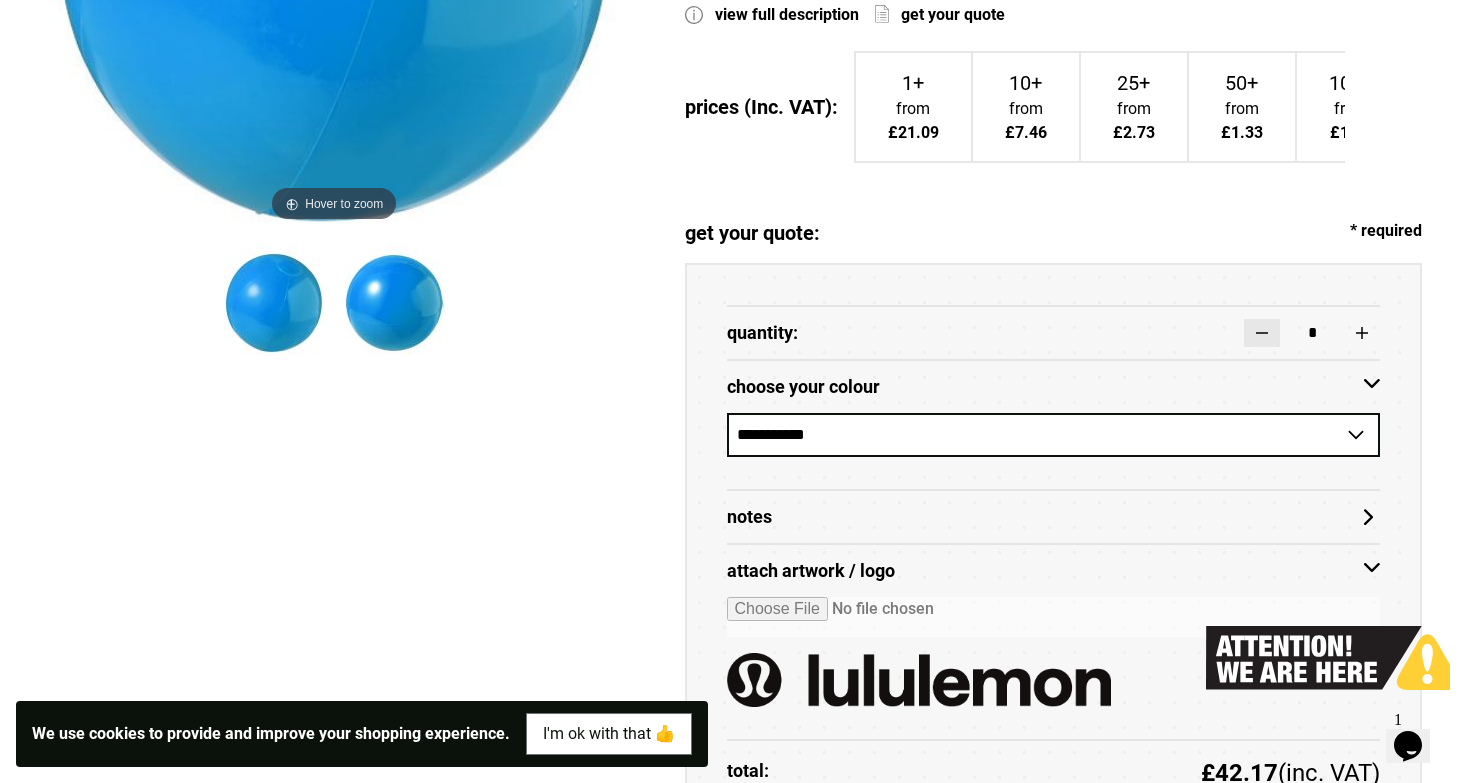click at bounding box center [1262, 333] 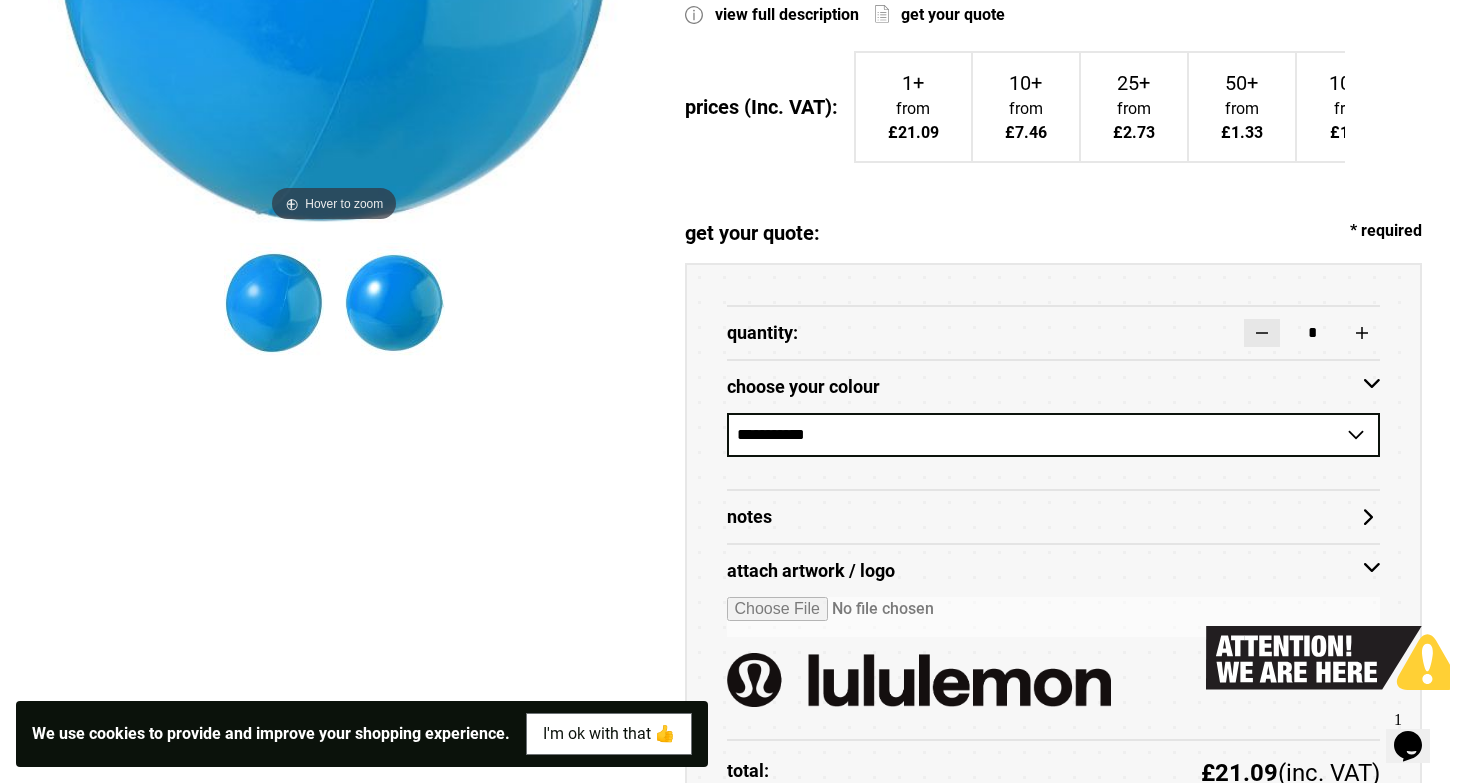 click at bounding box center [1262, 333] 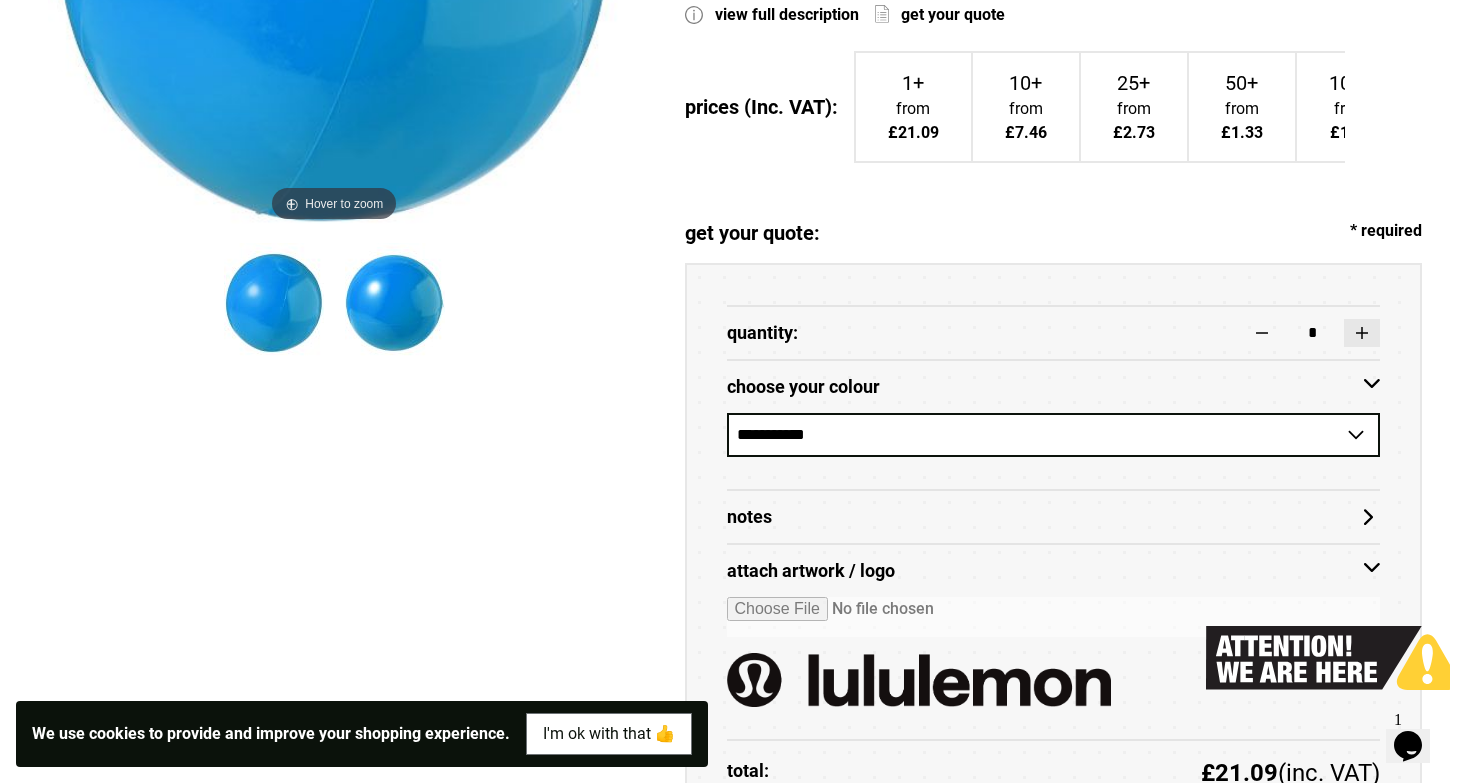 click at bounding box center [1362, 333] 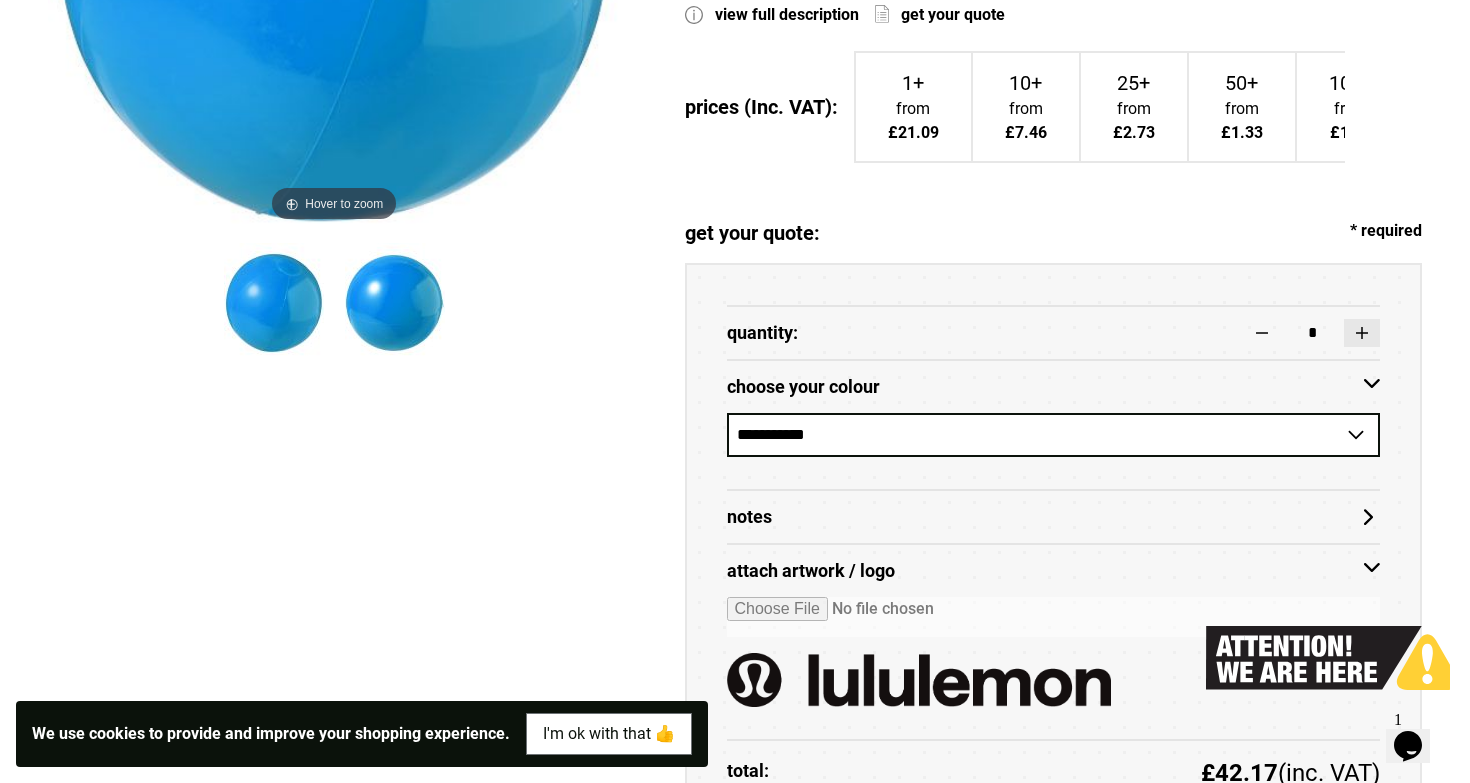 click at bounding box center [1362, 333] 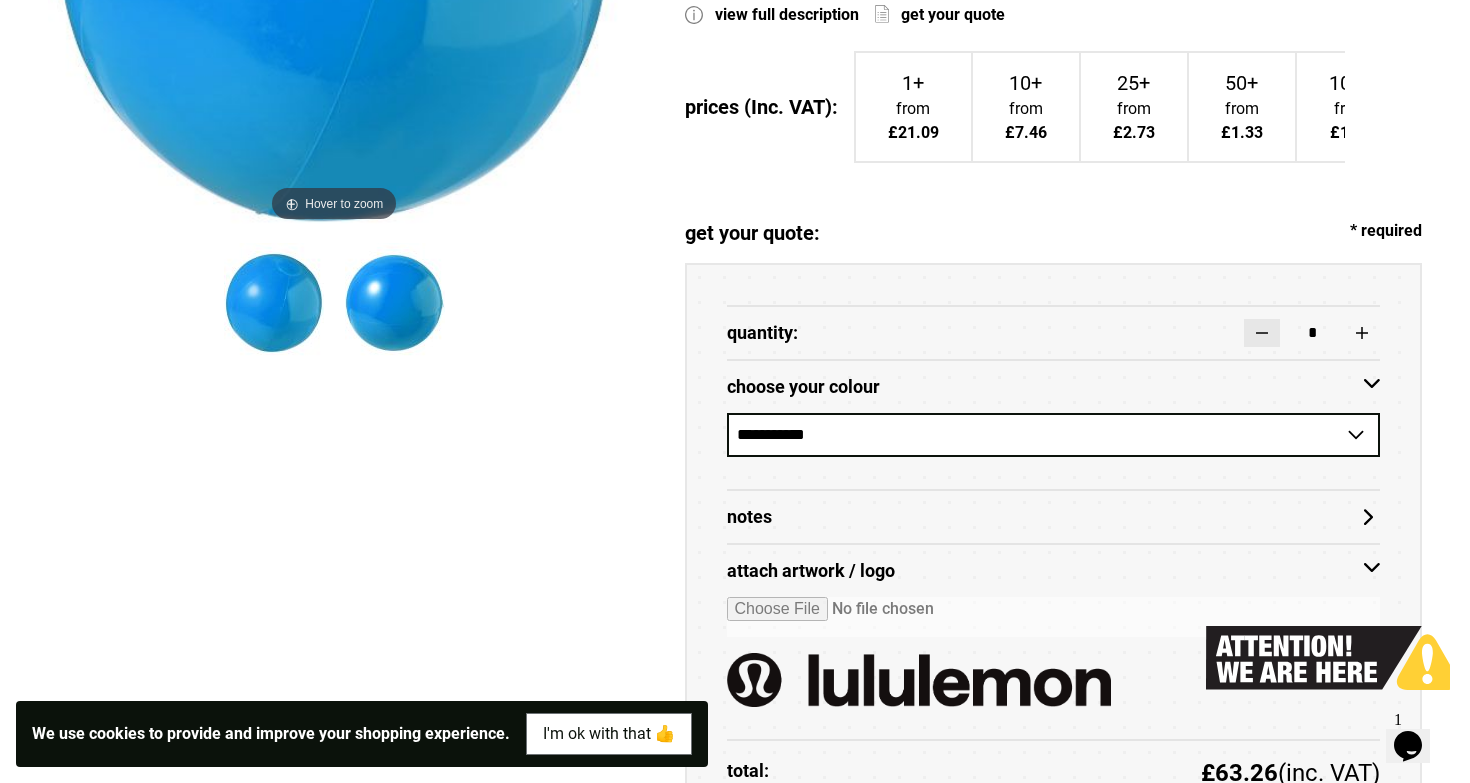 click at bounding box center [1262, 333] 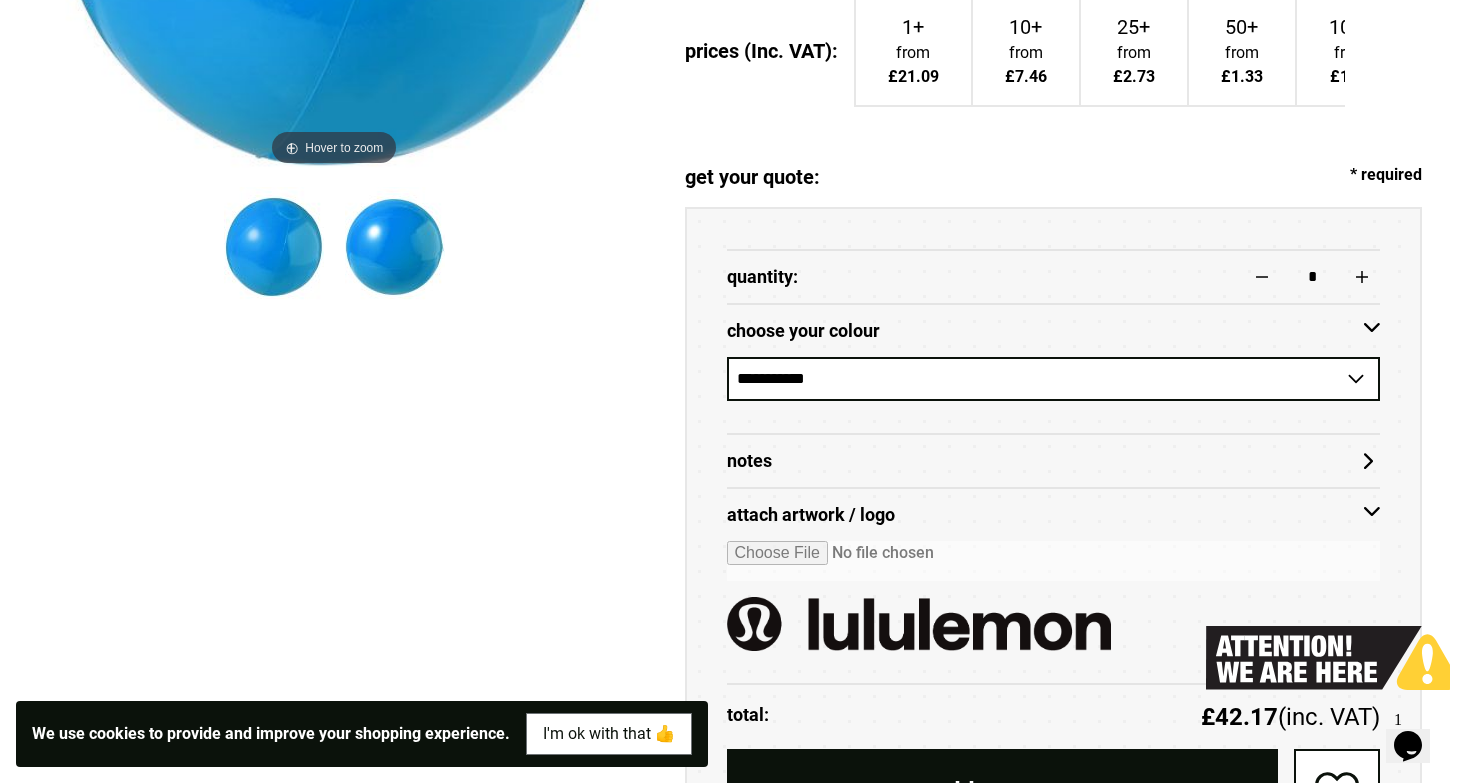 scroll, scrollTop: 687, scrollLeft: 0, axis: vertical 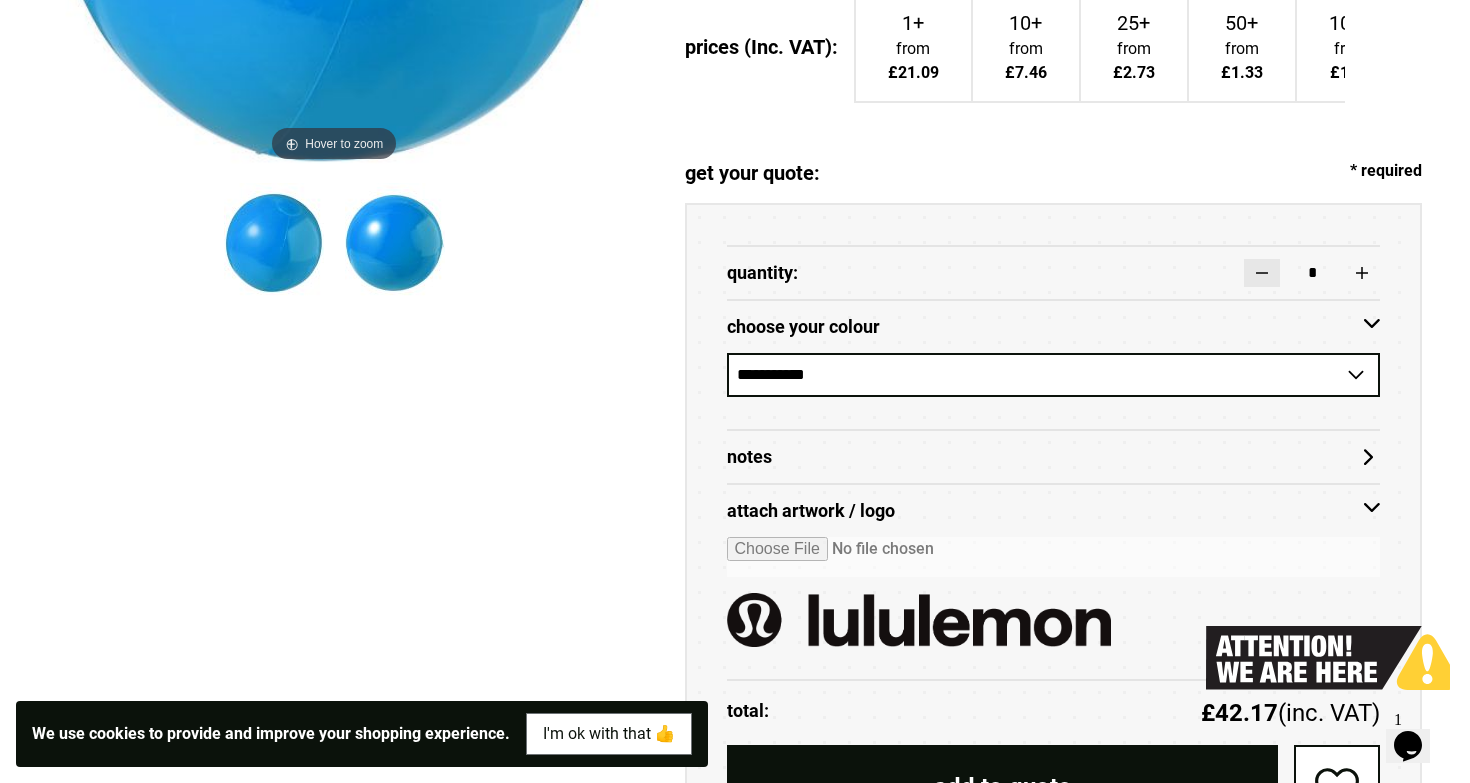 click at bounding box center (1262, 273) 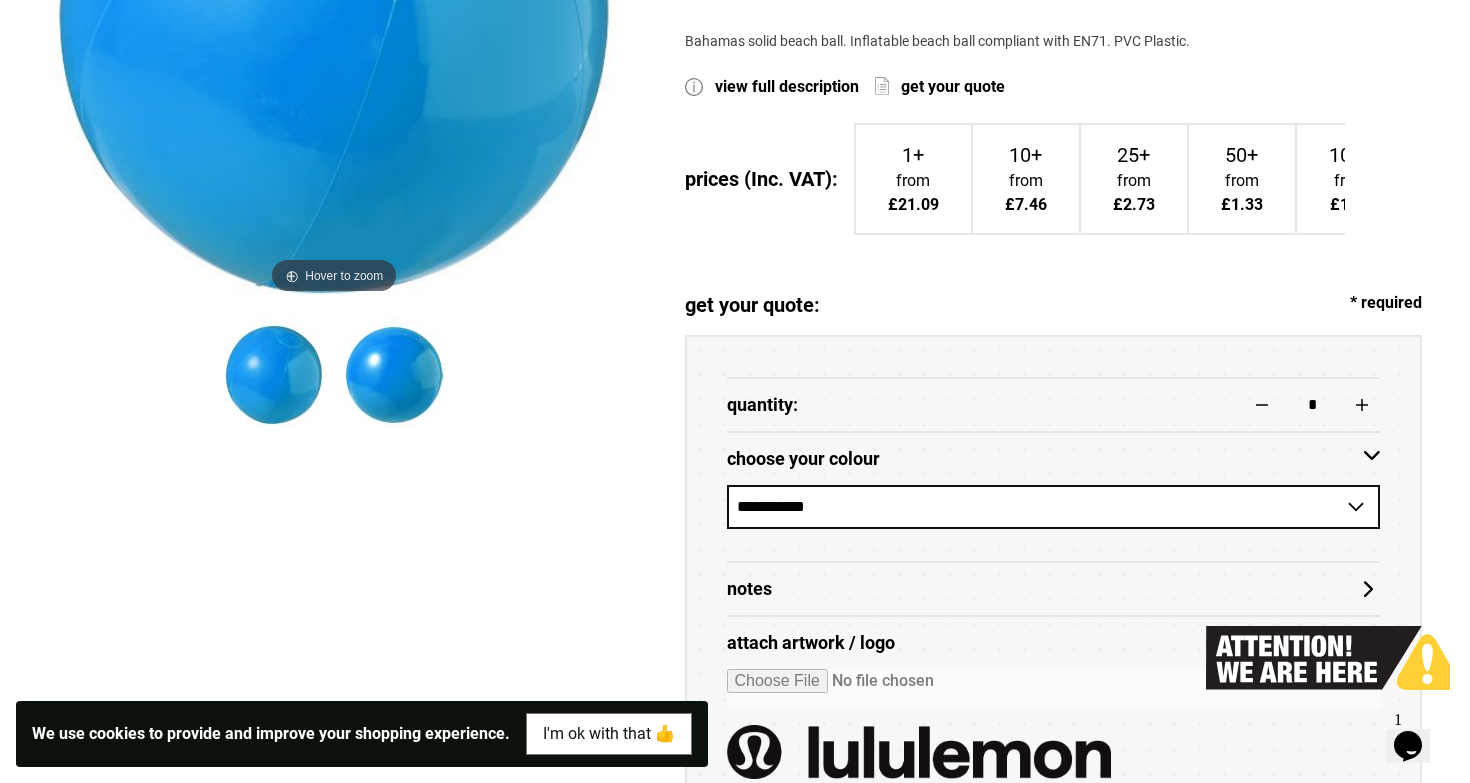 scroll, scrollTop: 499, scrollLeft: 0, axis: vertical 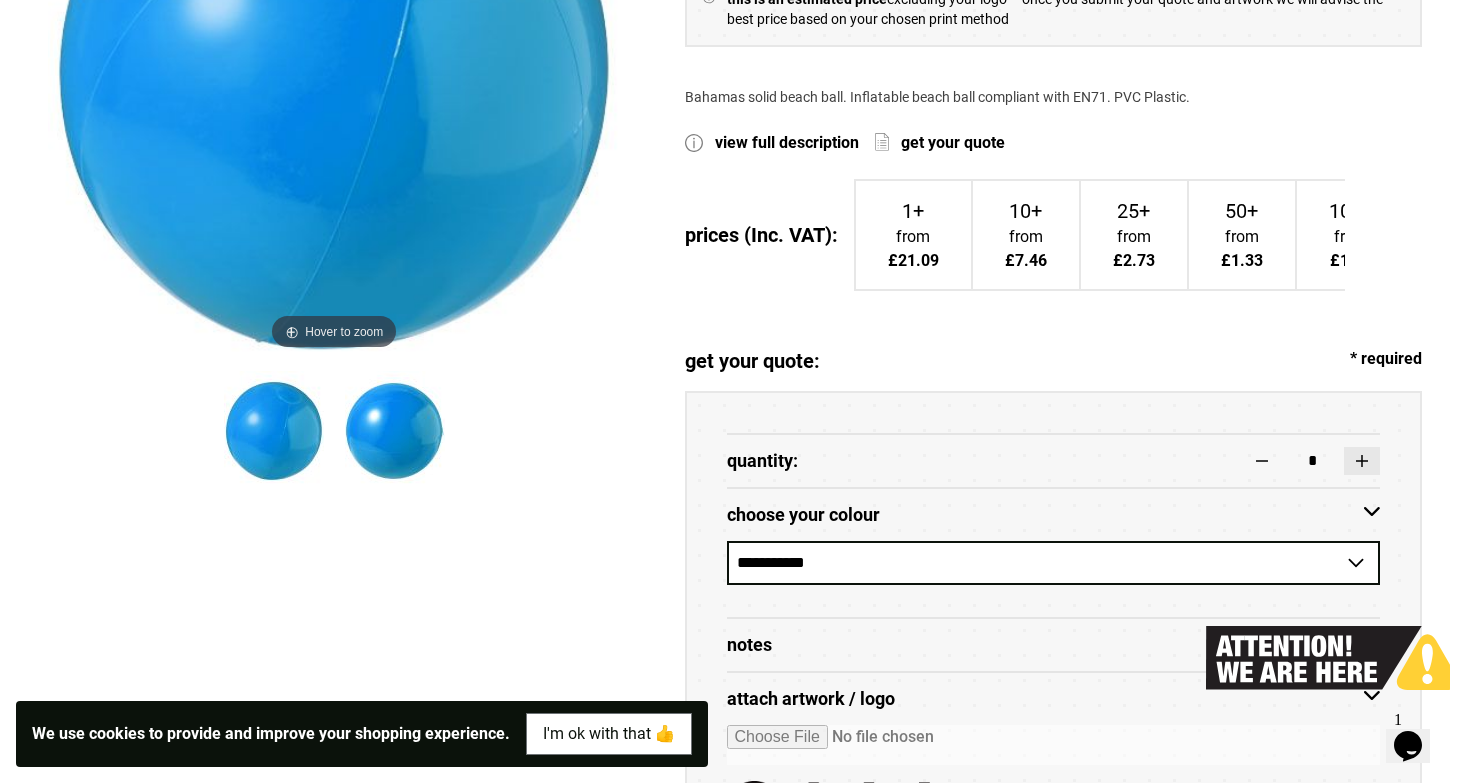 click at bounding box center (1362, 461) 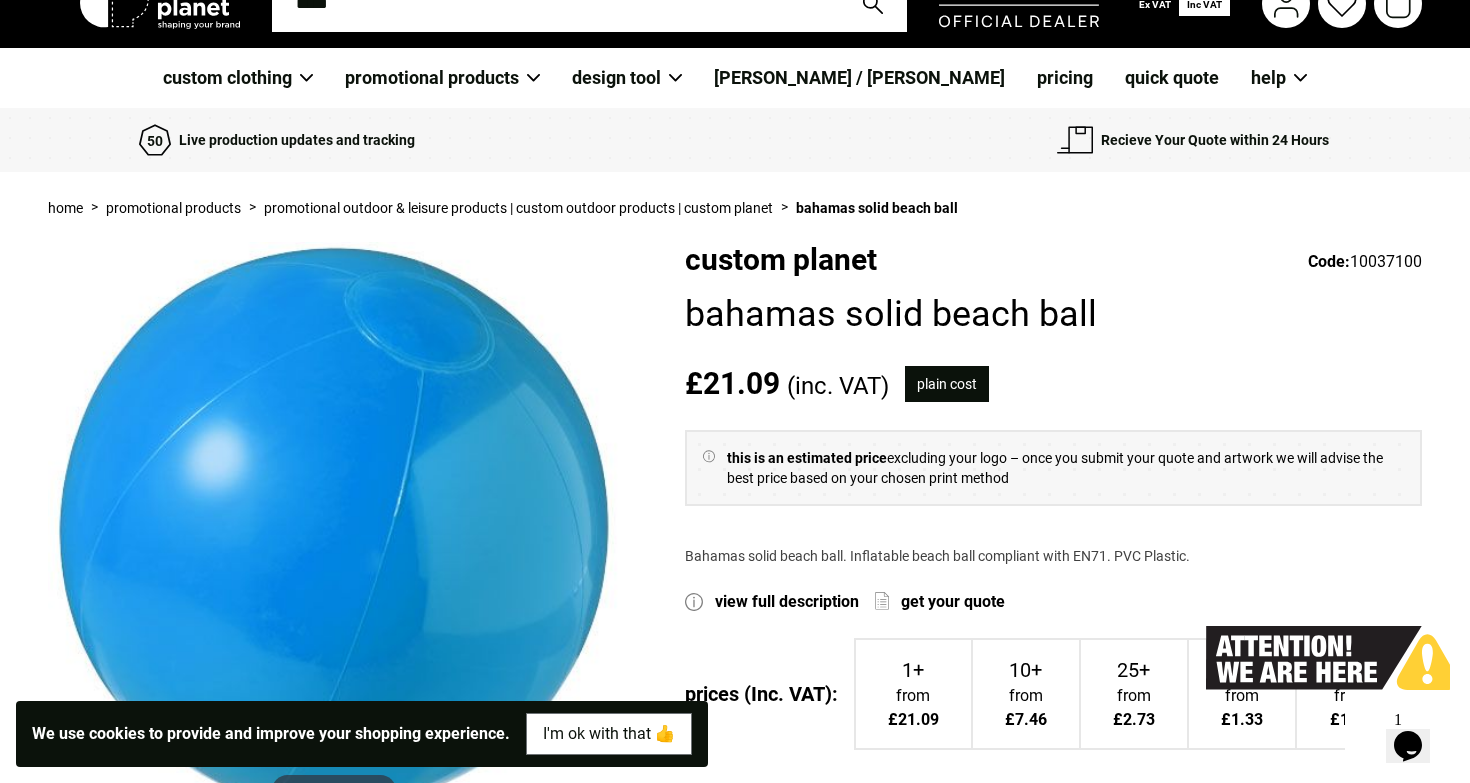 scroll, scrollTop: 34, scrollLeft: 0, axis: vertical 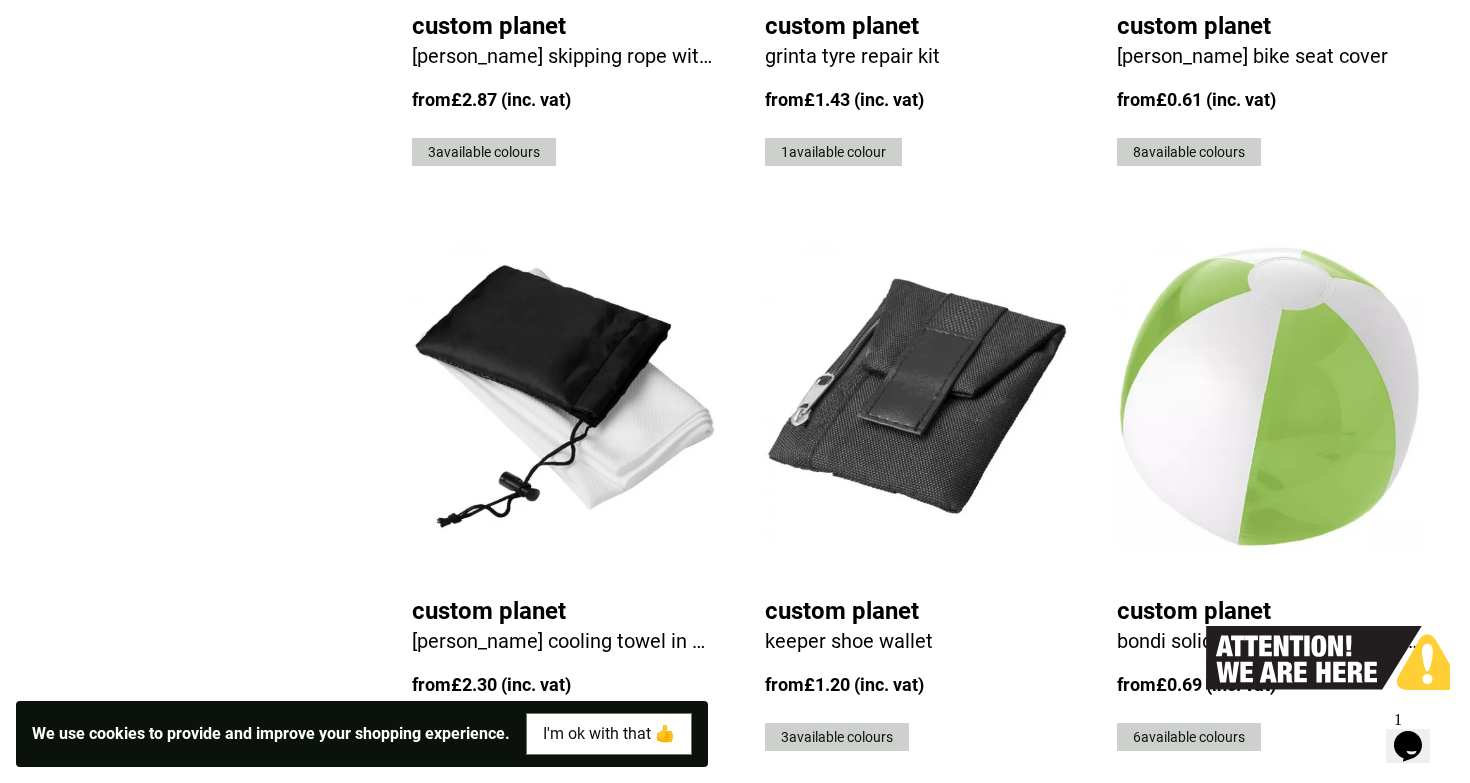 click on "Custom Planet" at bounding box center [1269, 611] 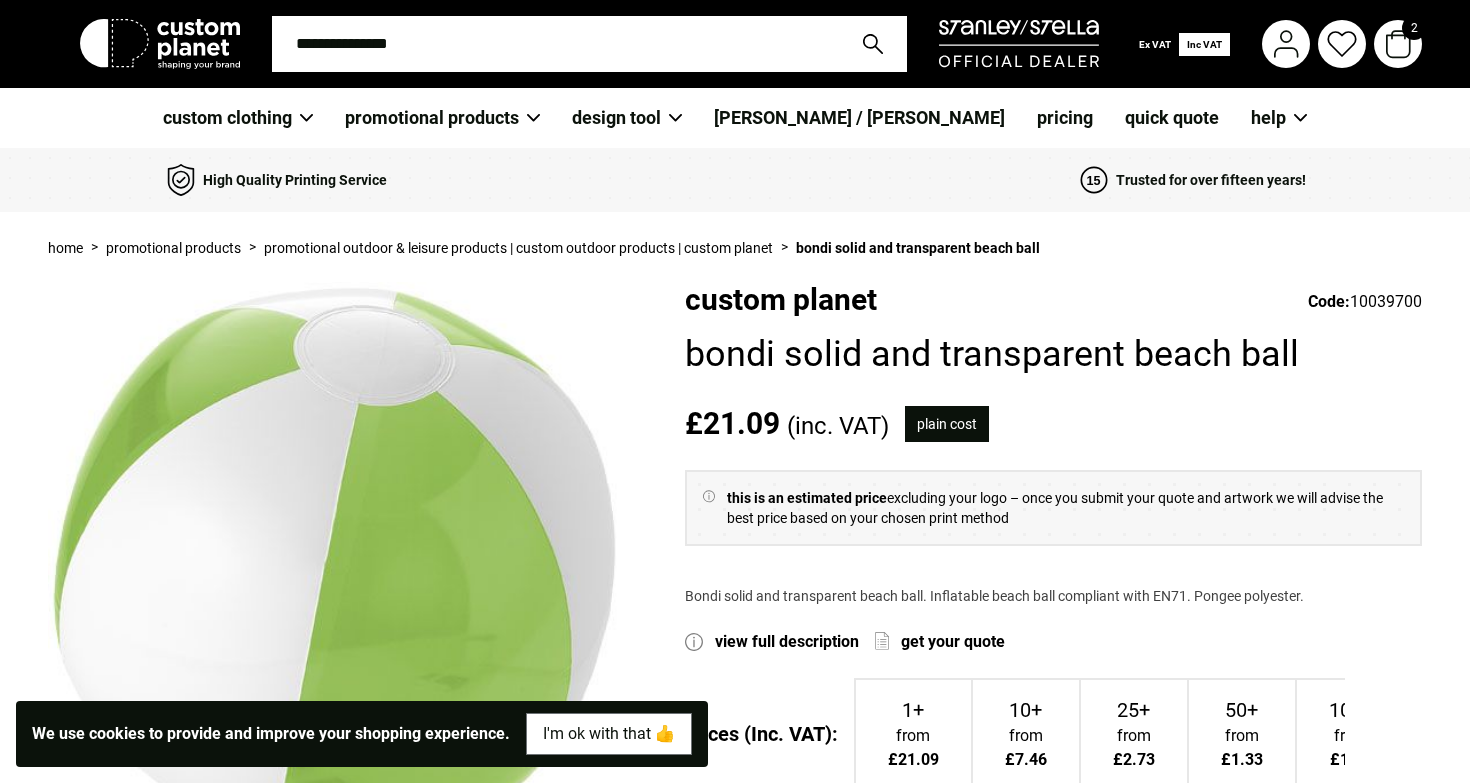 scroll, scrollTop: 0, scrollLeft: 0, axis: both 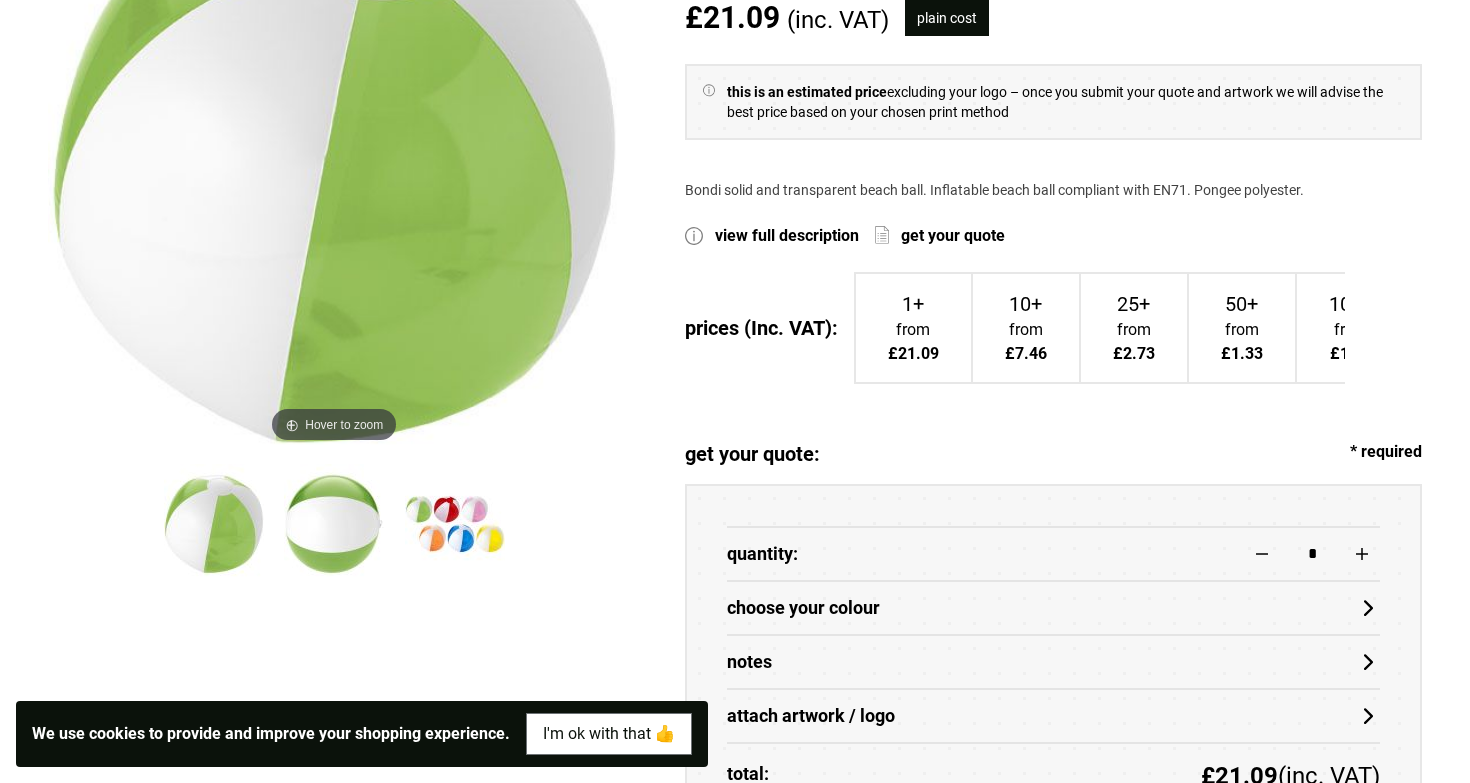 click on "choose your colour" at bounding box center (1054, 608) 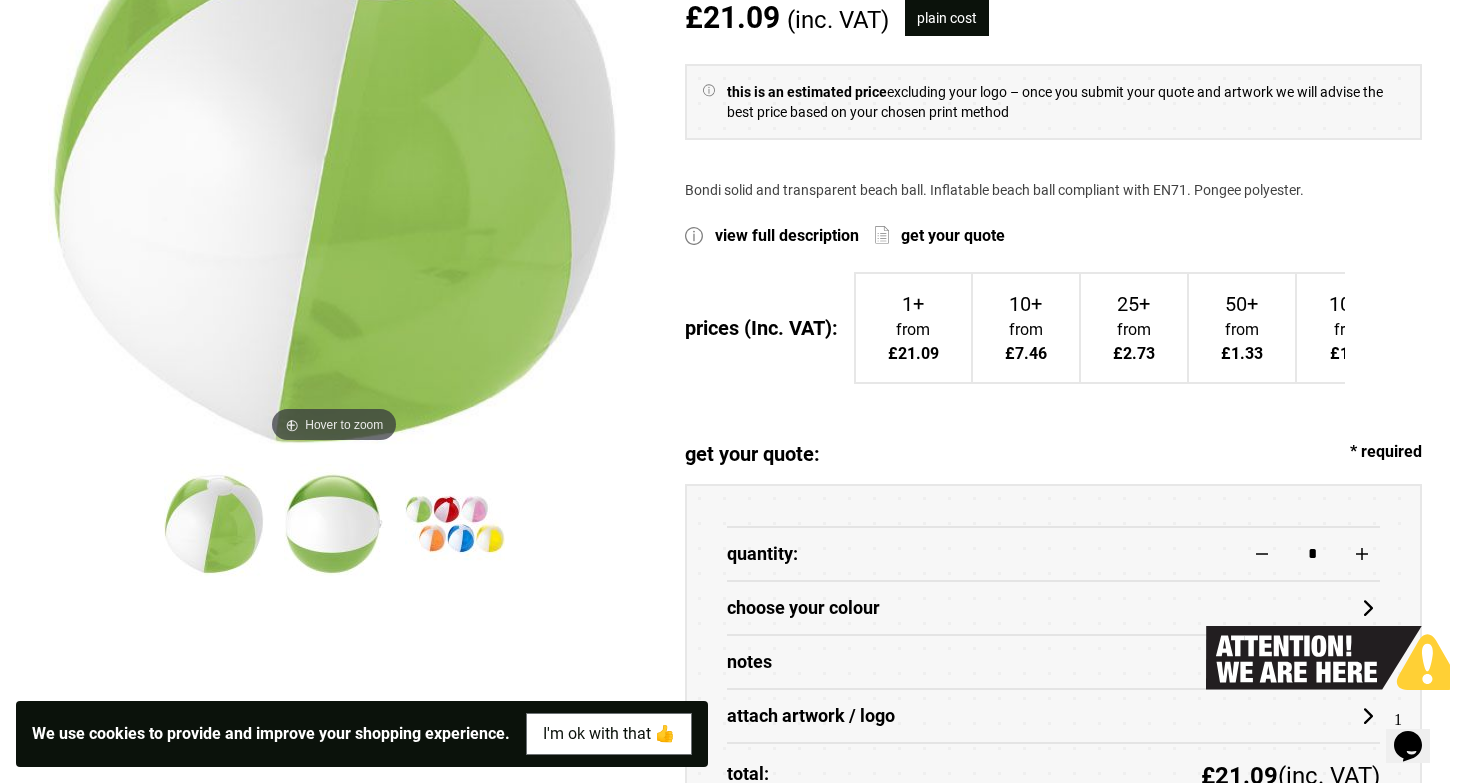 scroll, scrollTop: 0, scrollLeft: 0, axis: both 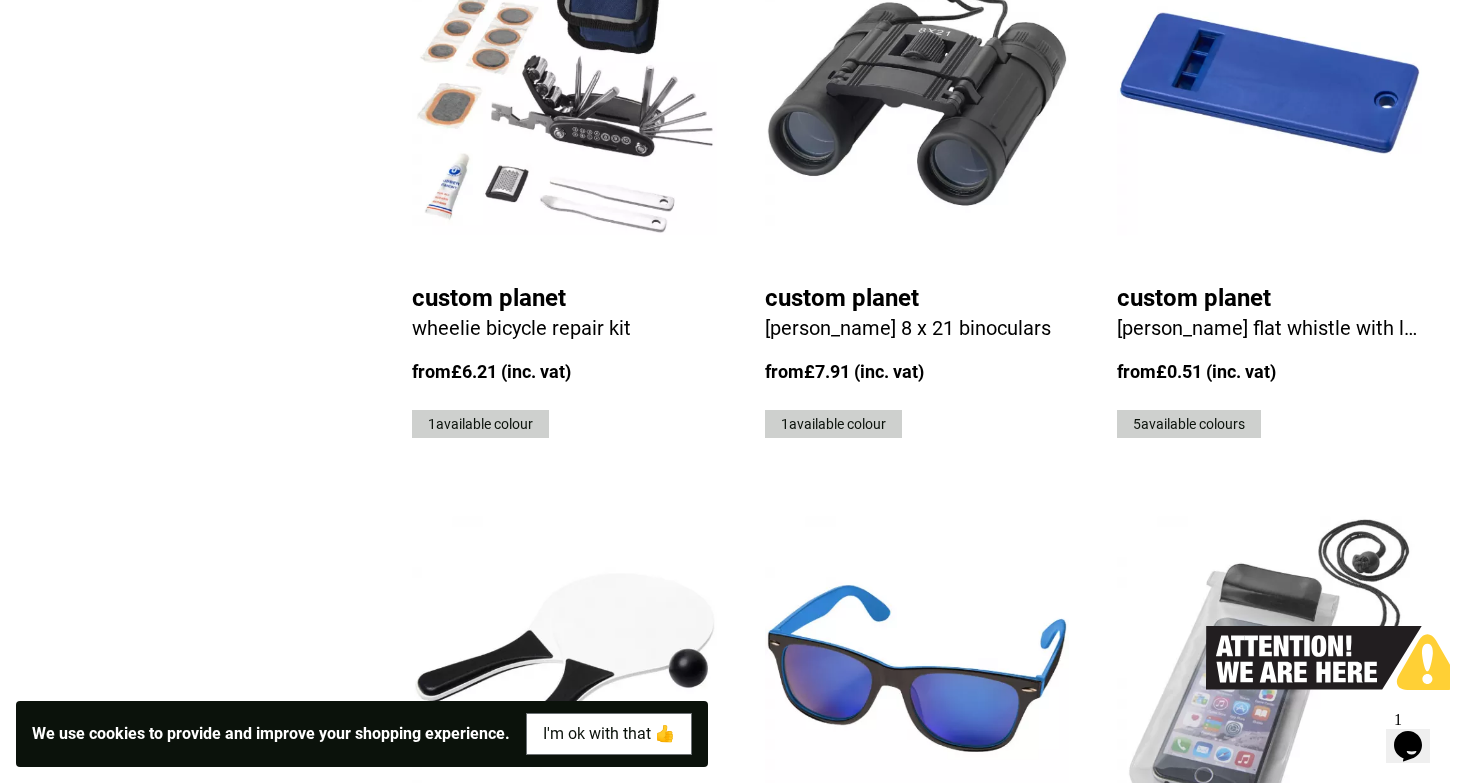 click at bounding box center (564, 669) 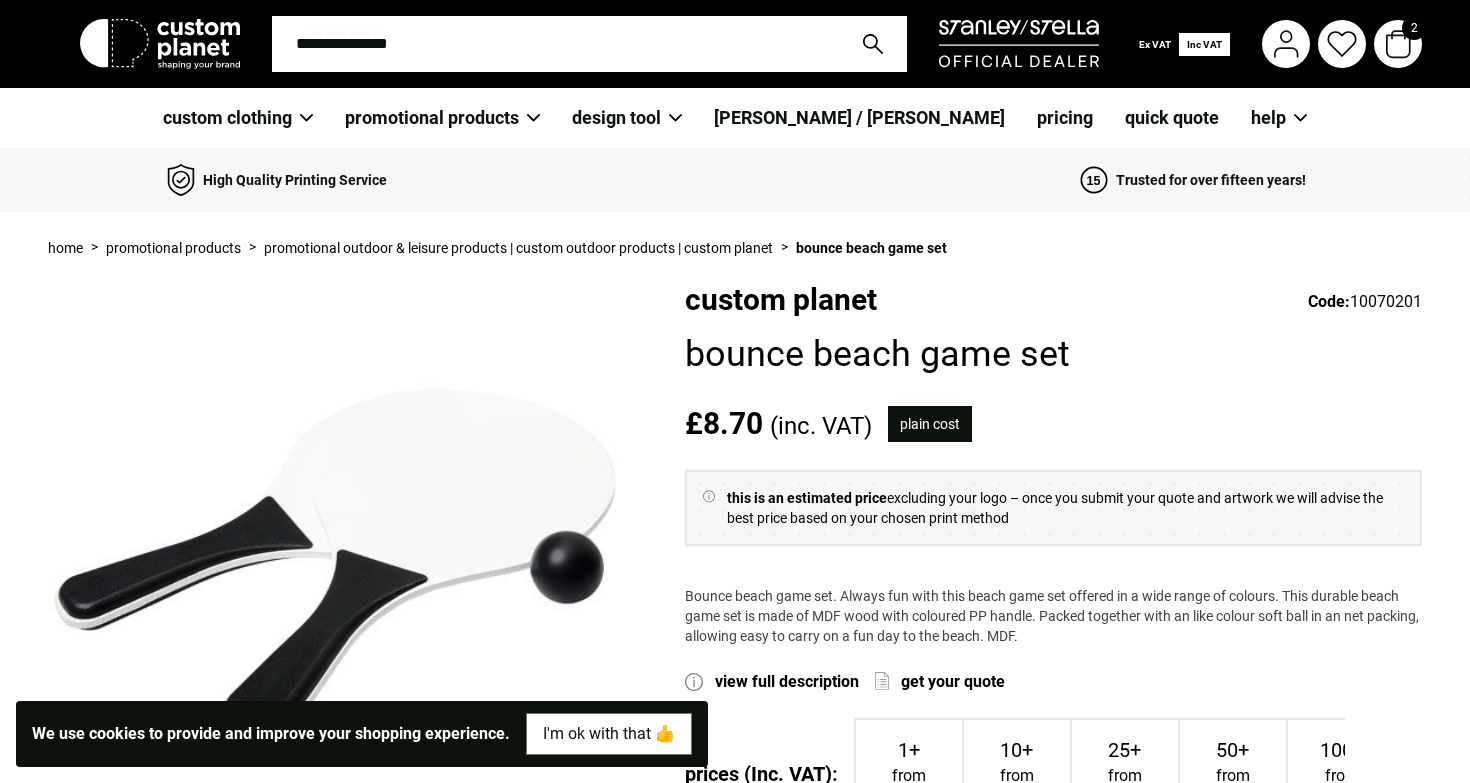 scroll, scrollTop: 0, scrollLeft: 0, axis: both 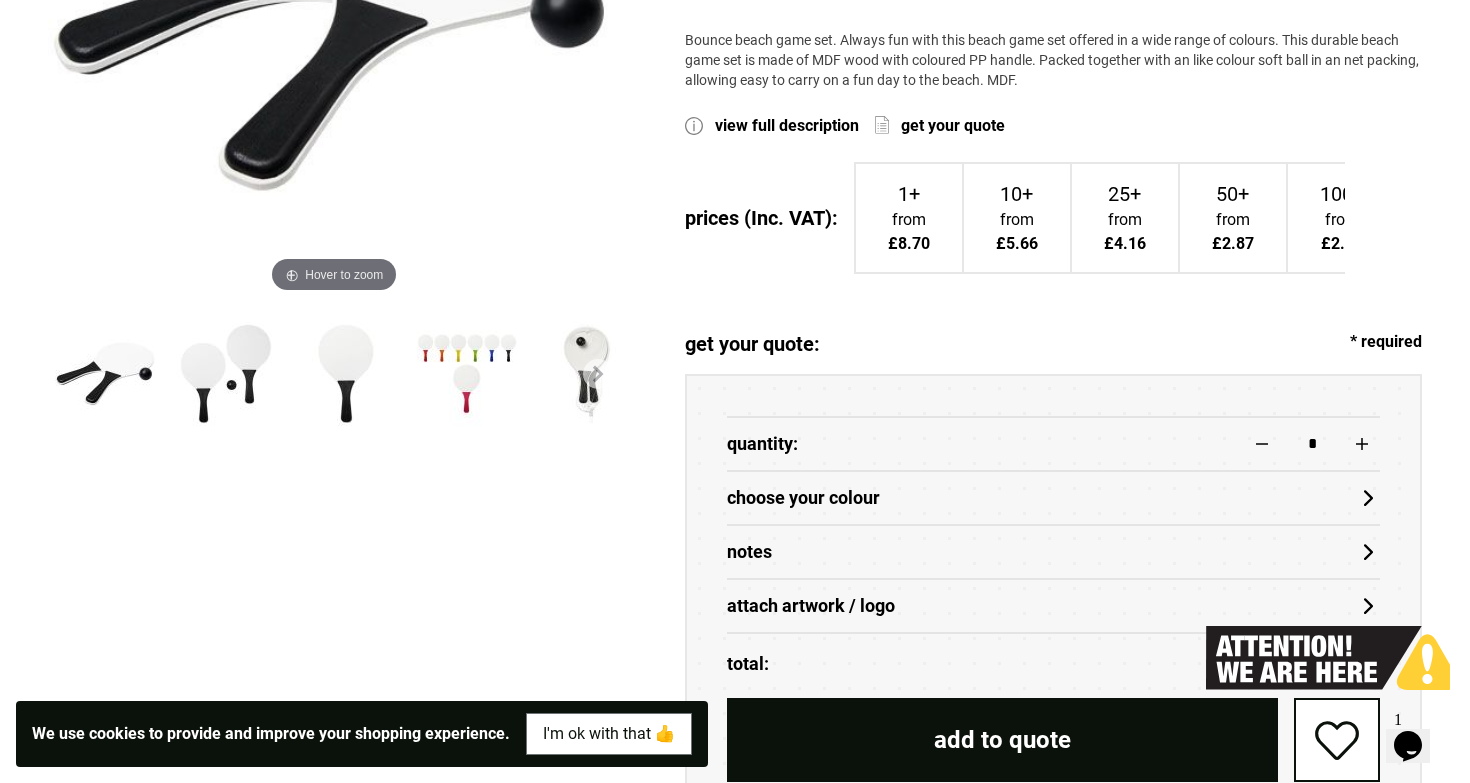 click on "quantity: *" at bounding box center [1054, 443] 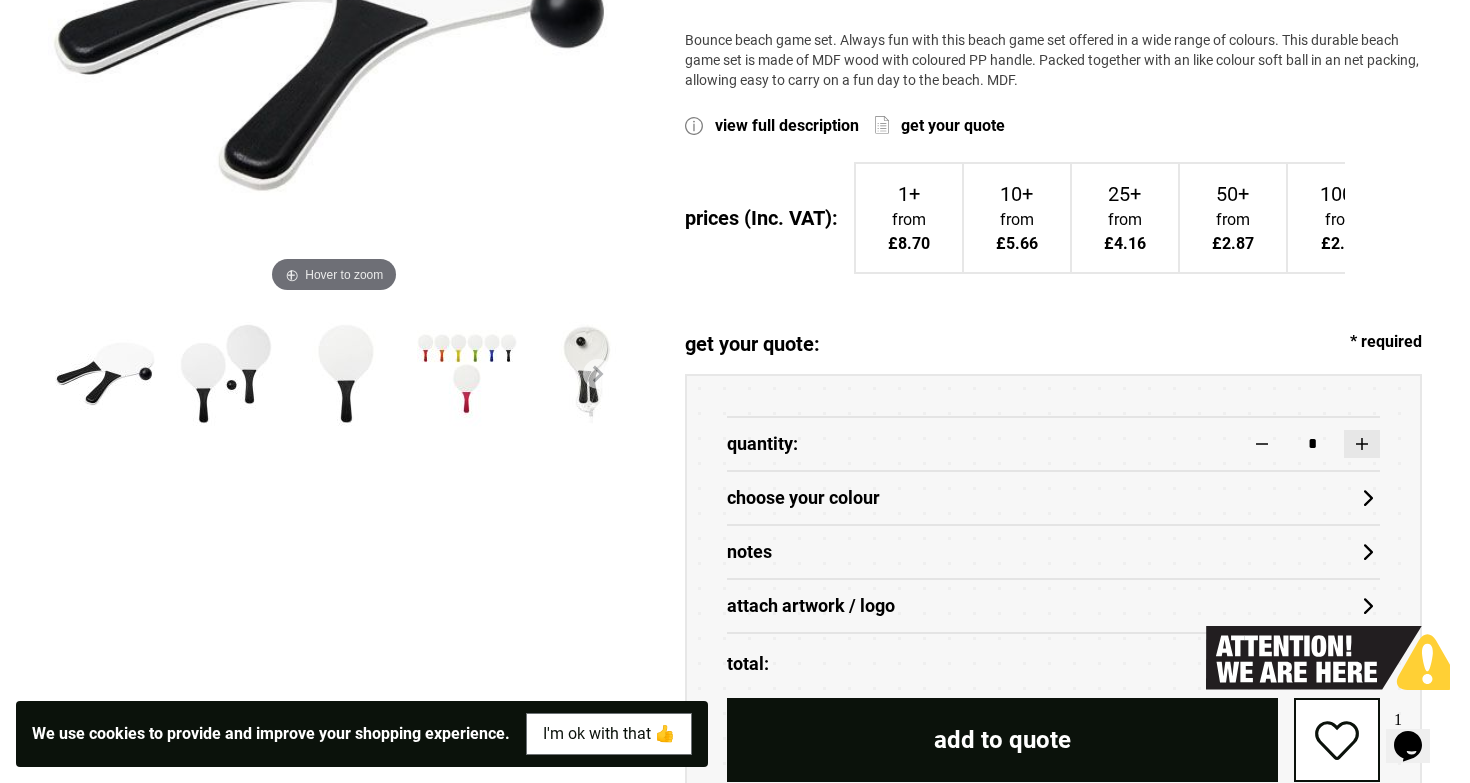 click at bounding box center (1362, 444) 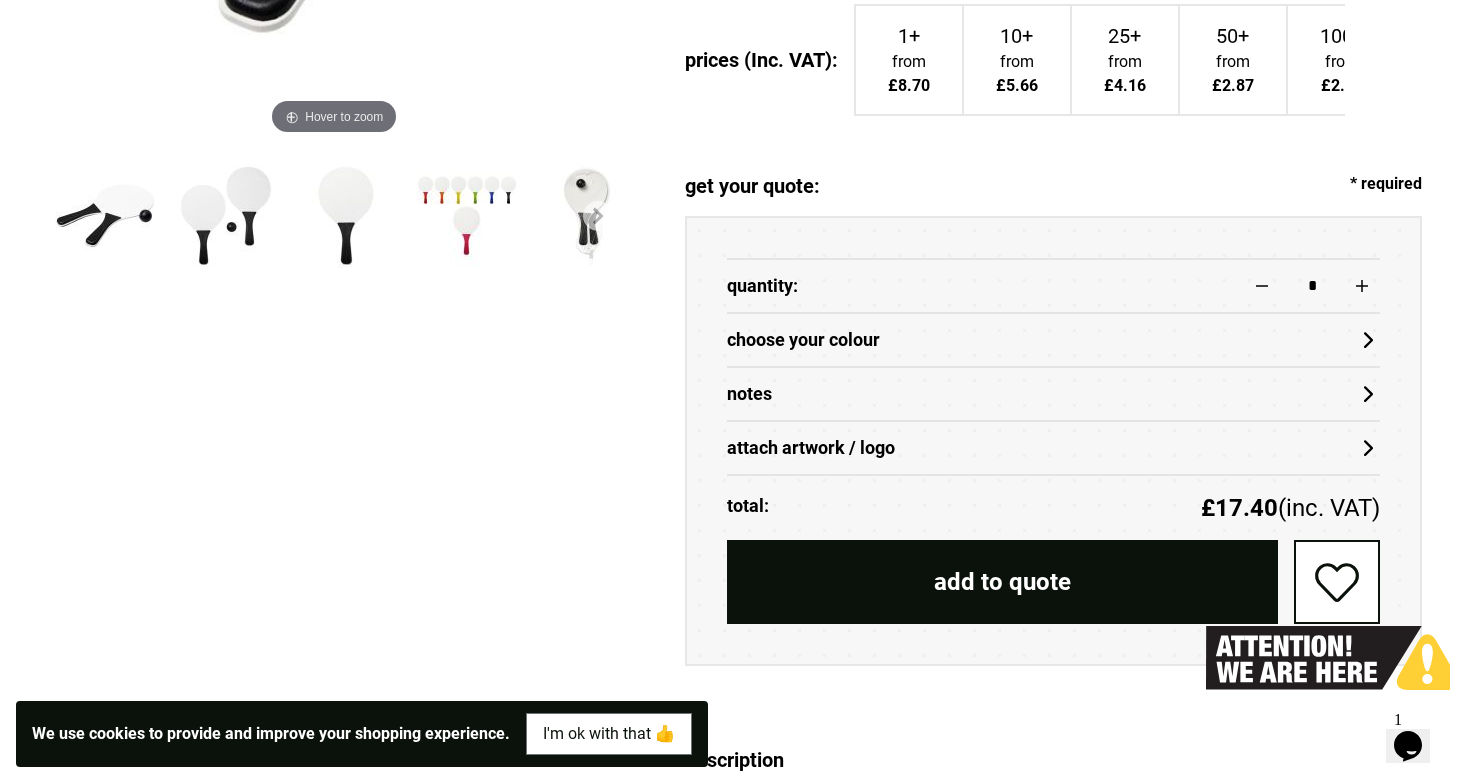 scroll, scrollTop: 724, scrollLeft: 0, axis: vertical 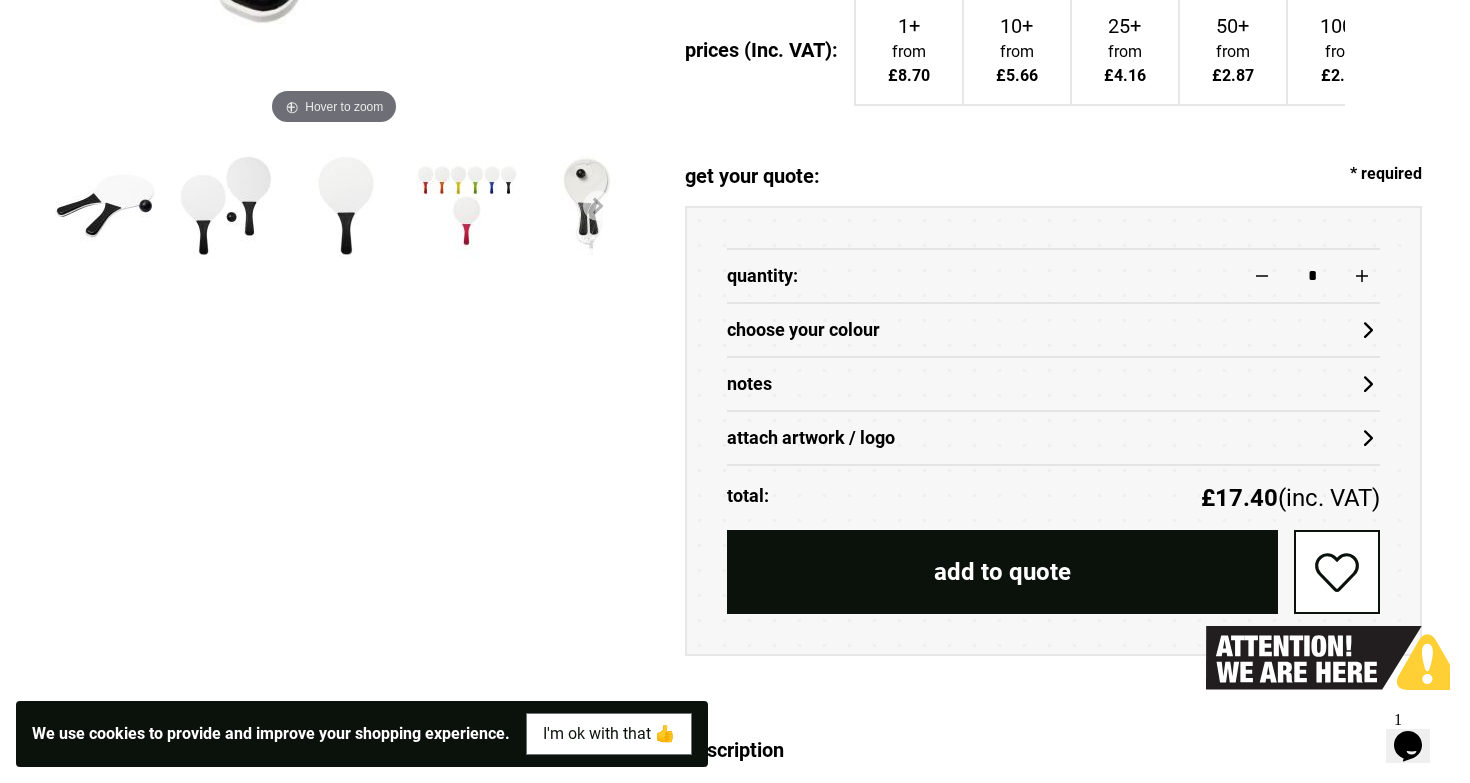click on "attach artwork / logo" at bounding box center [1054, 438] 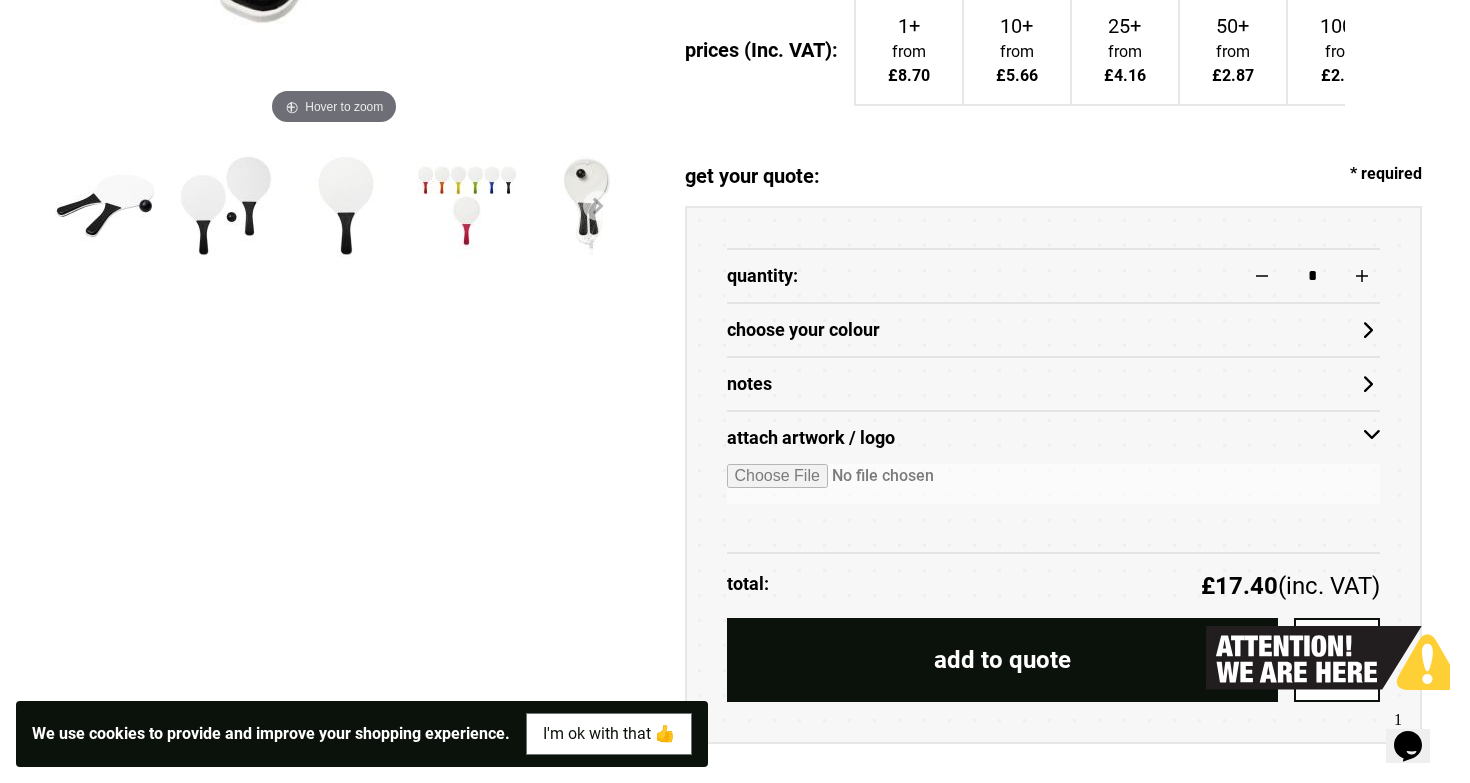 click at bounding box center (1054, 484) 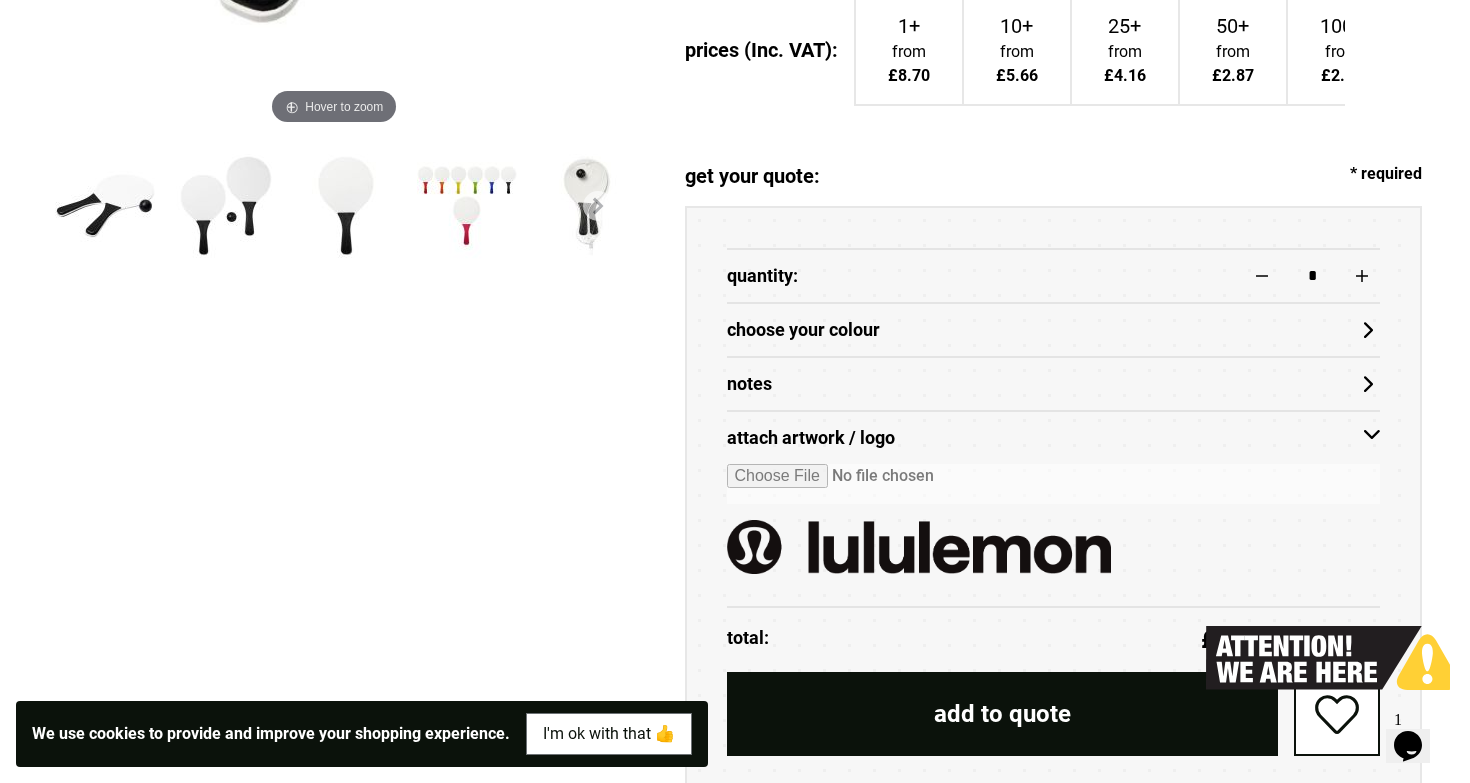 click on "add to quote" at bounding box center [1003, 714] 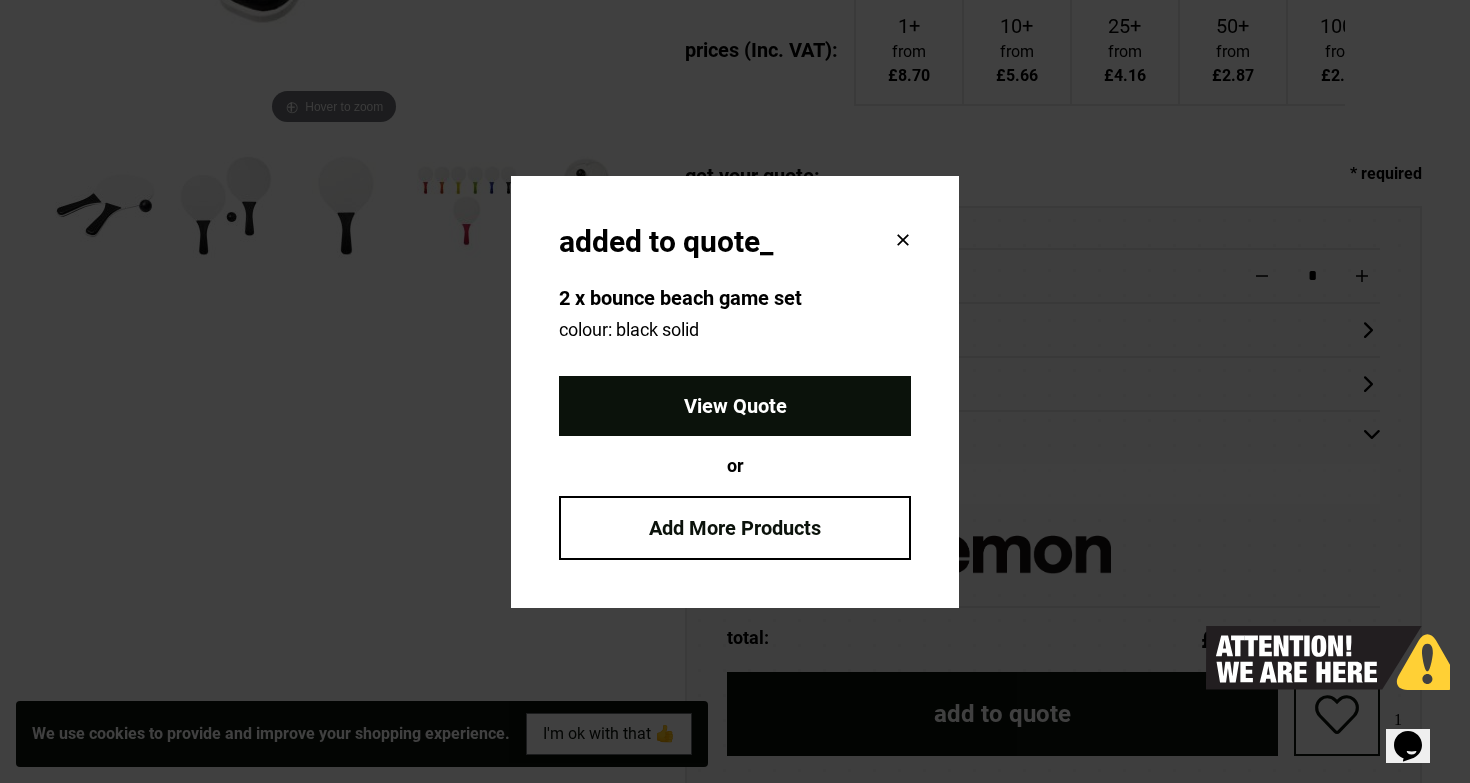 click on "View Quote" at bounding box center [735, 406] 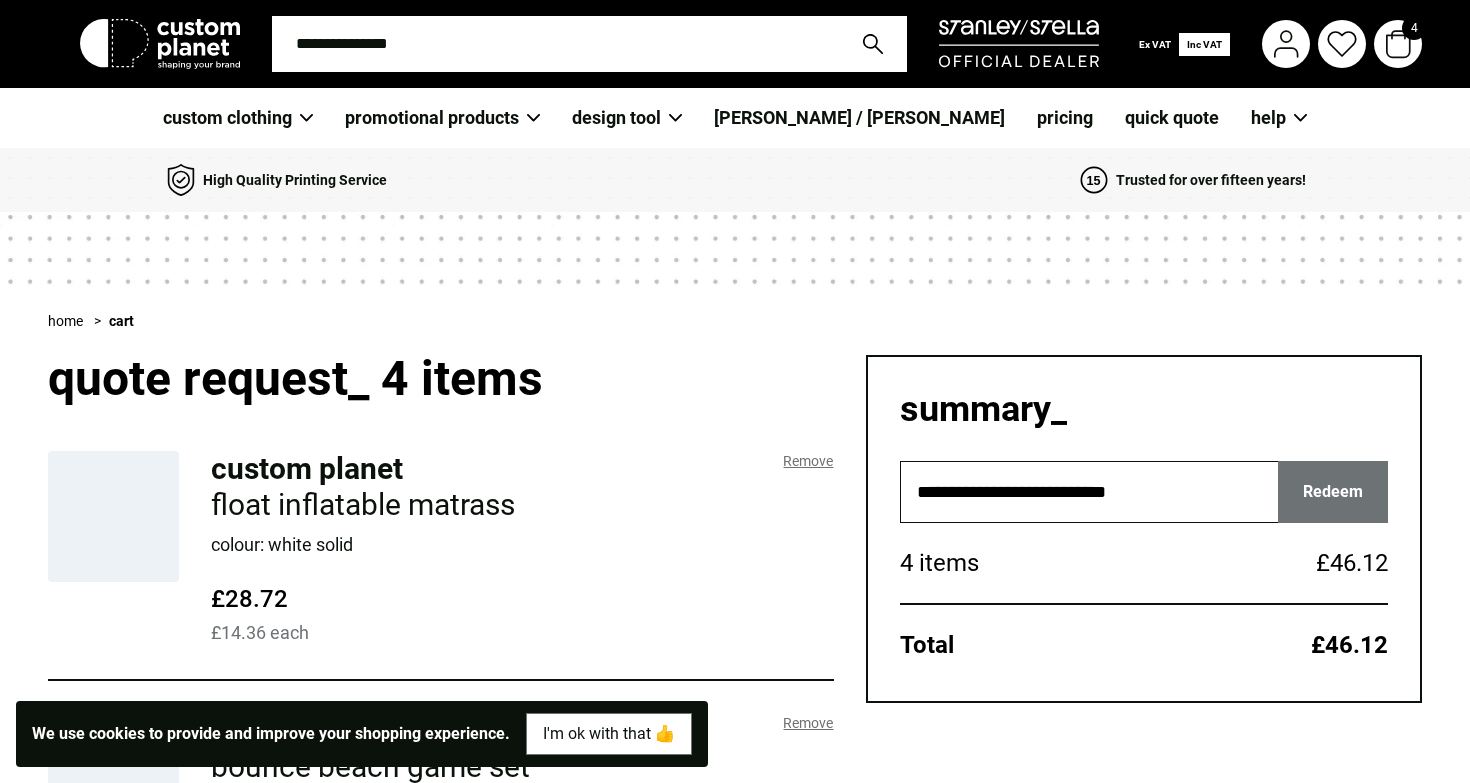 scroll, scrollTop: 0, scrollLeft: 0, axis: both 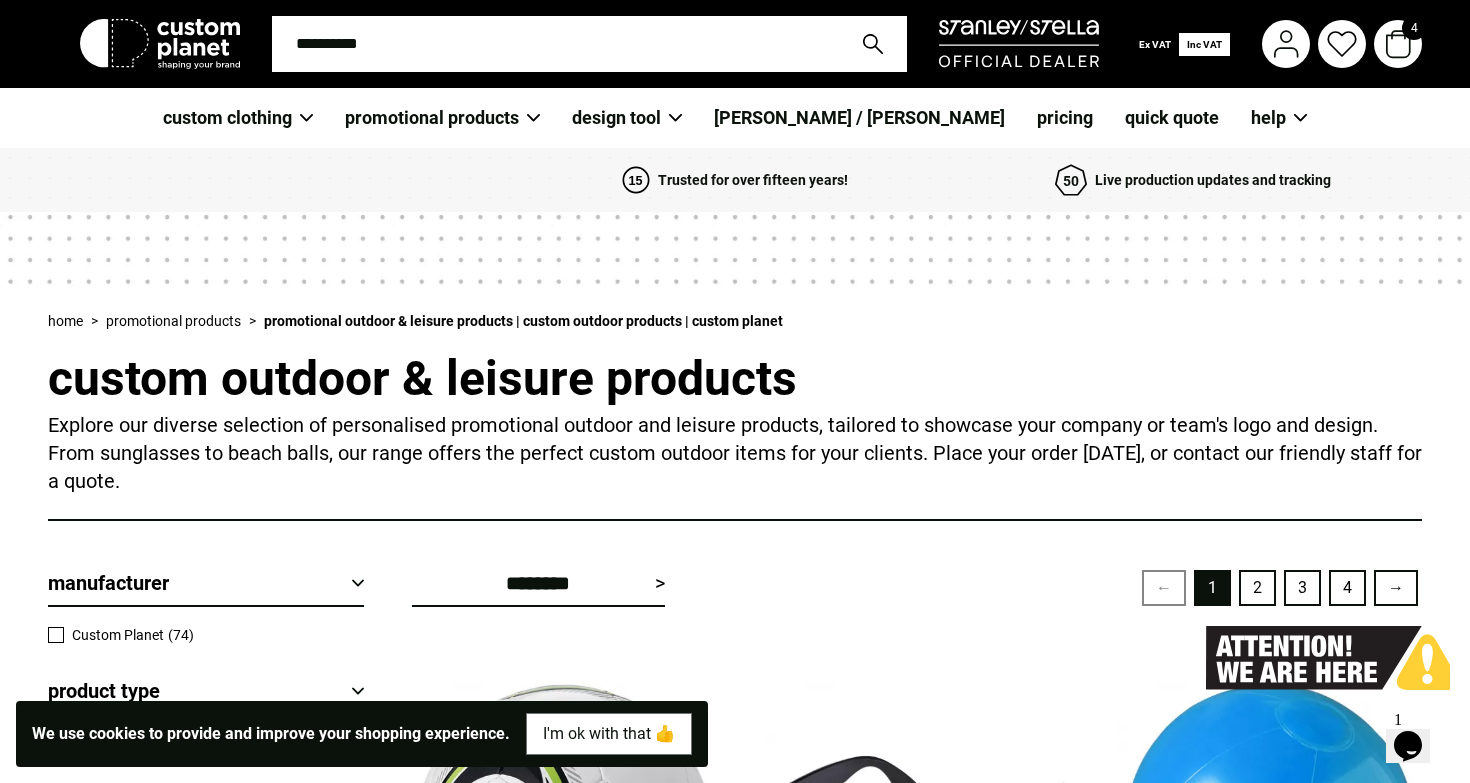 click at bounding box center (555, 44) 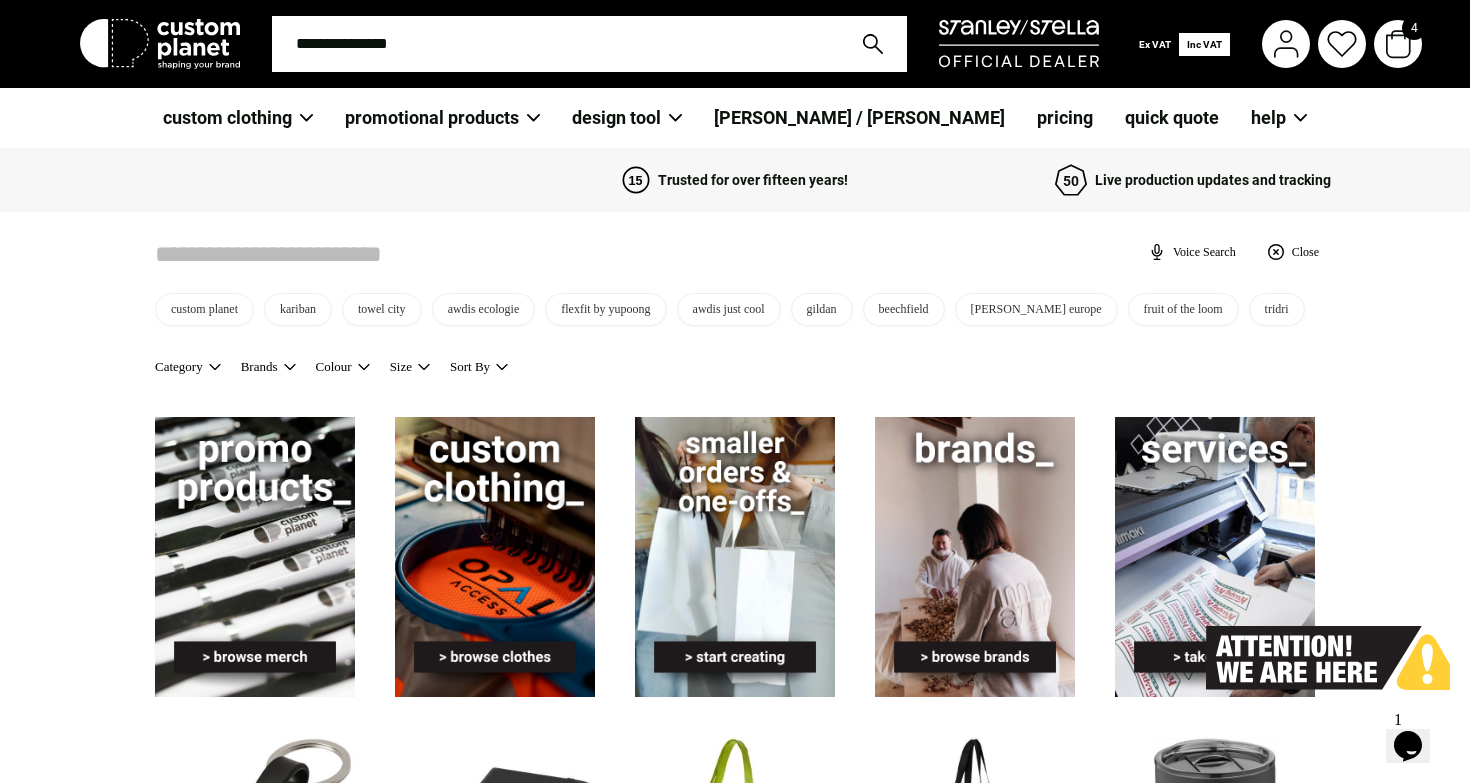 scroll, scrollTop: 0, scrollLeft: 0, axis: both 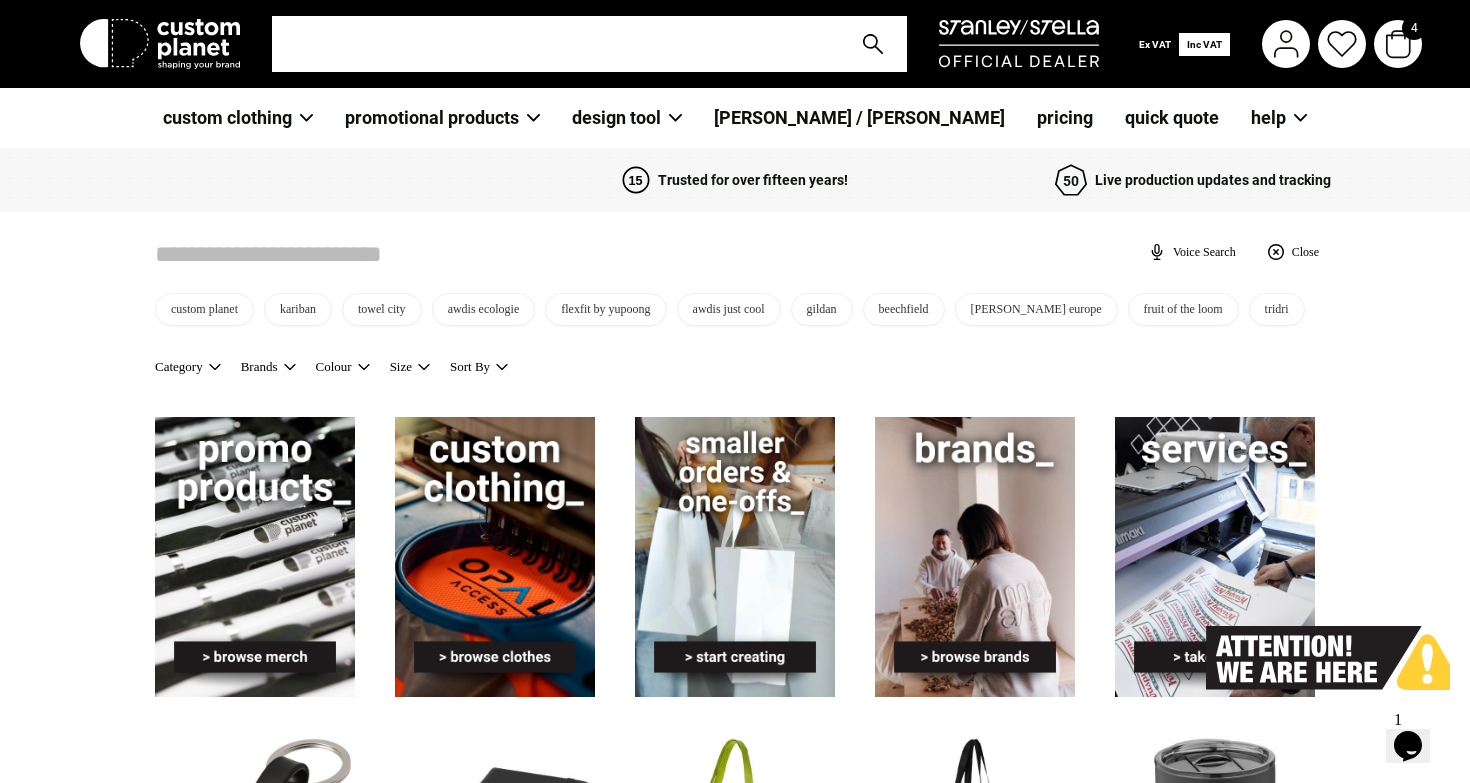 type on "*" 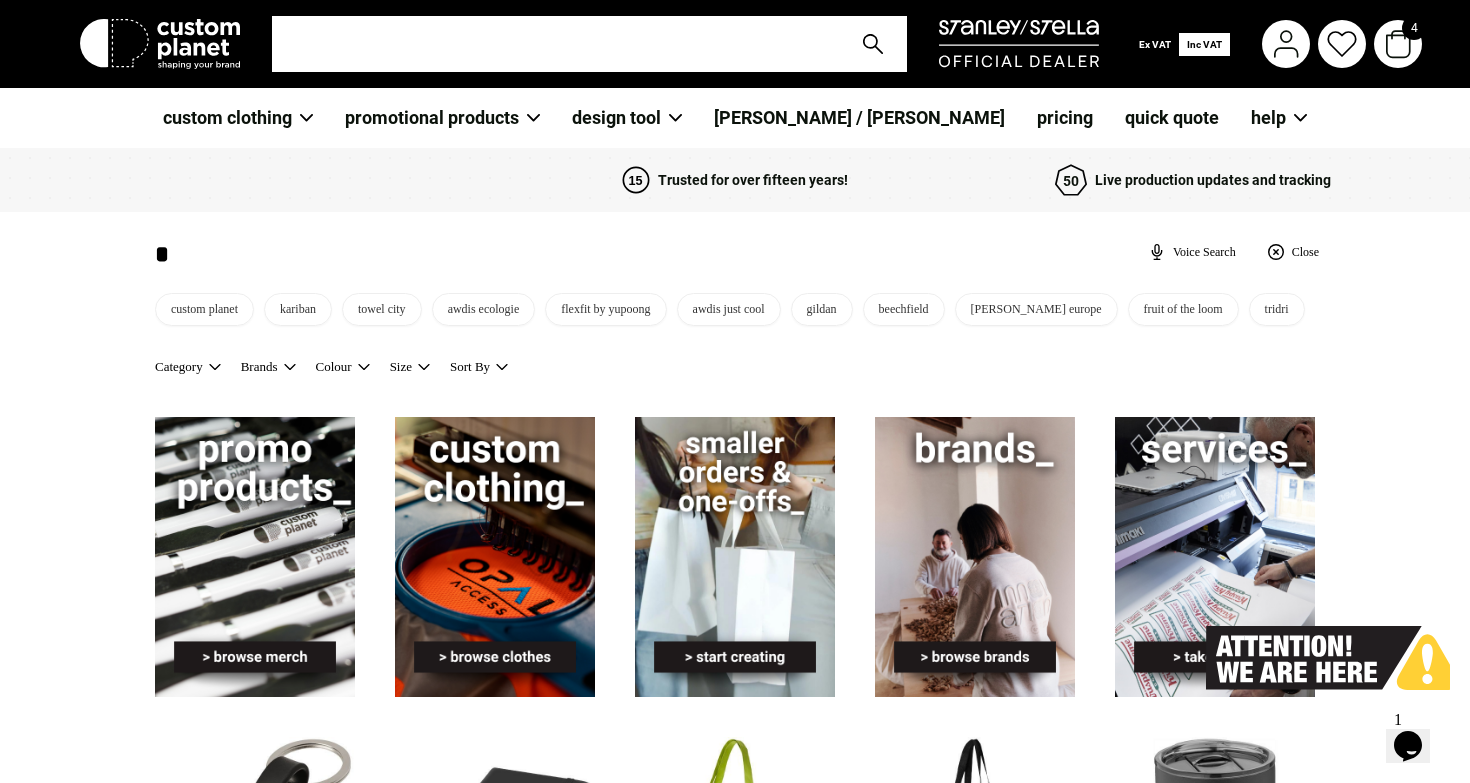 type on "*" 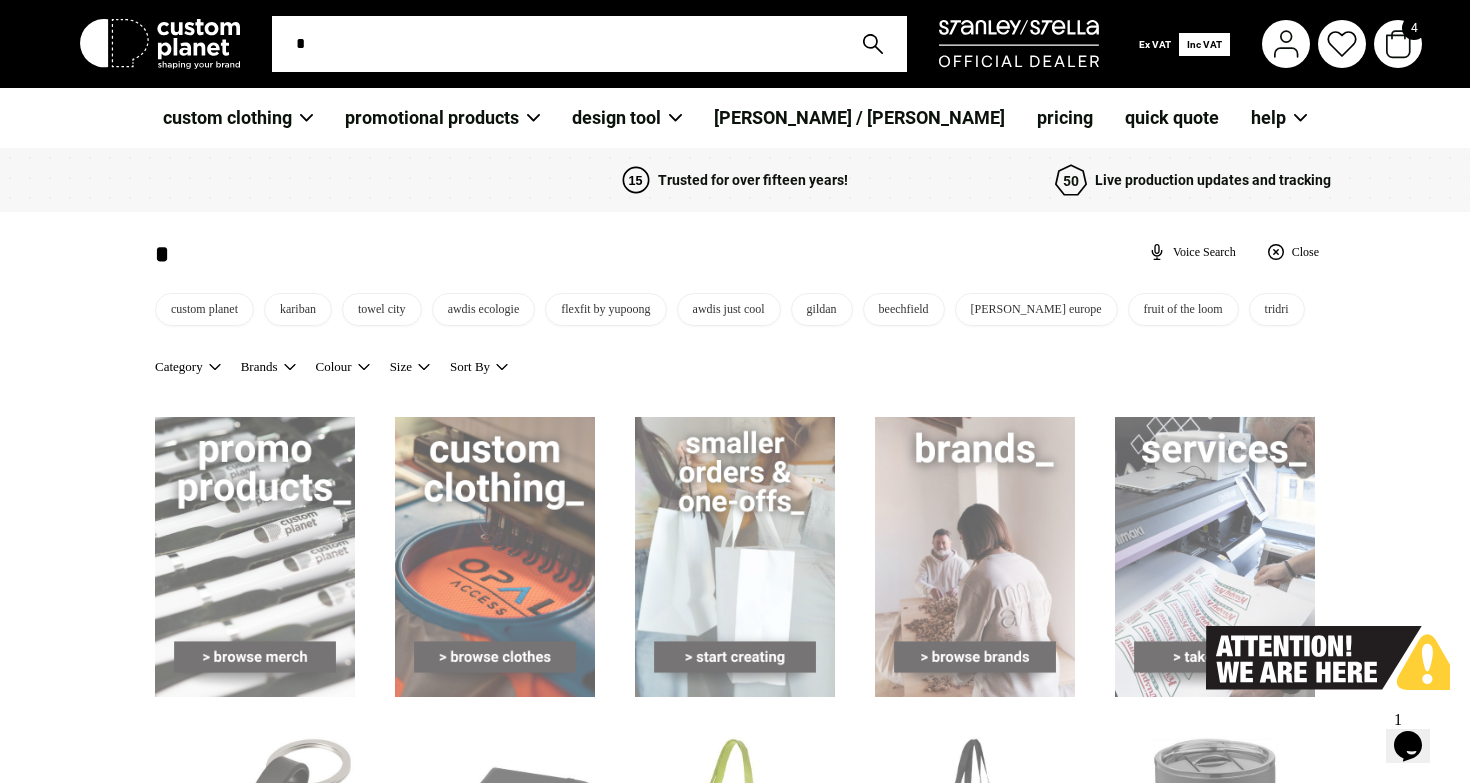 type on "**" 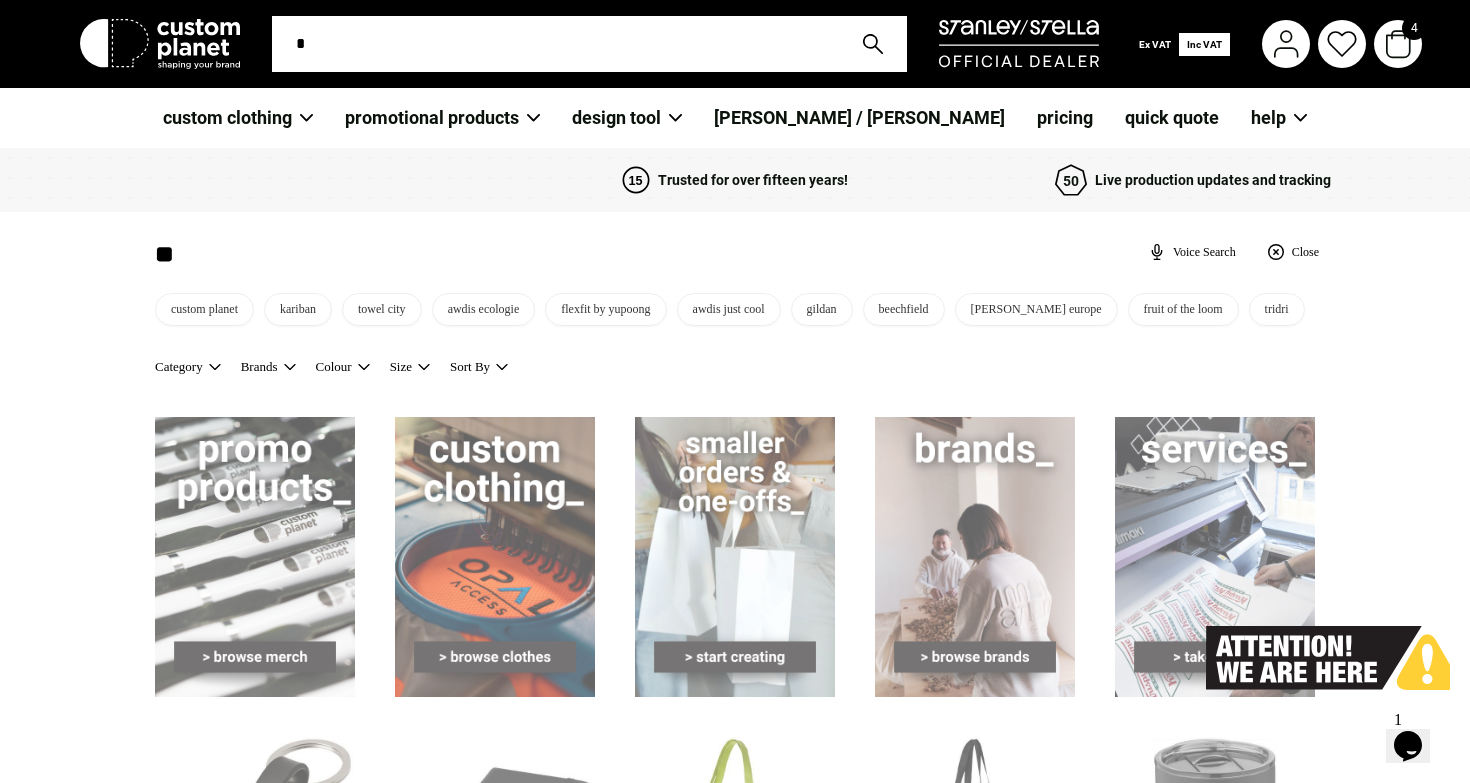 type on "**" 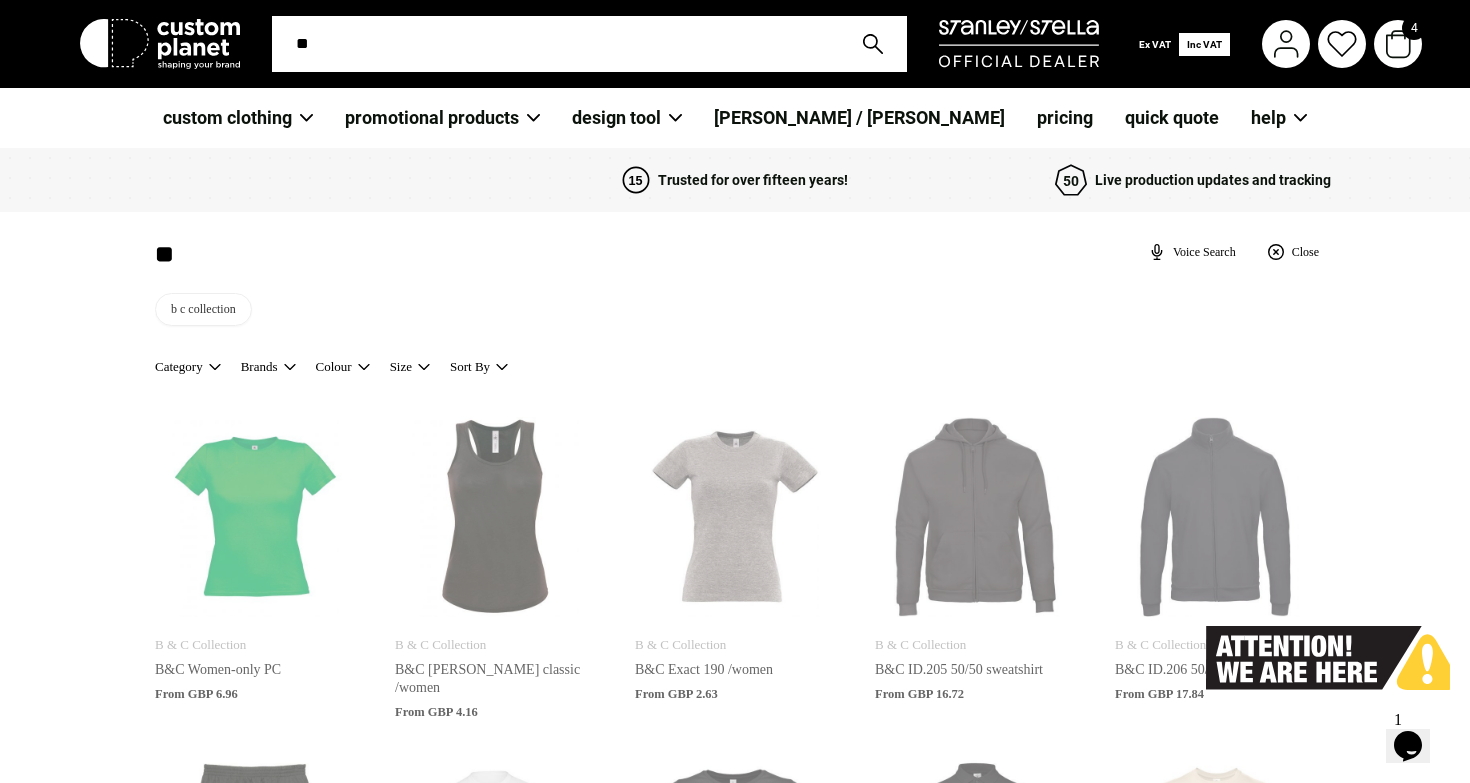 type on "***" 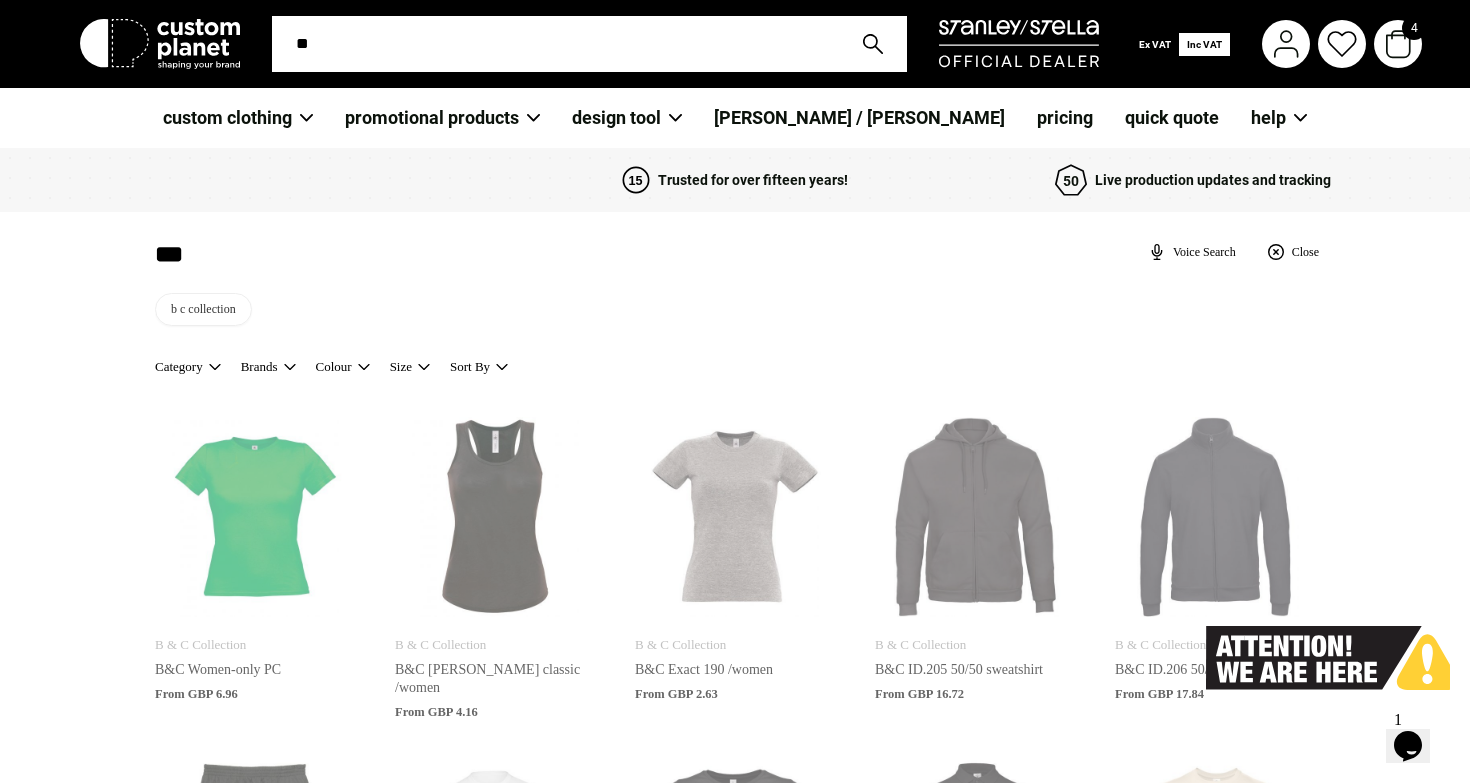 type on "***" 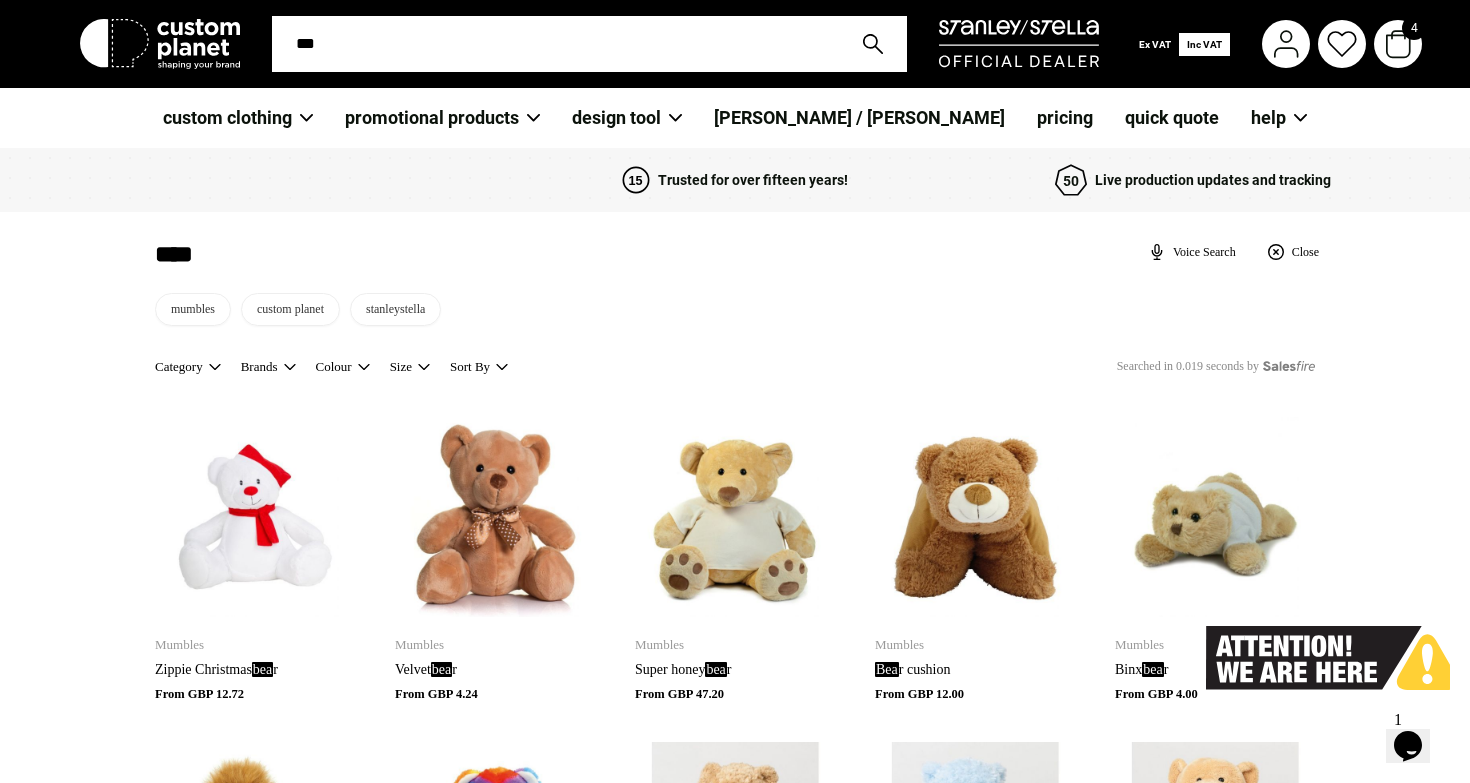 type on "****" 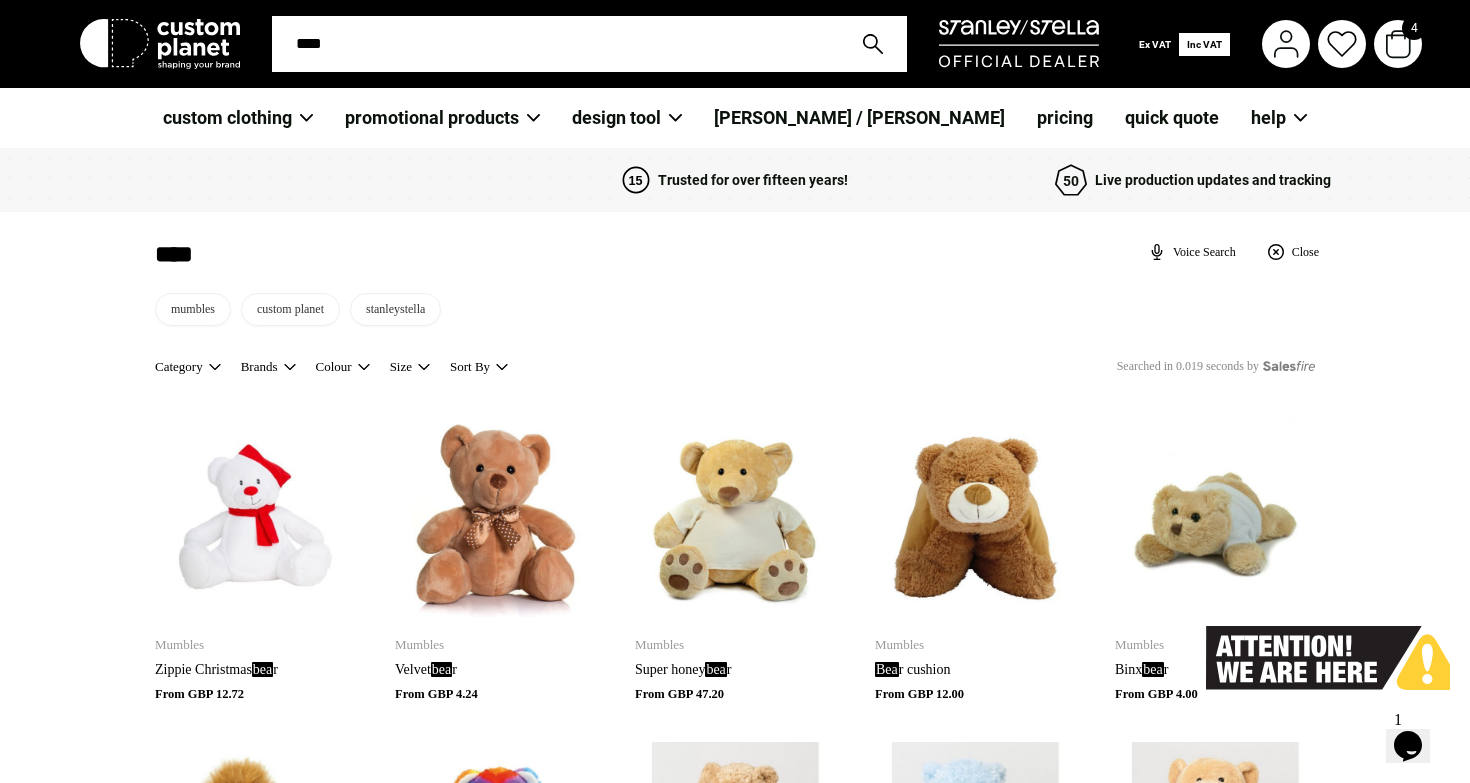 type on "*****" 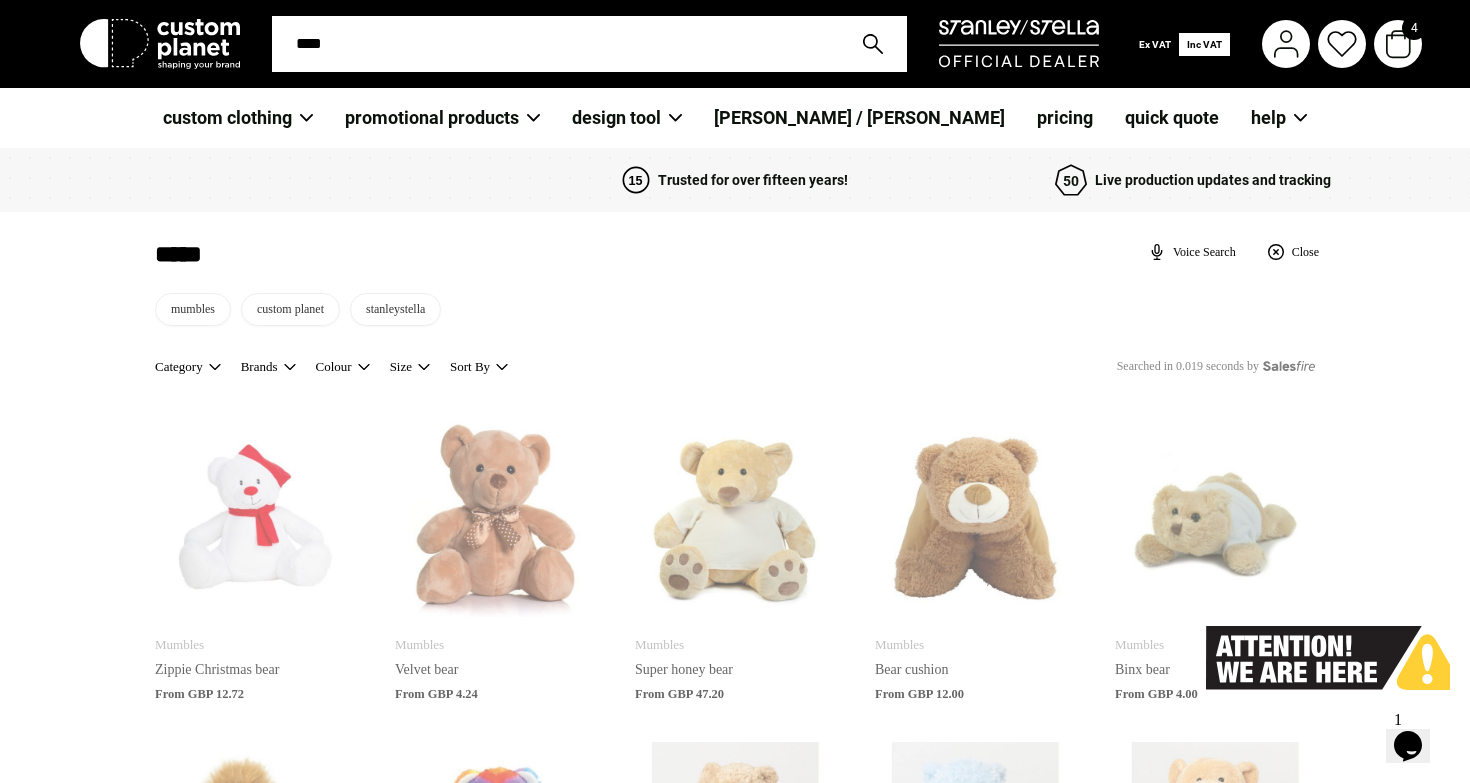 type on "*****" 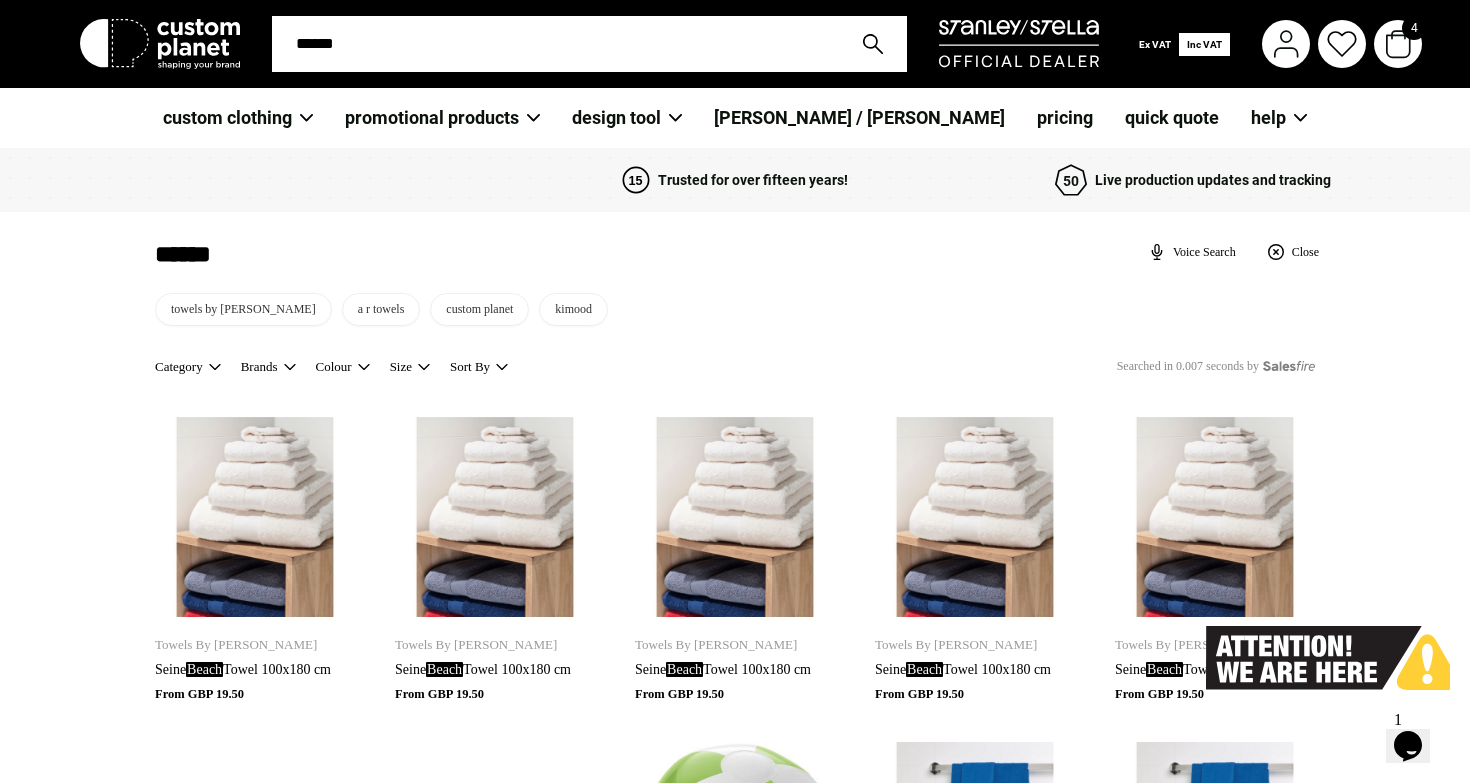 type on "*******" 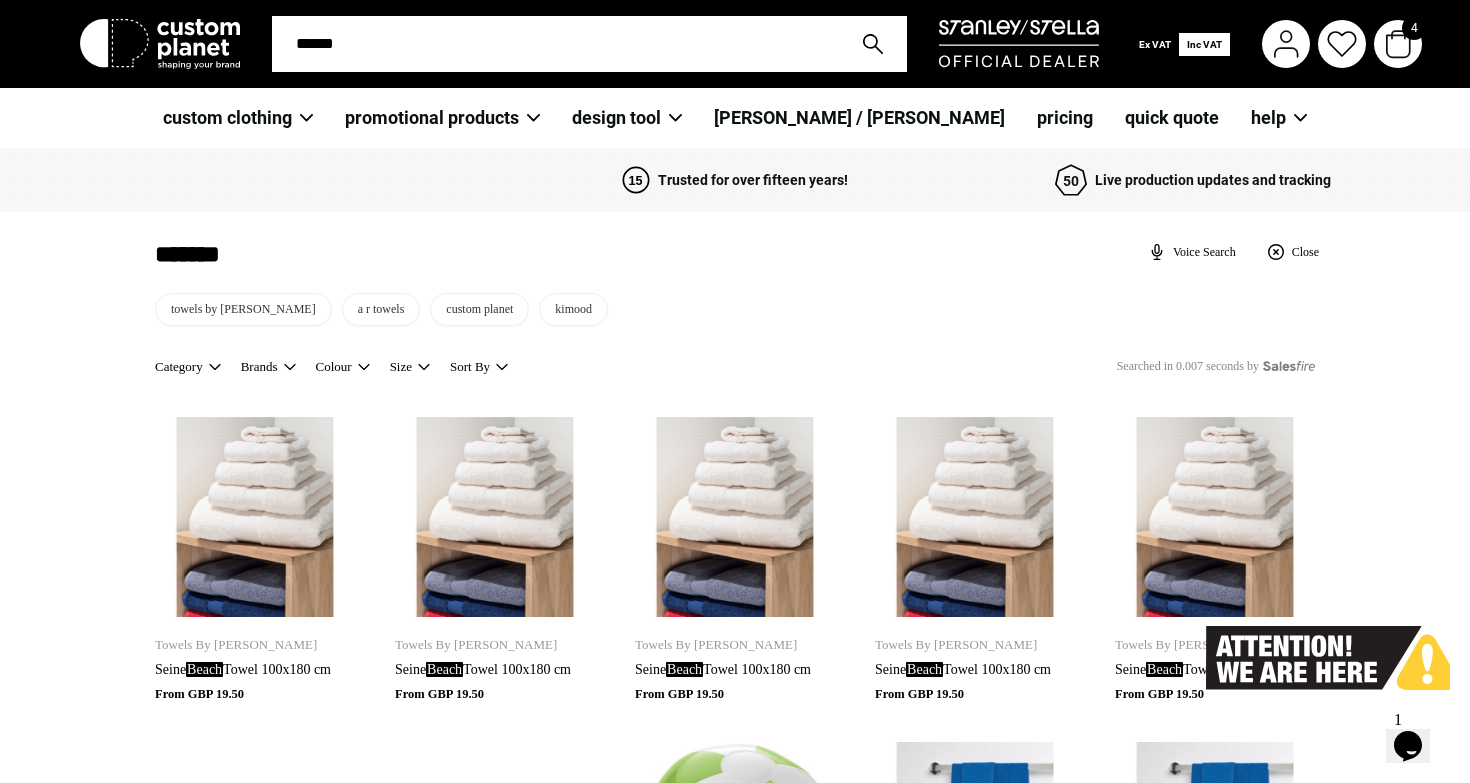type on "*******" 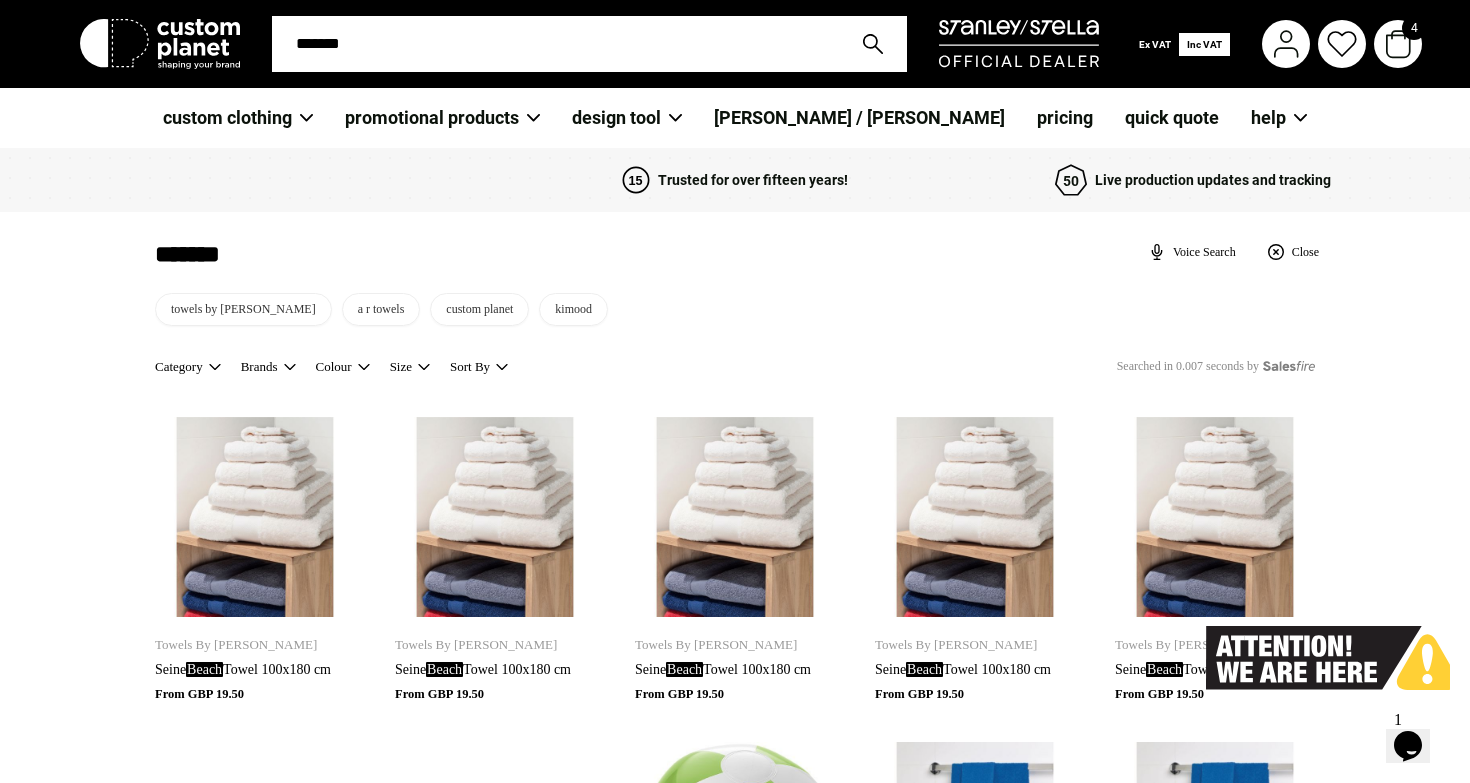 type on "********" 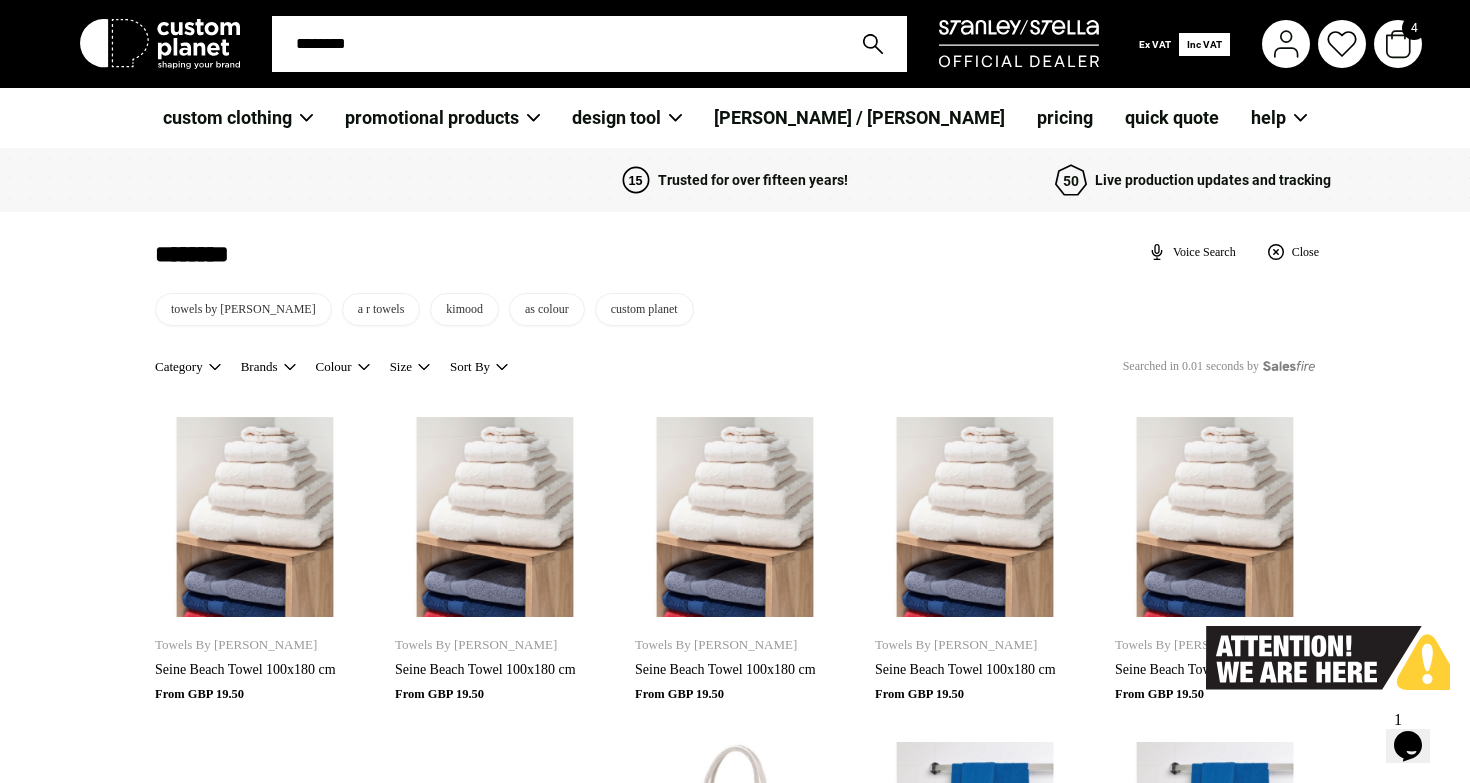 type on "*********" 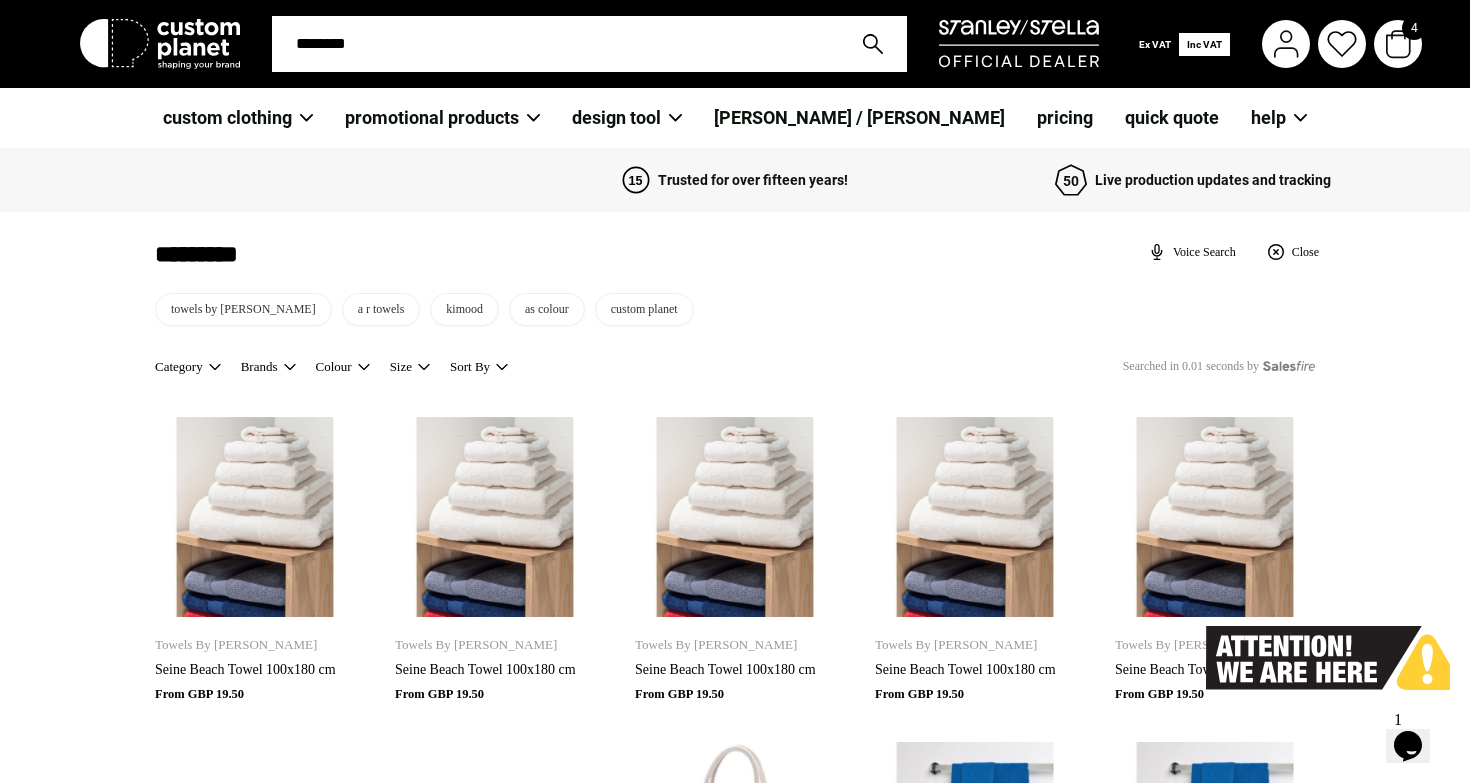 type on "*********" 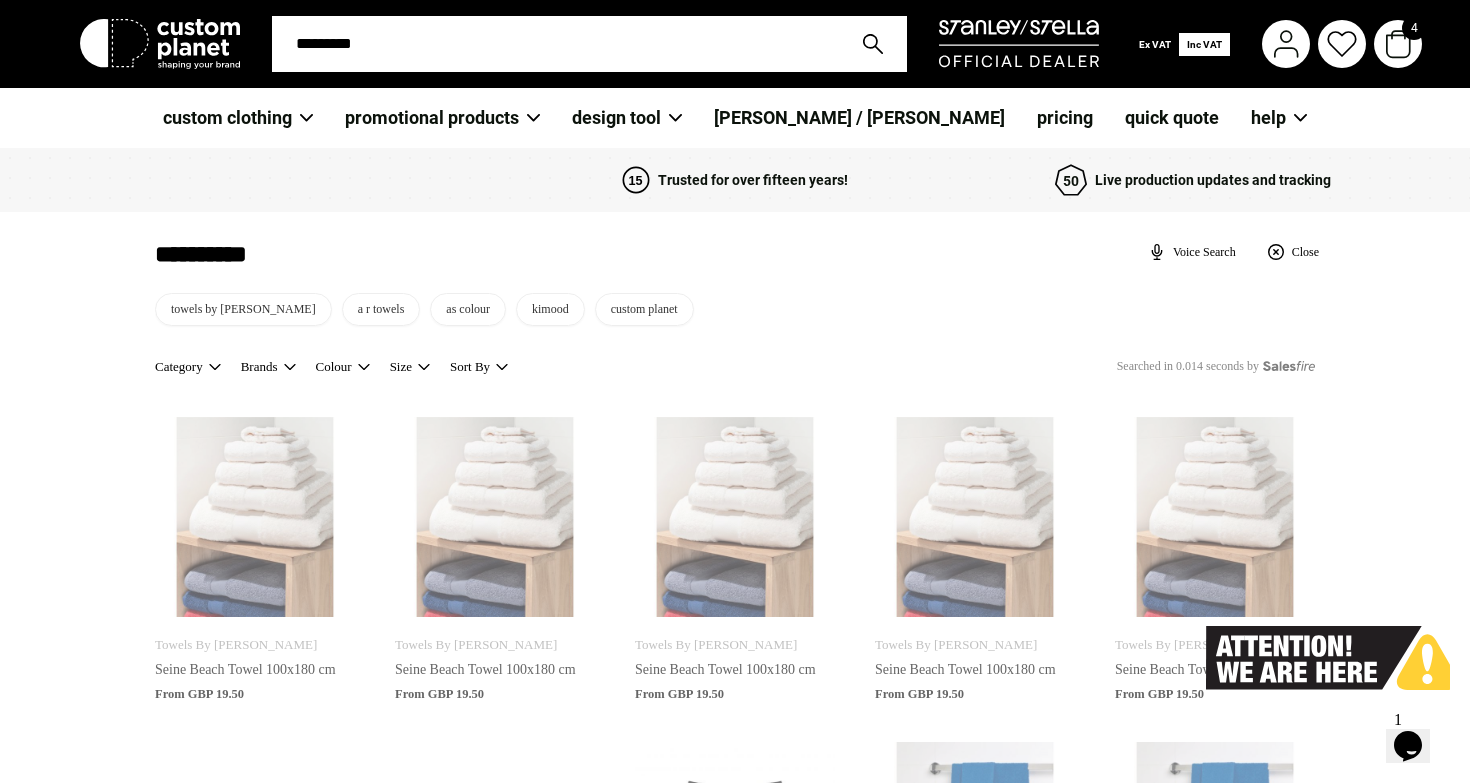 type on "*********" 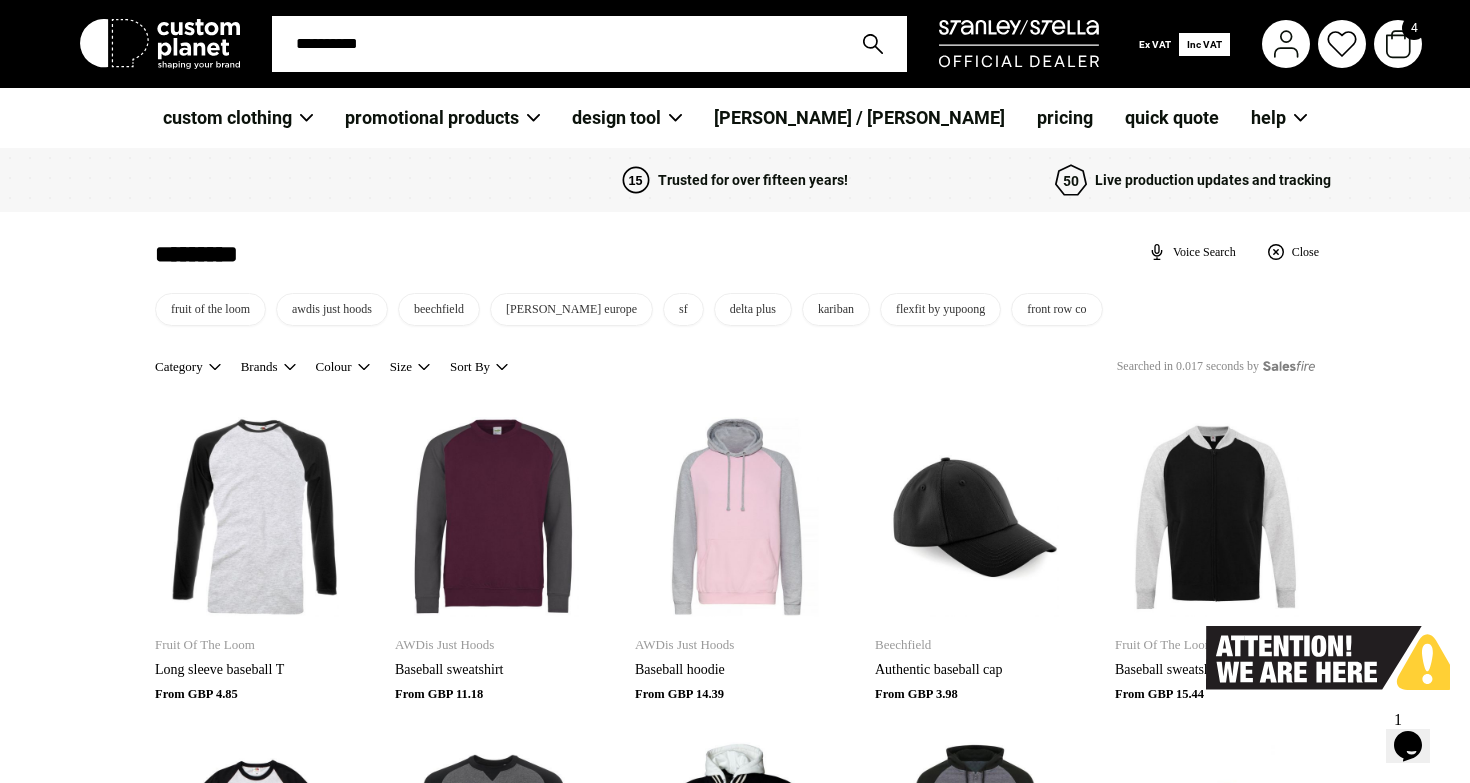 type on "********" 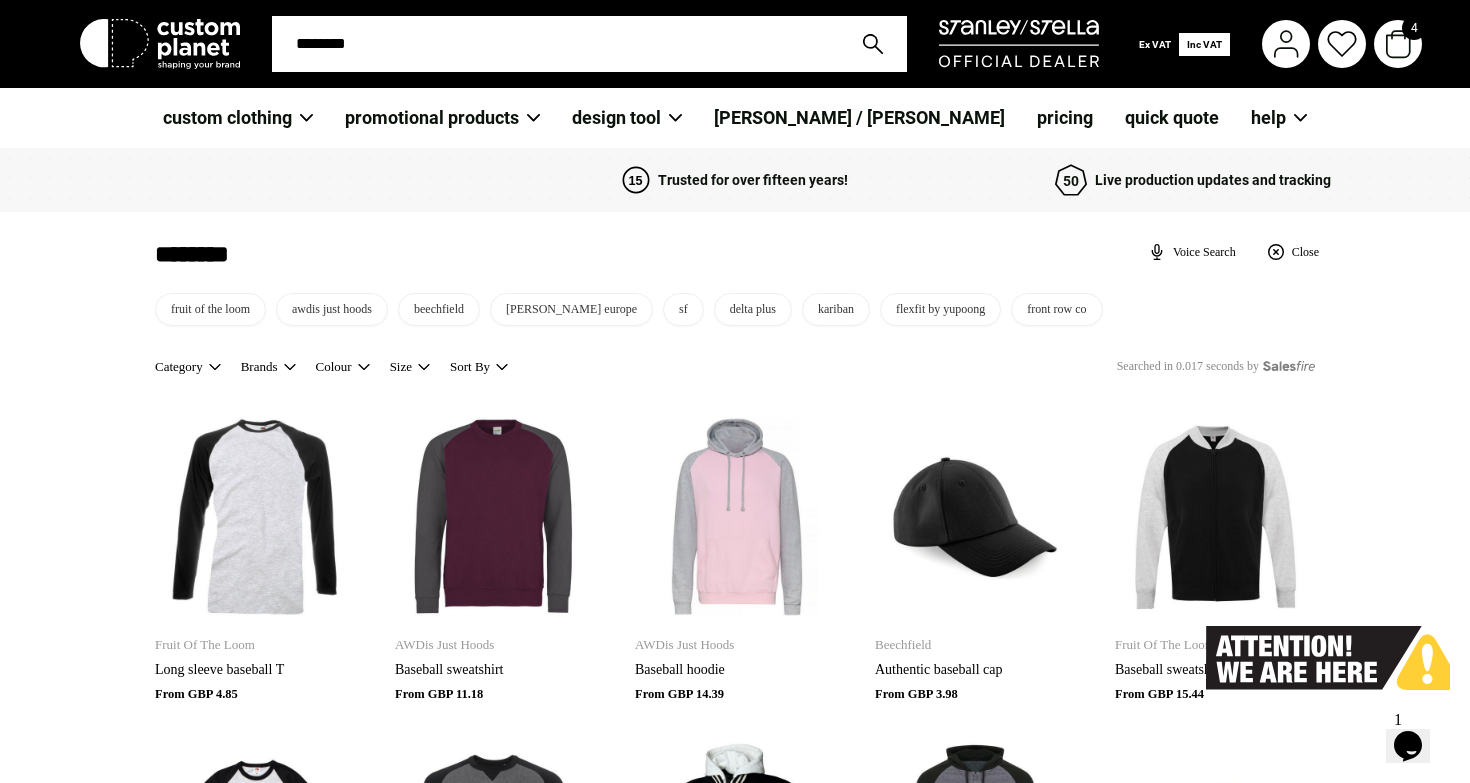 type on "*******" 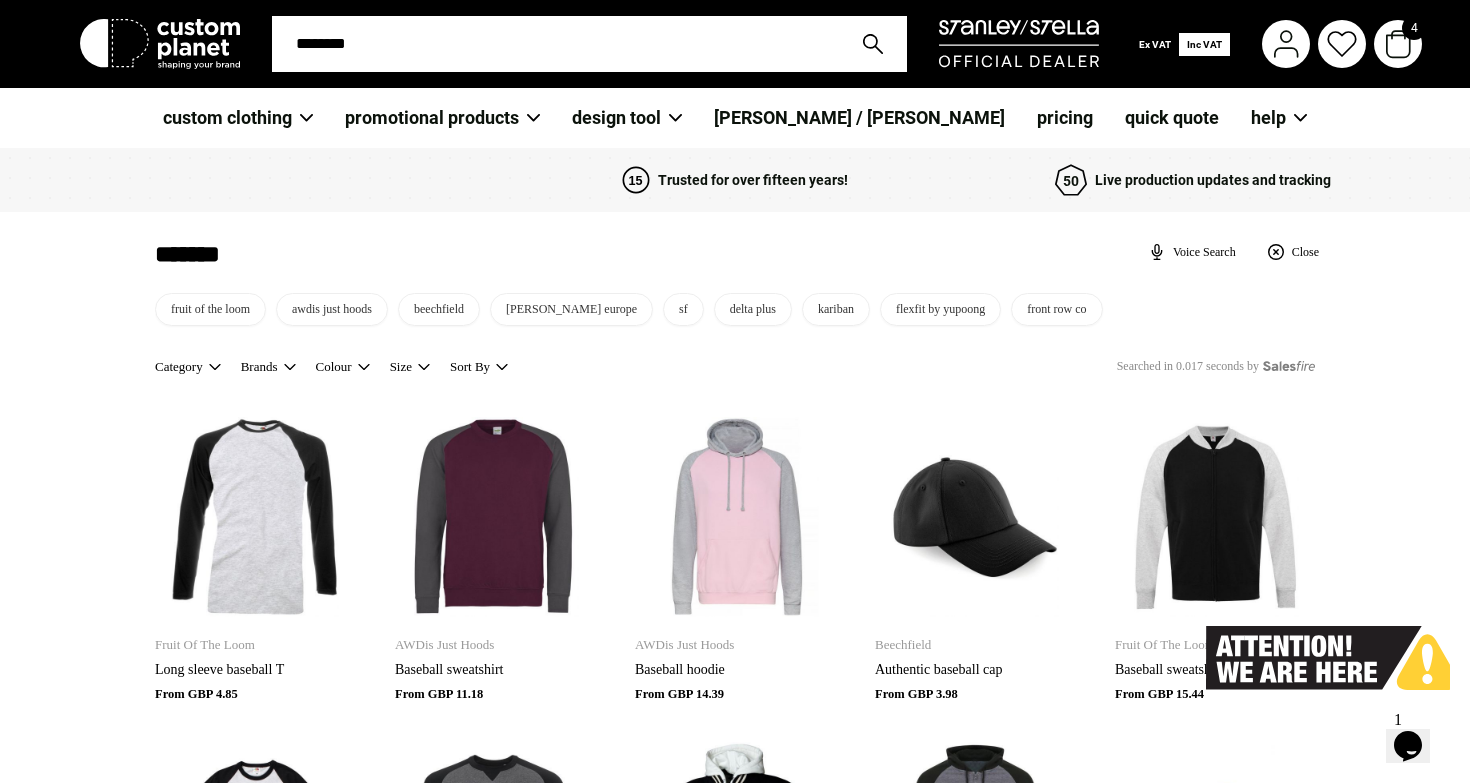 type on "*******" 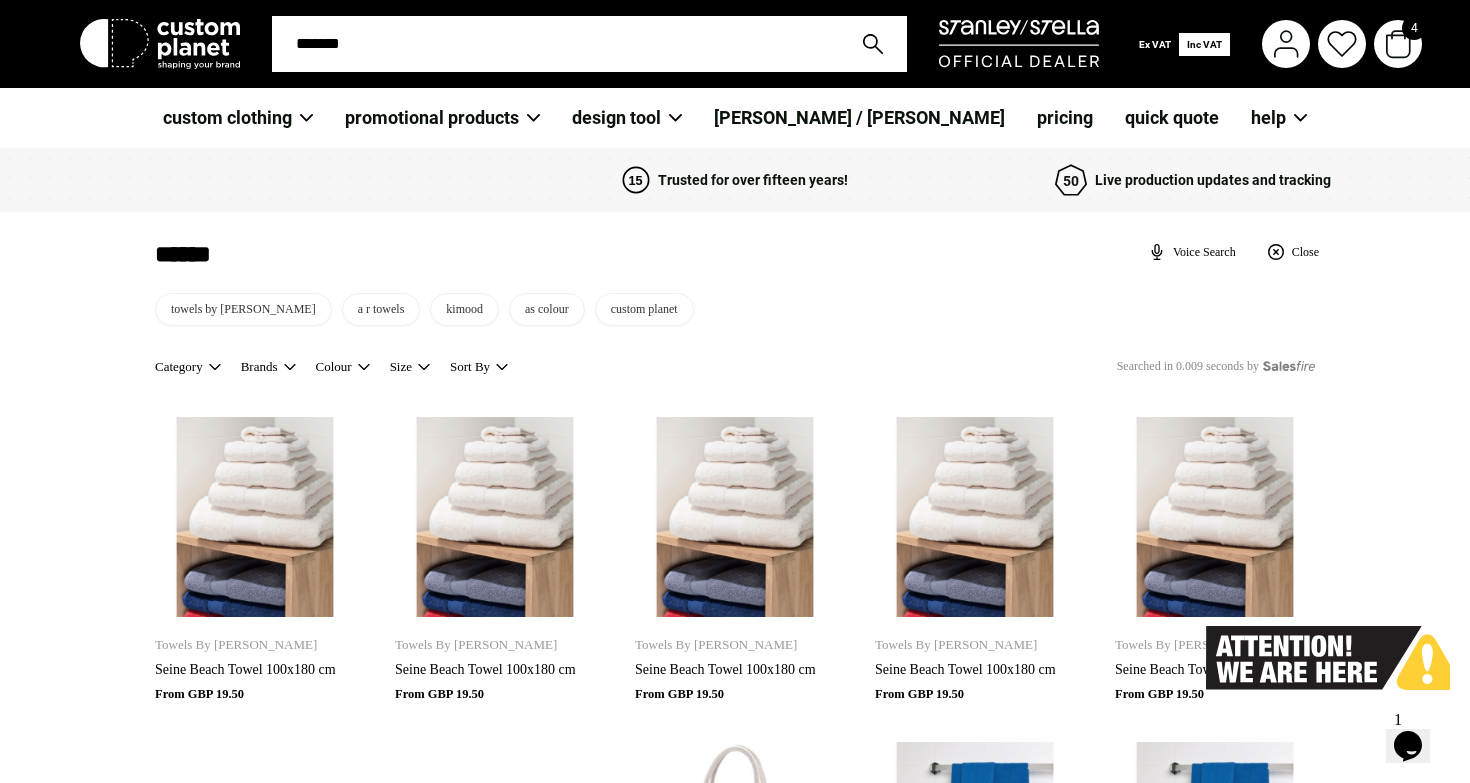 type on "******" 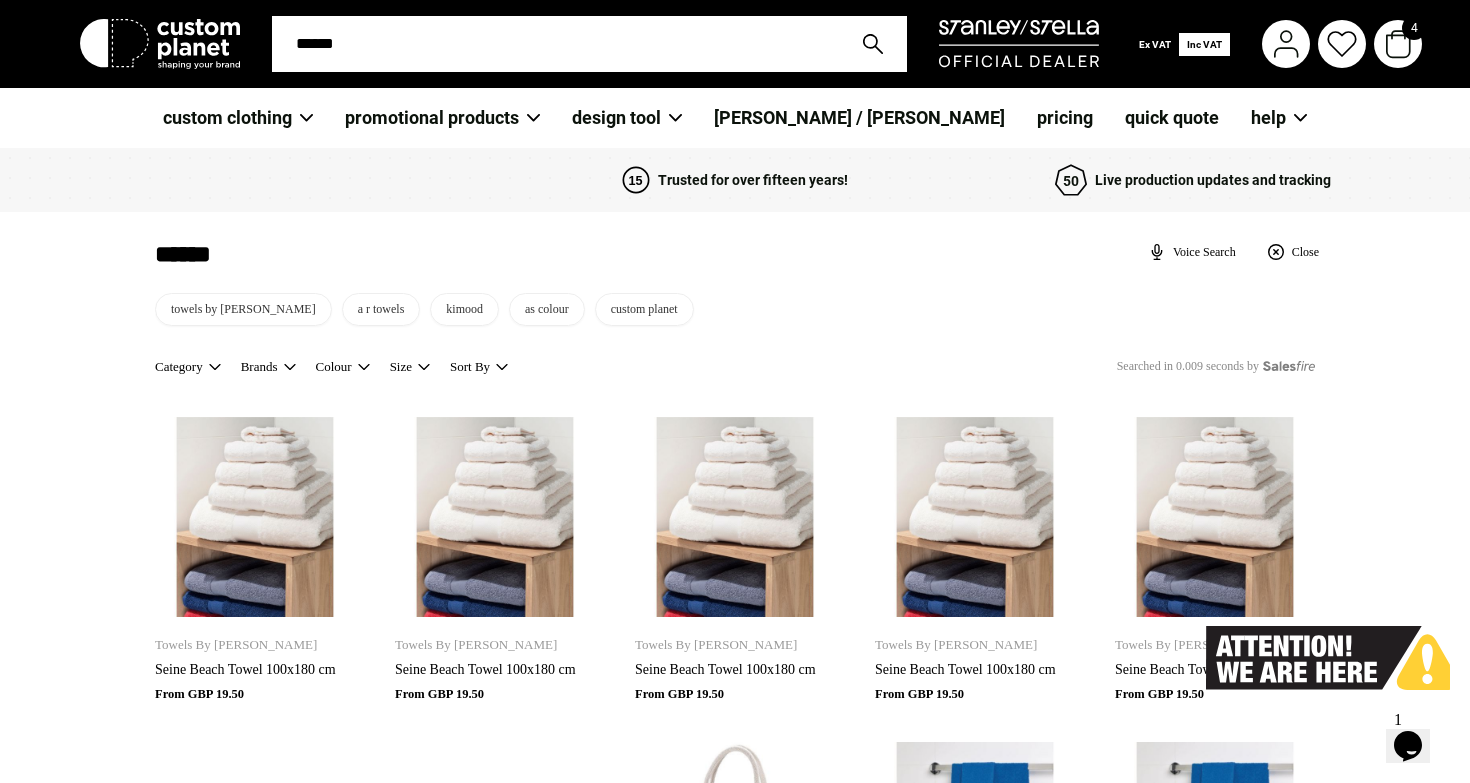 type on "*****" 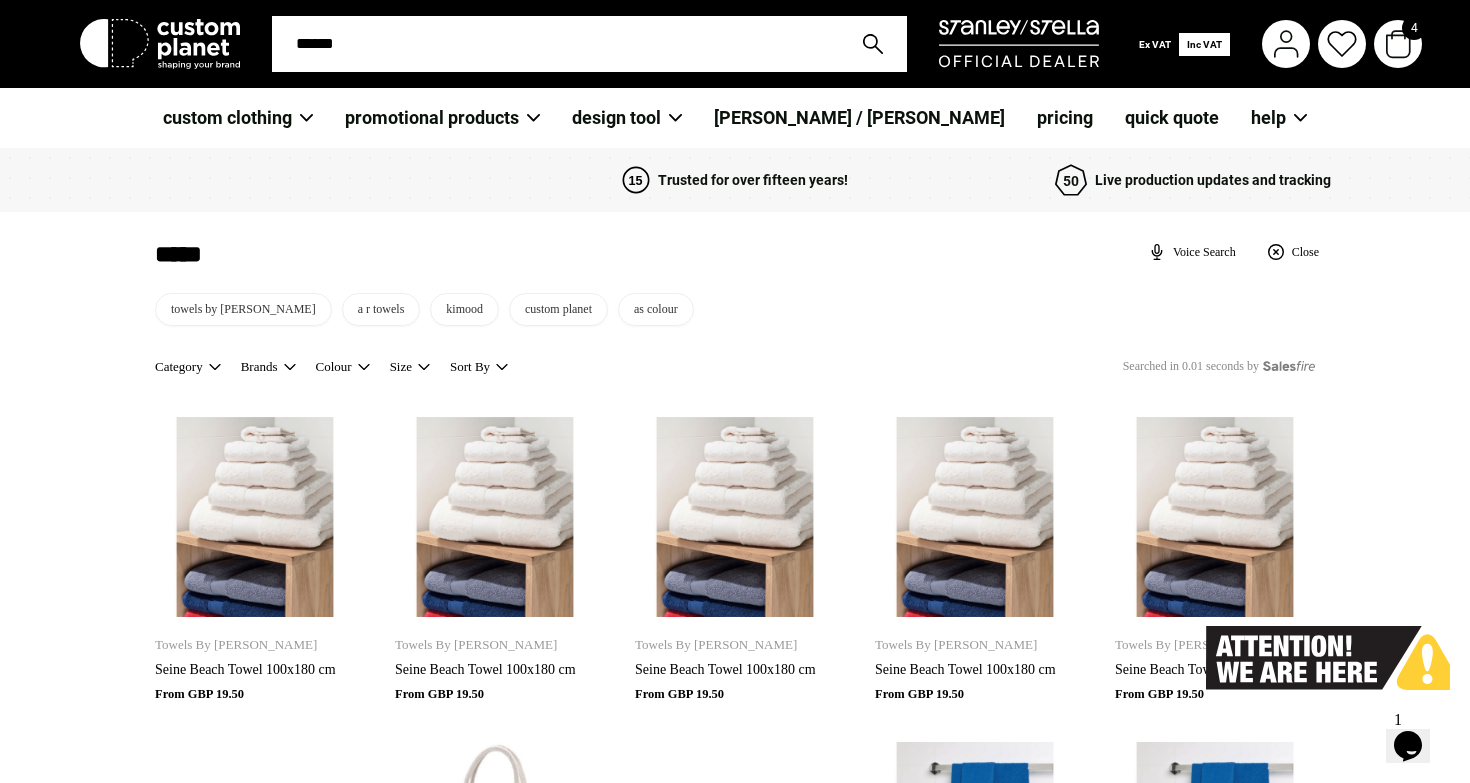 type on "*****" 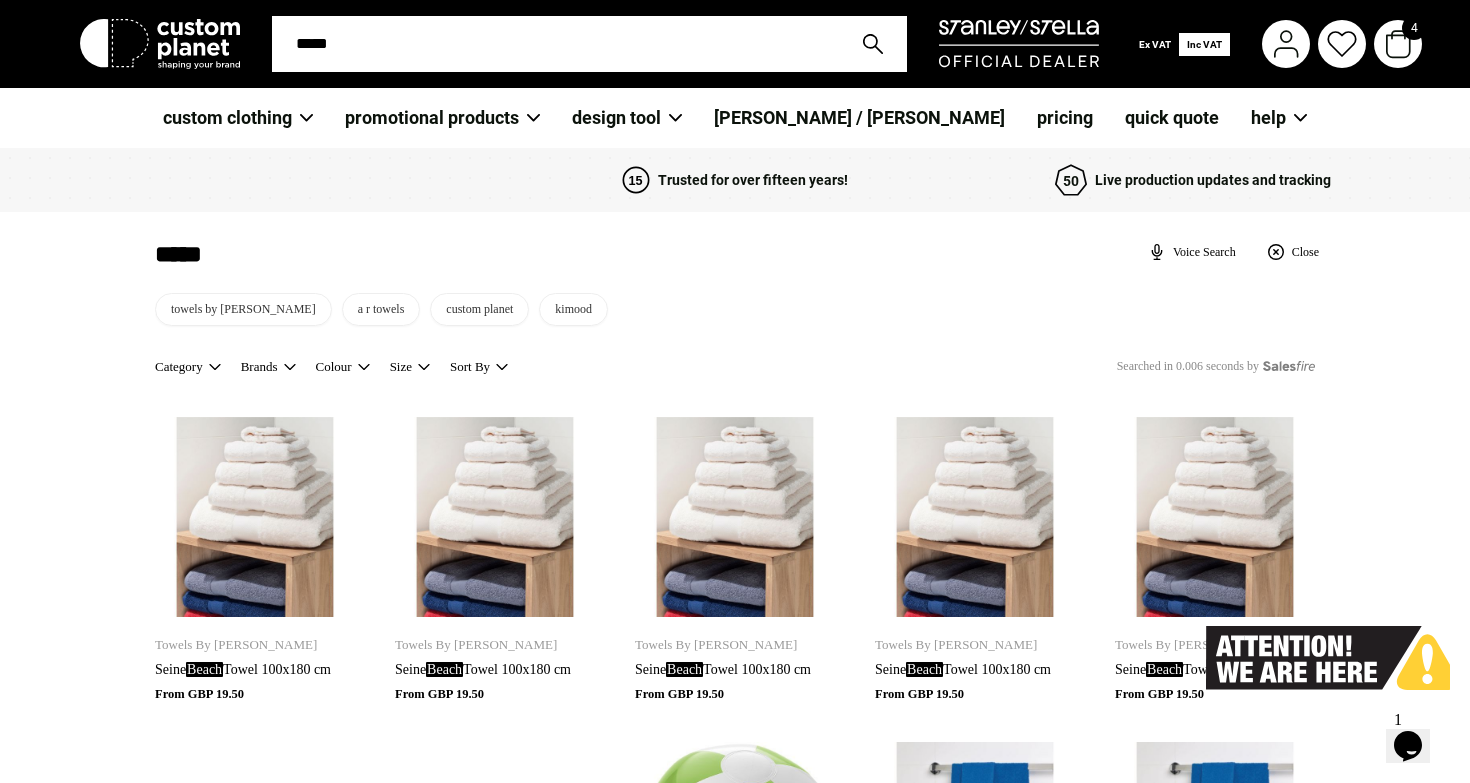 type on "*****" 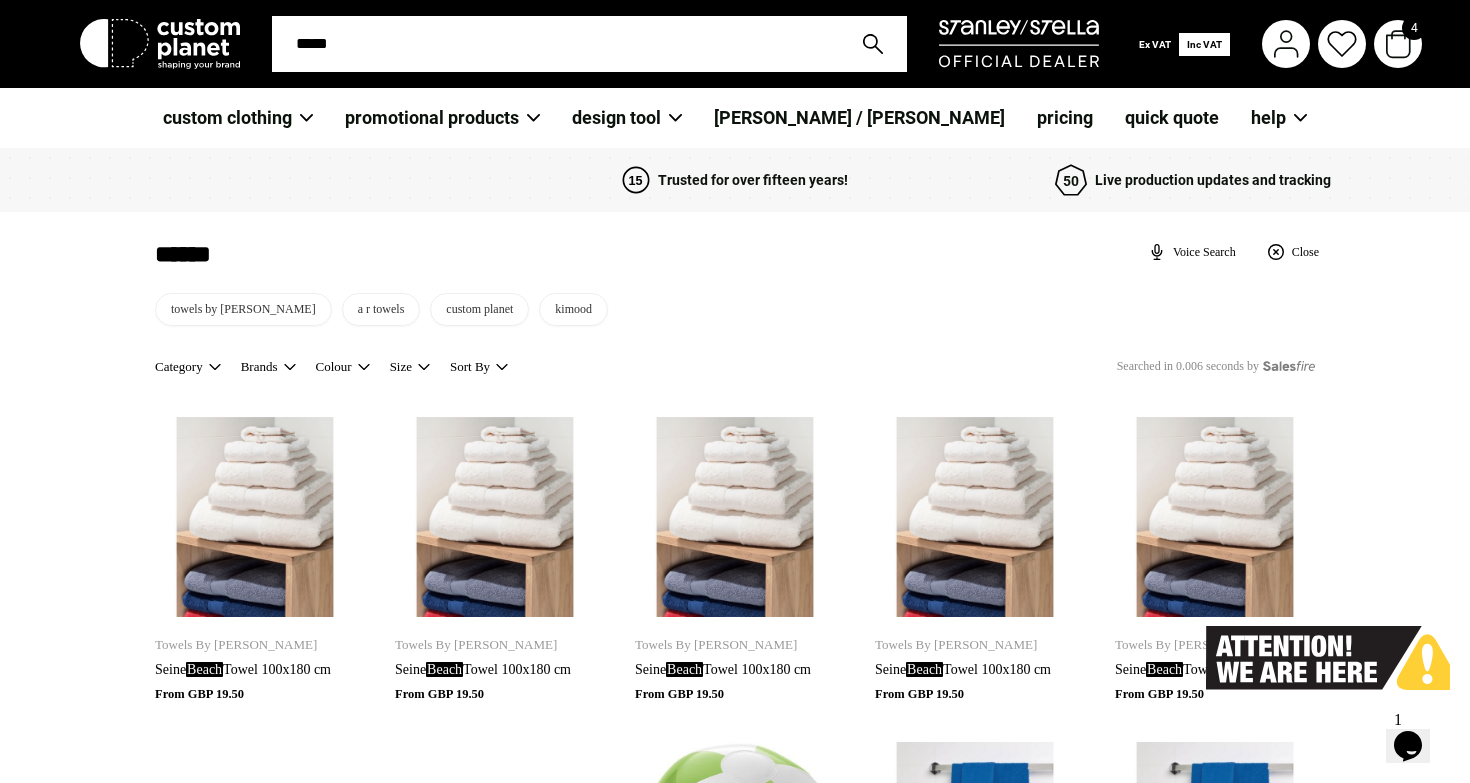 type on "*****" 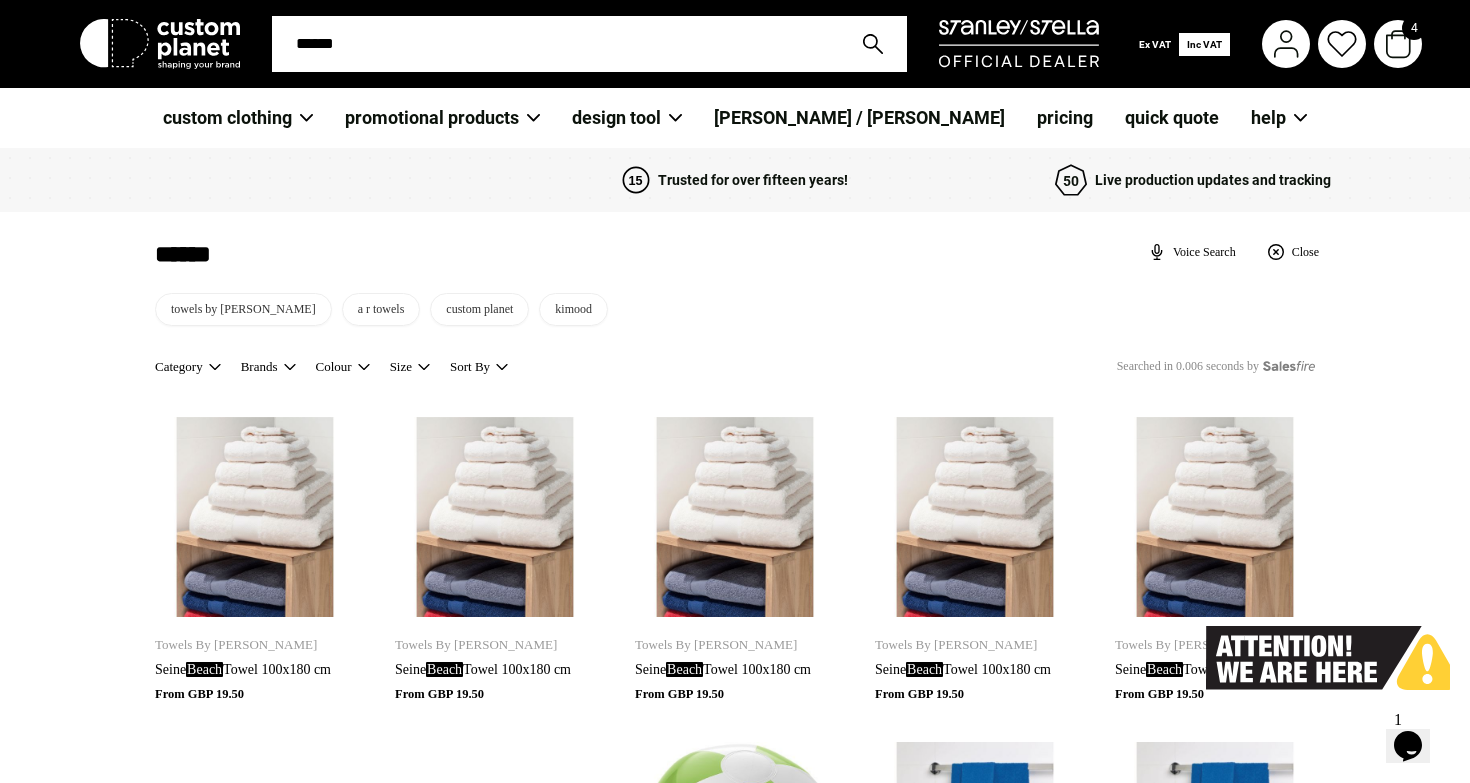 type on "*******" 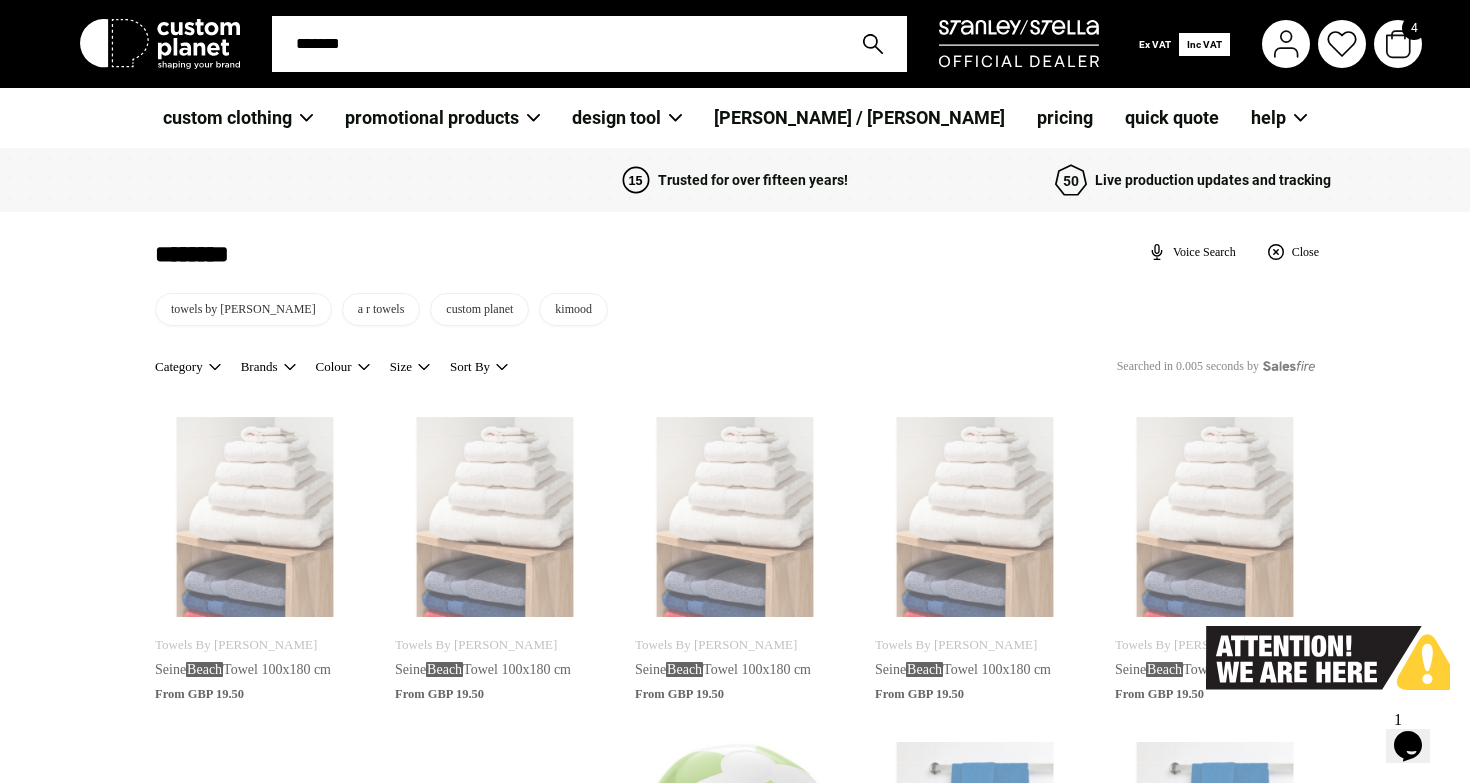 type on "********" 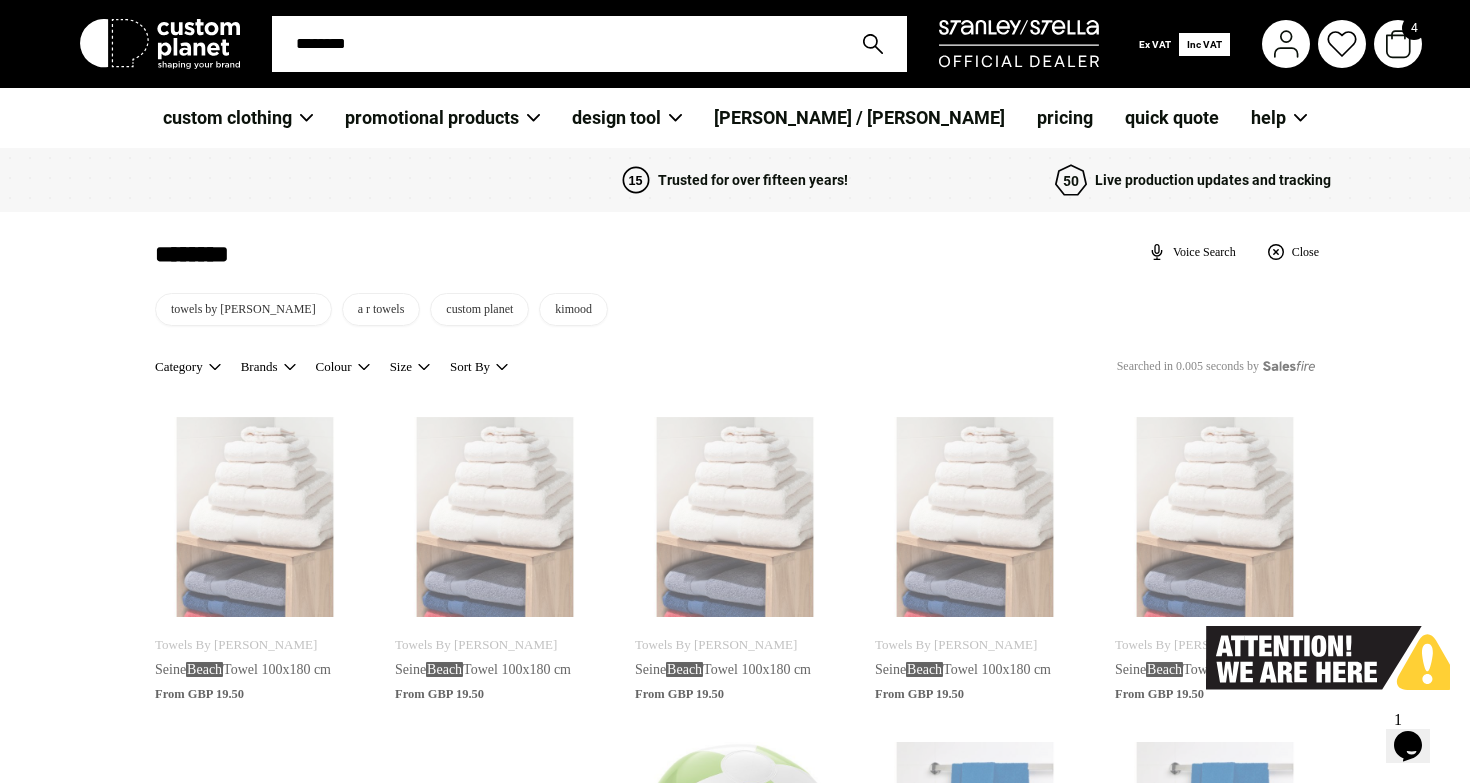 type on "*********" 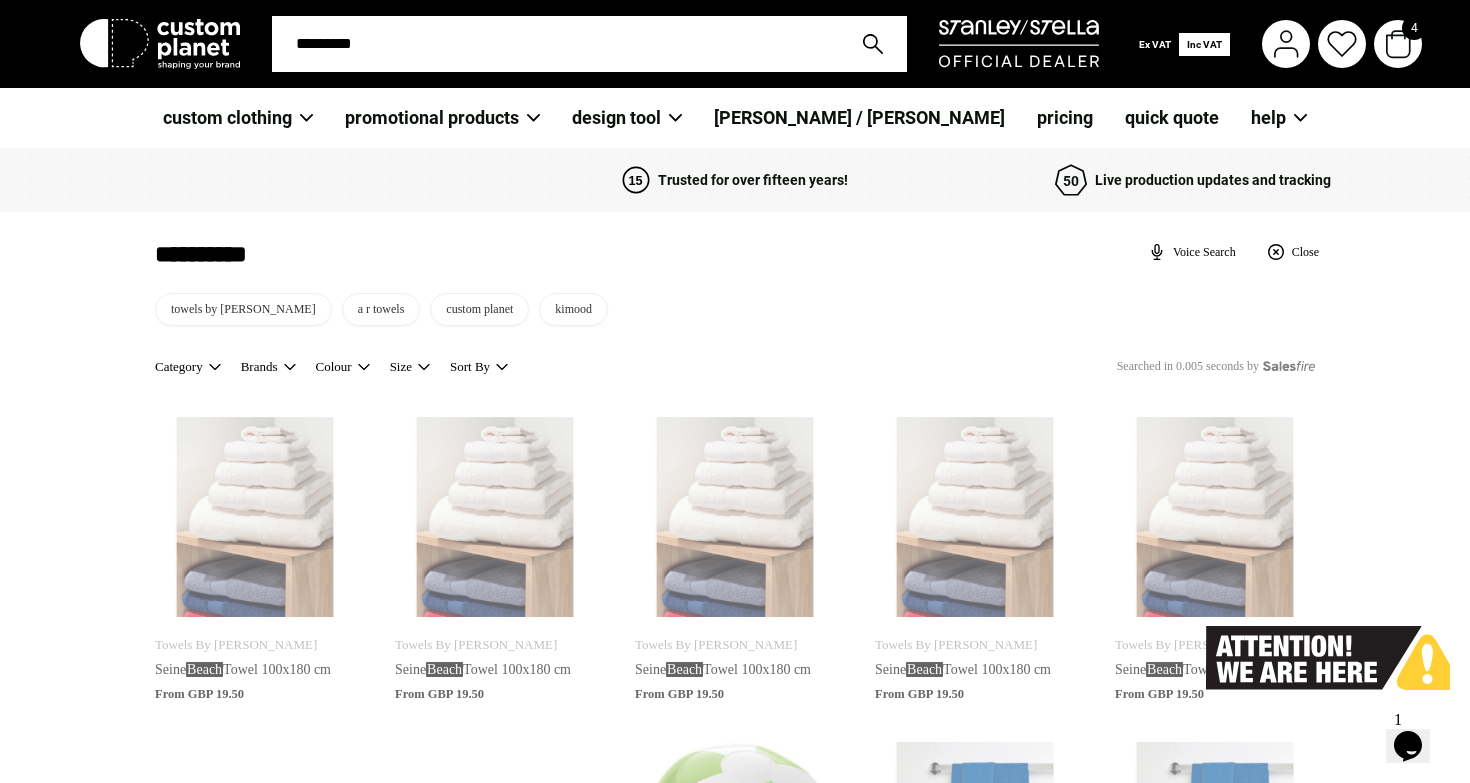 type on "**********" 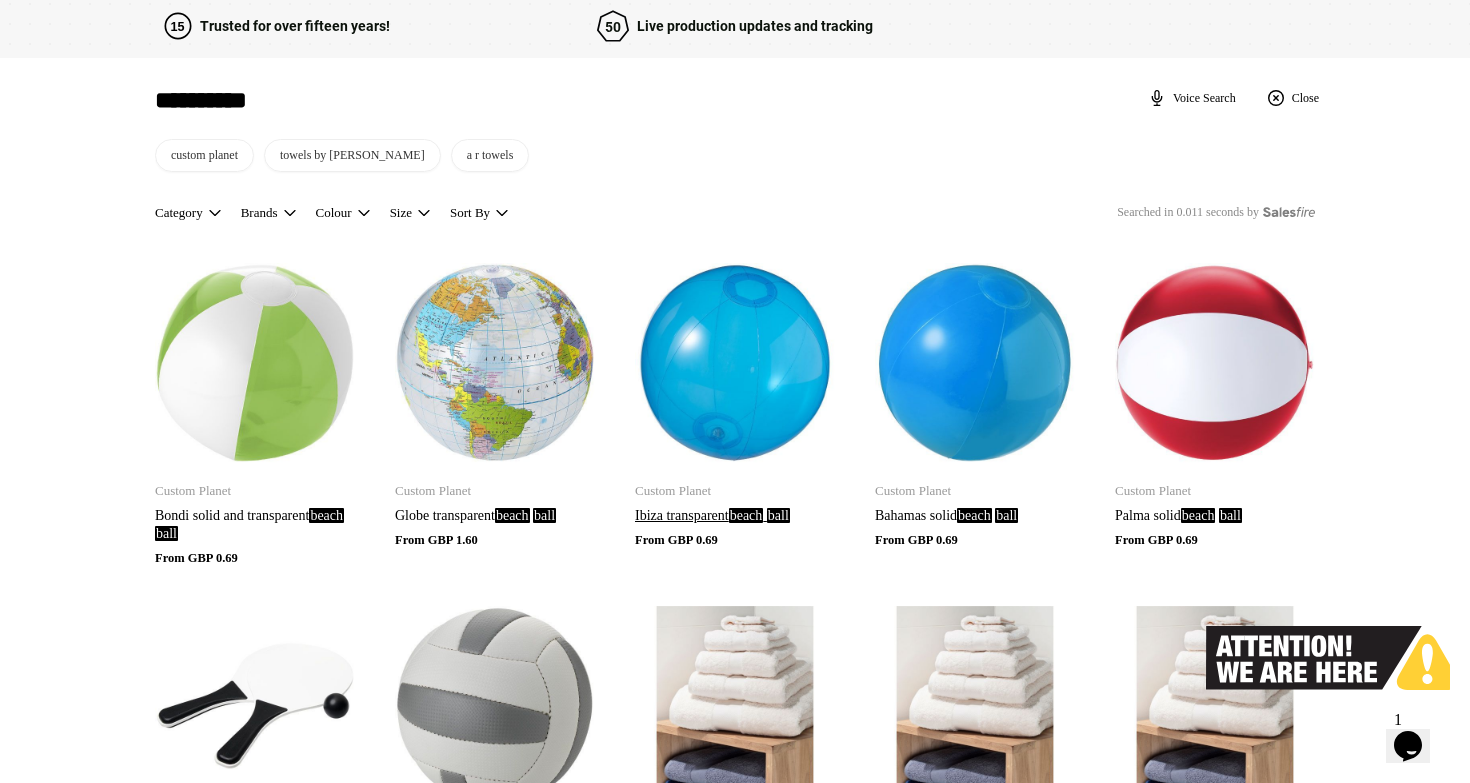 scroll, scrollTop: 156, scrollLeft: 0, axis: vertical 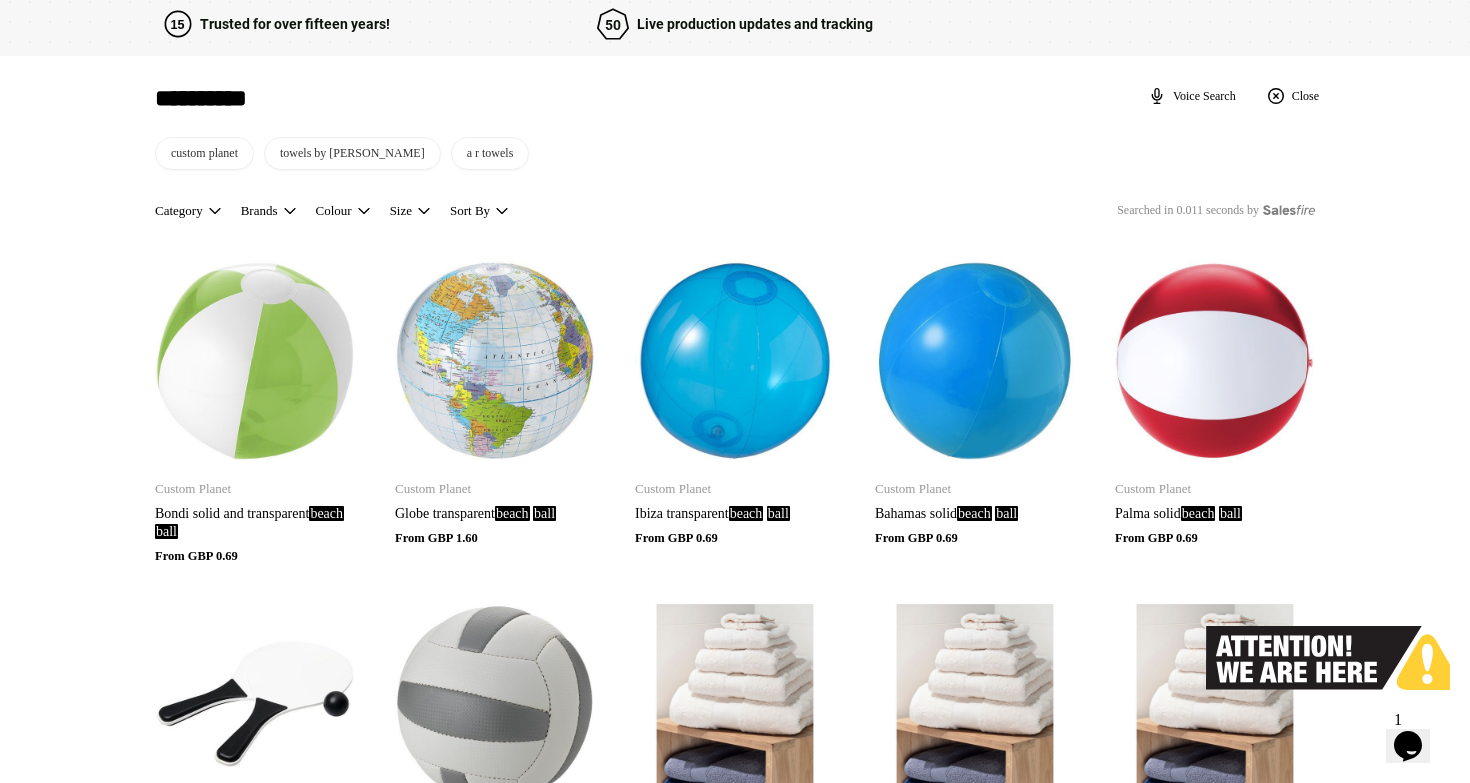 type on "**********" 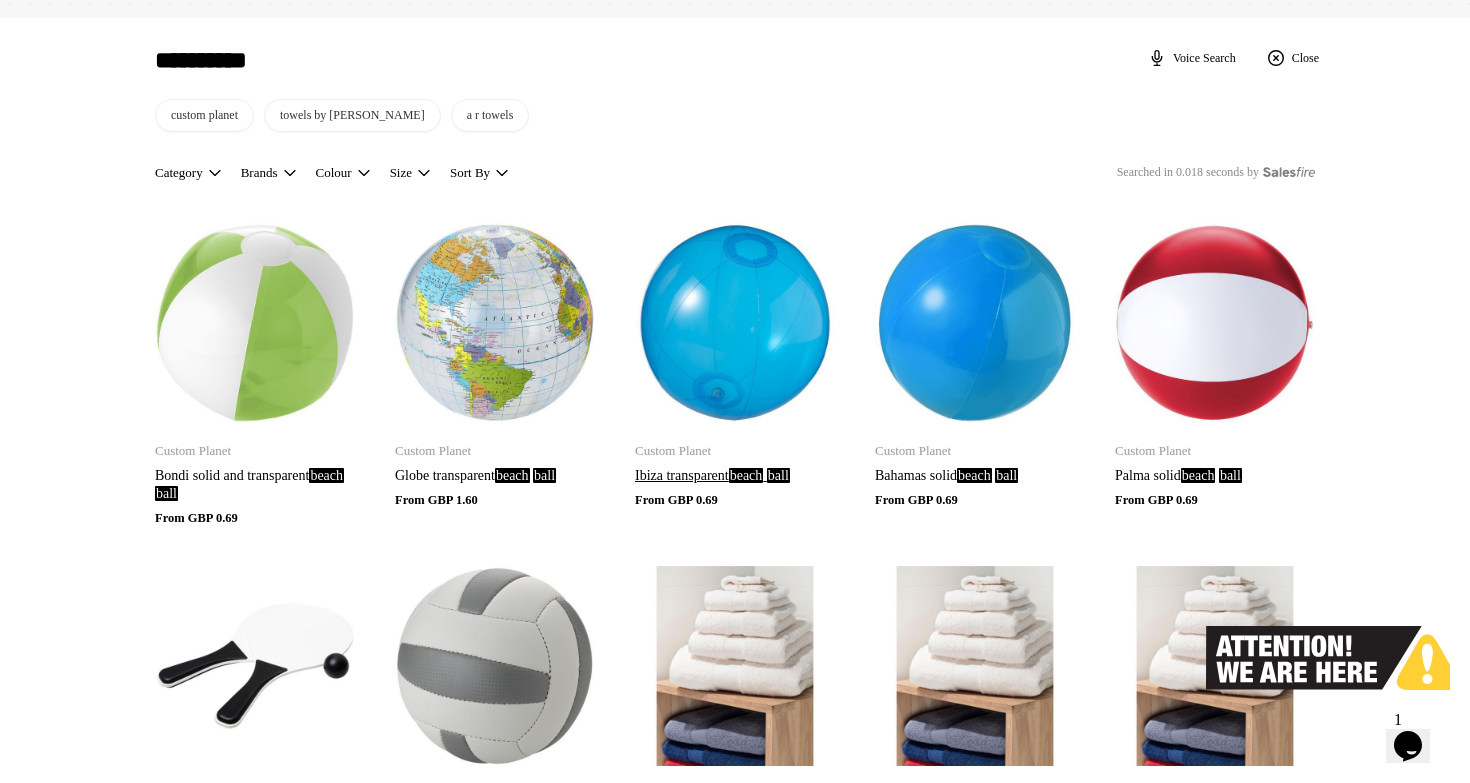 scroll, scrollTop: 173, scrollLeft: 0, axis: vertical 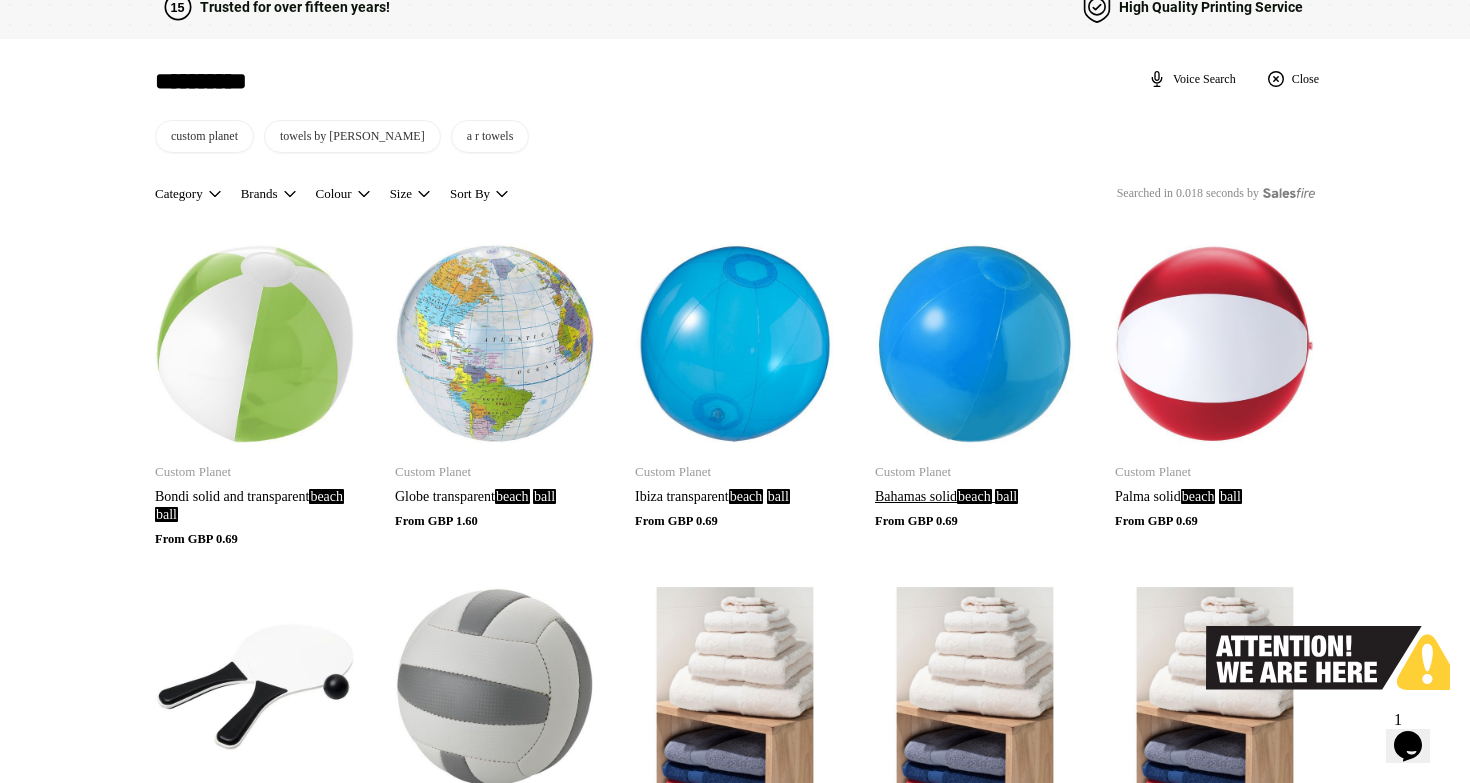 drag, startPoint x: 918, startPoint y: 490, endPoint x: 969, endPoint y: 471, distance: 54.42426 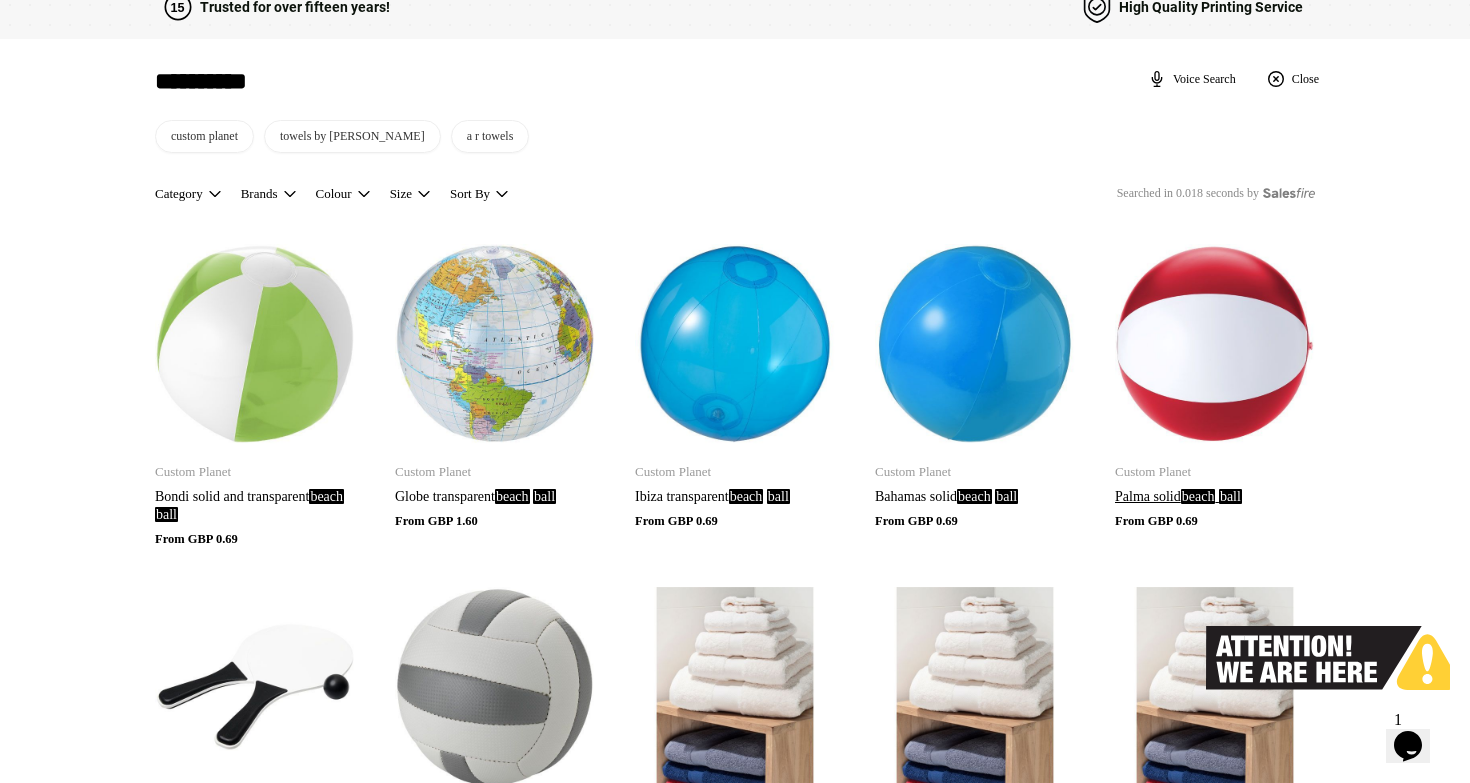 click on "Palma solid  beach   ball" at bounding box center (1215, 497) 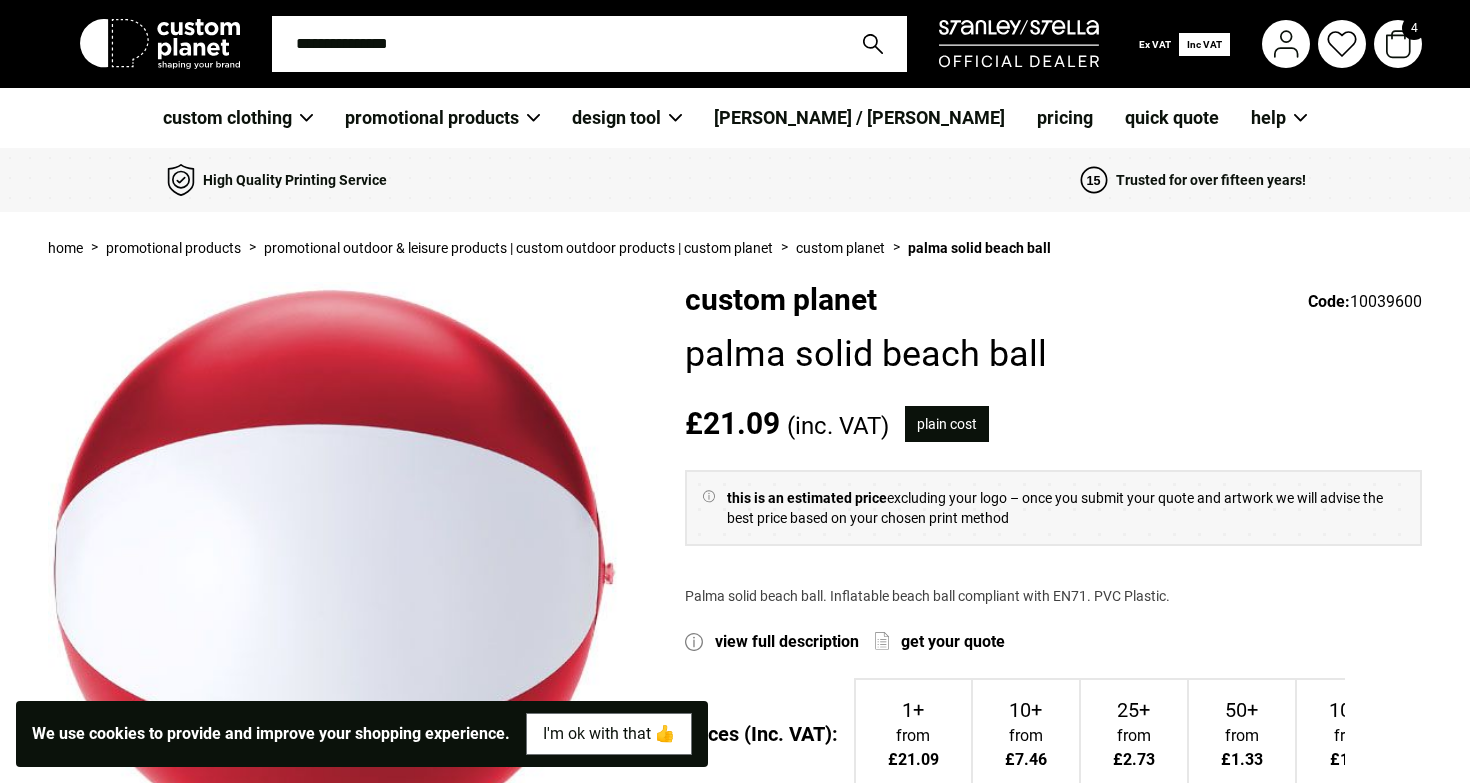 scroll, scrollTop: 0, scrollLeft: 0, axis: both 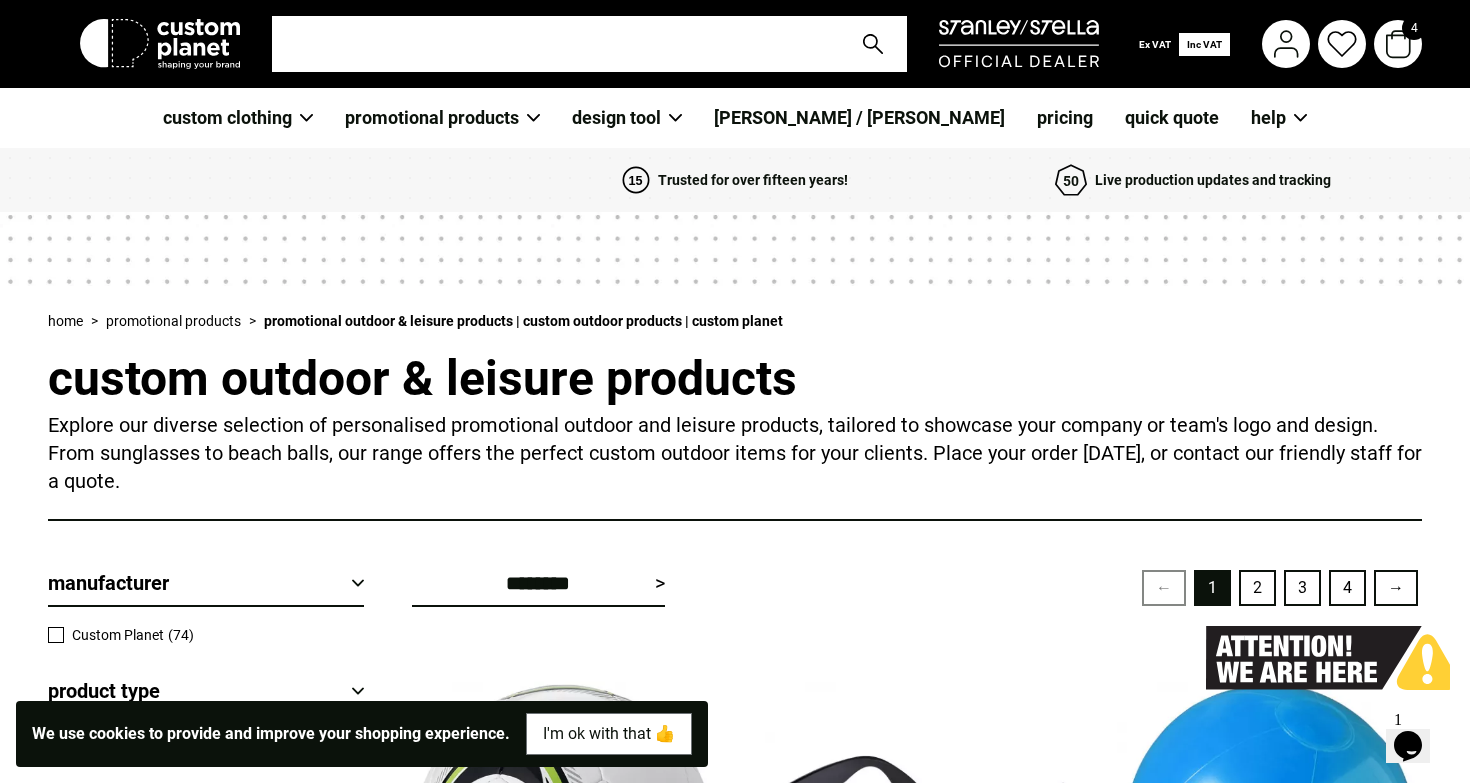 click at bounding box center [555, 44] 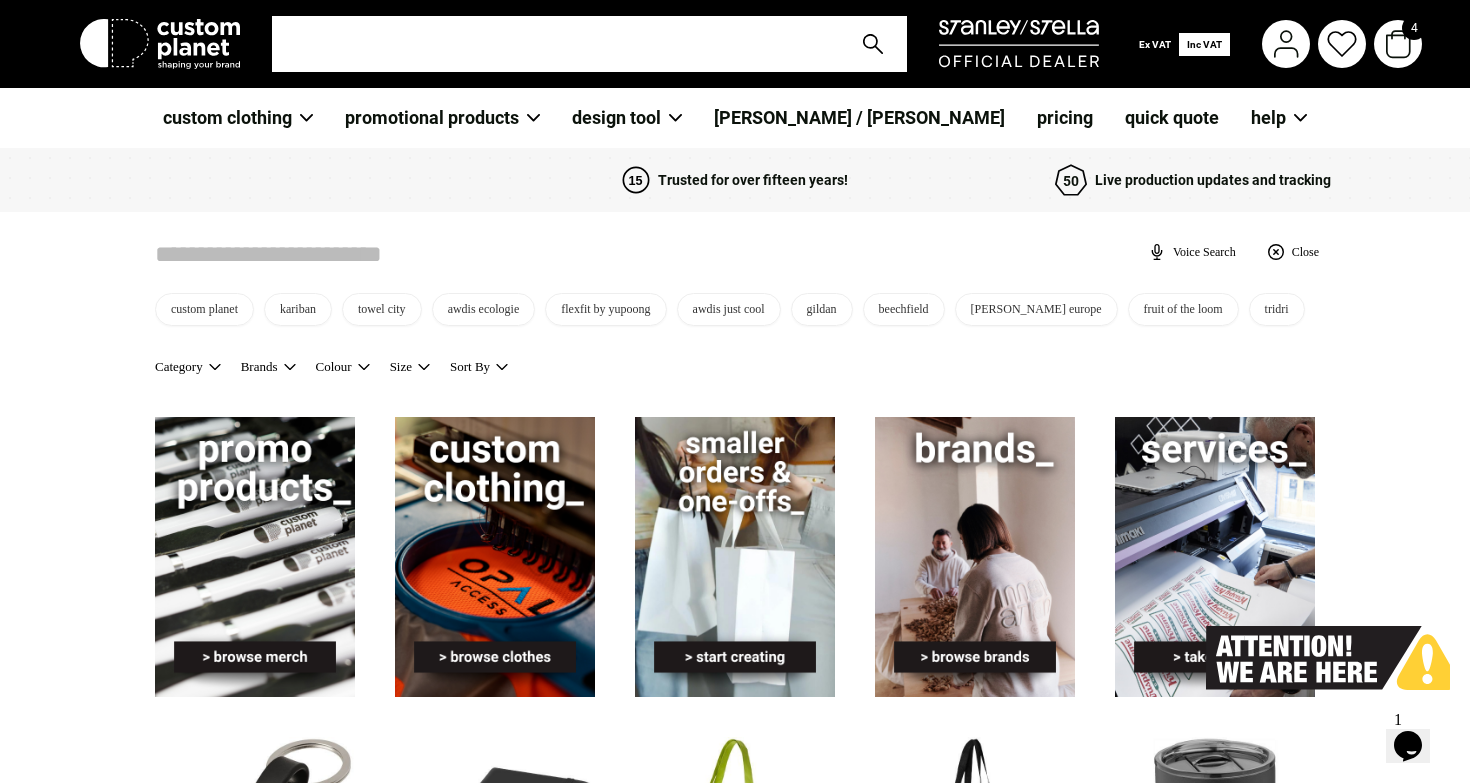 scroll, scrollTop: 0, scrollLeft: 0, axis: both 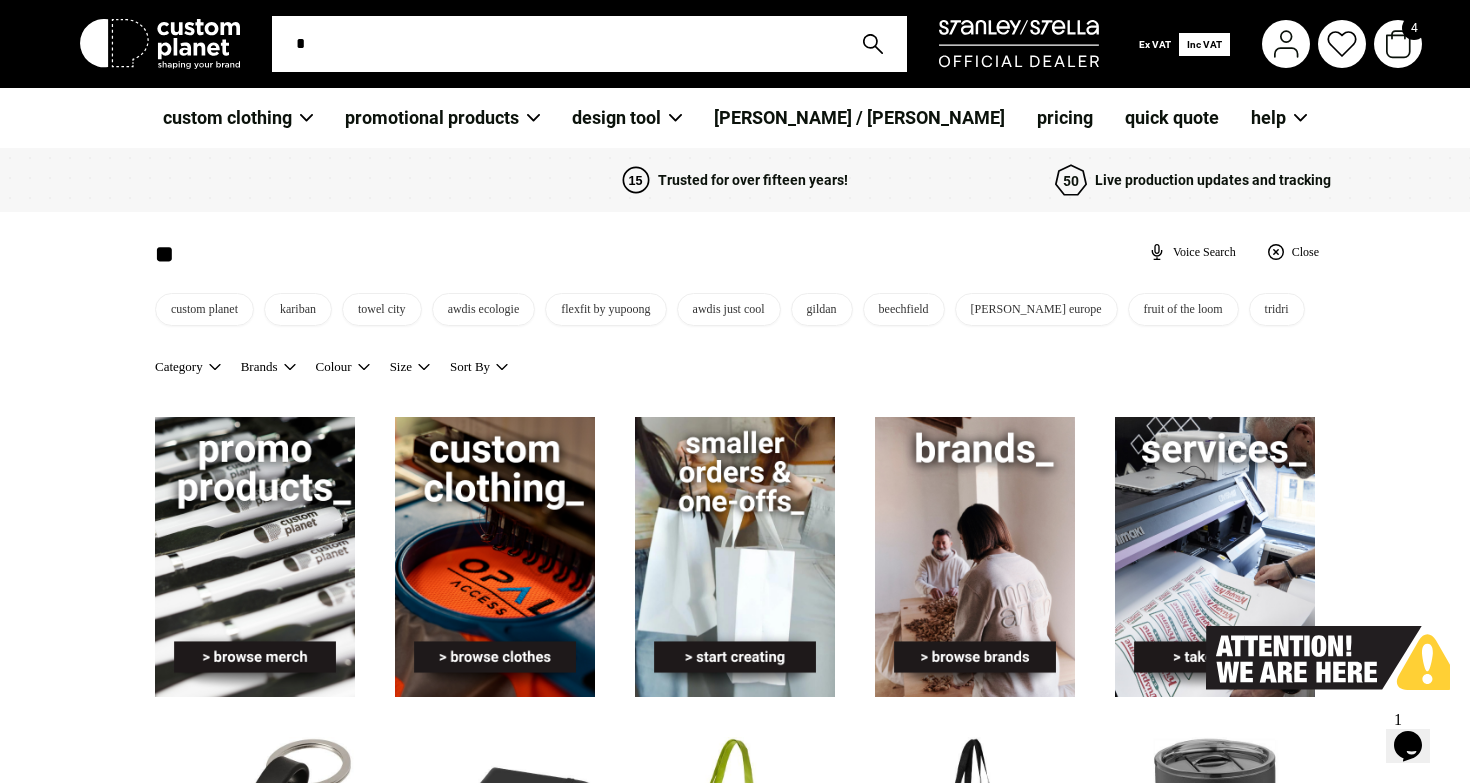 type on "**" 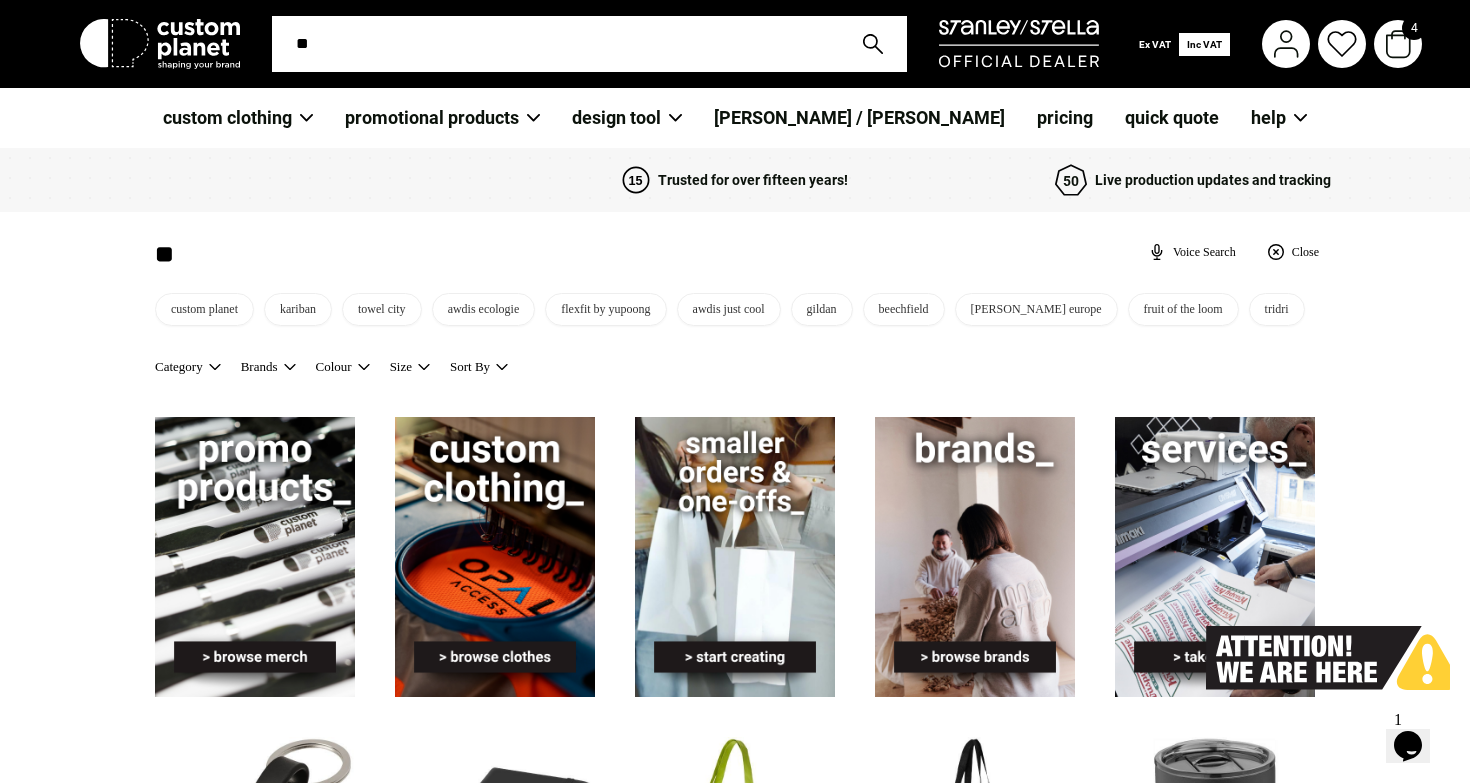 type on "***" 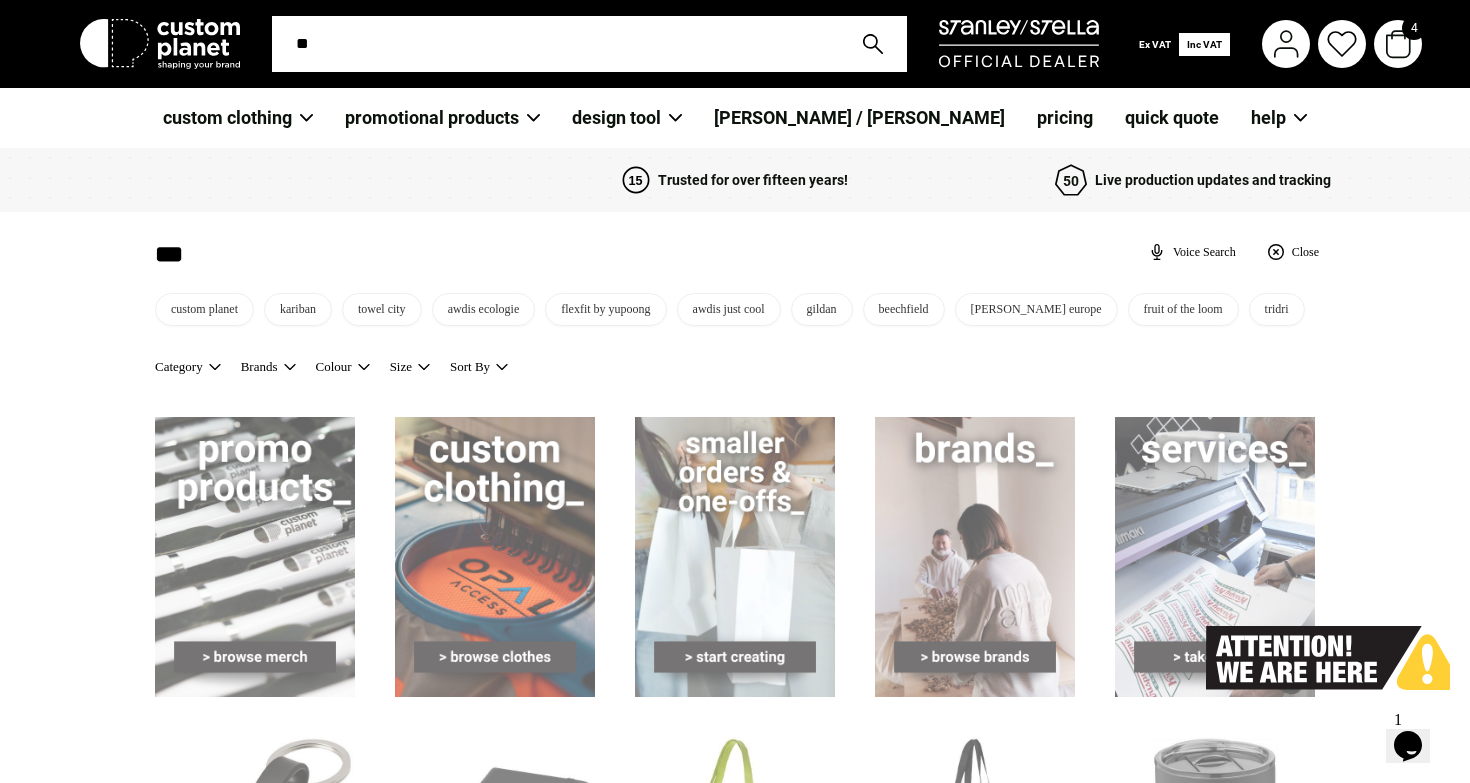 type on "***" 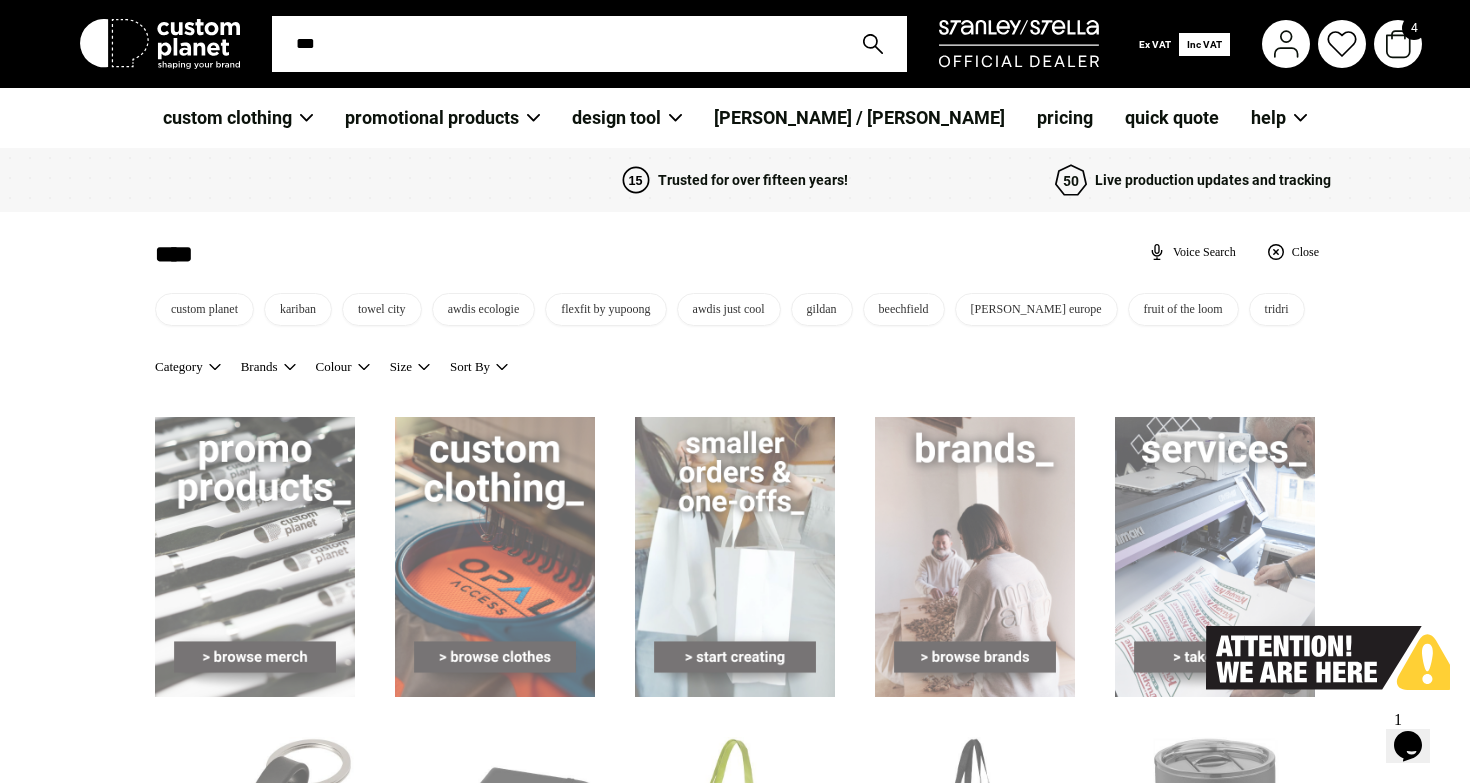 type on "****" 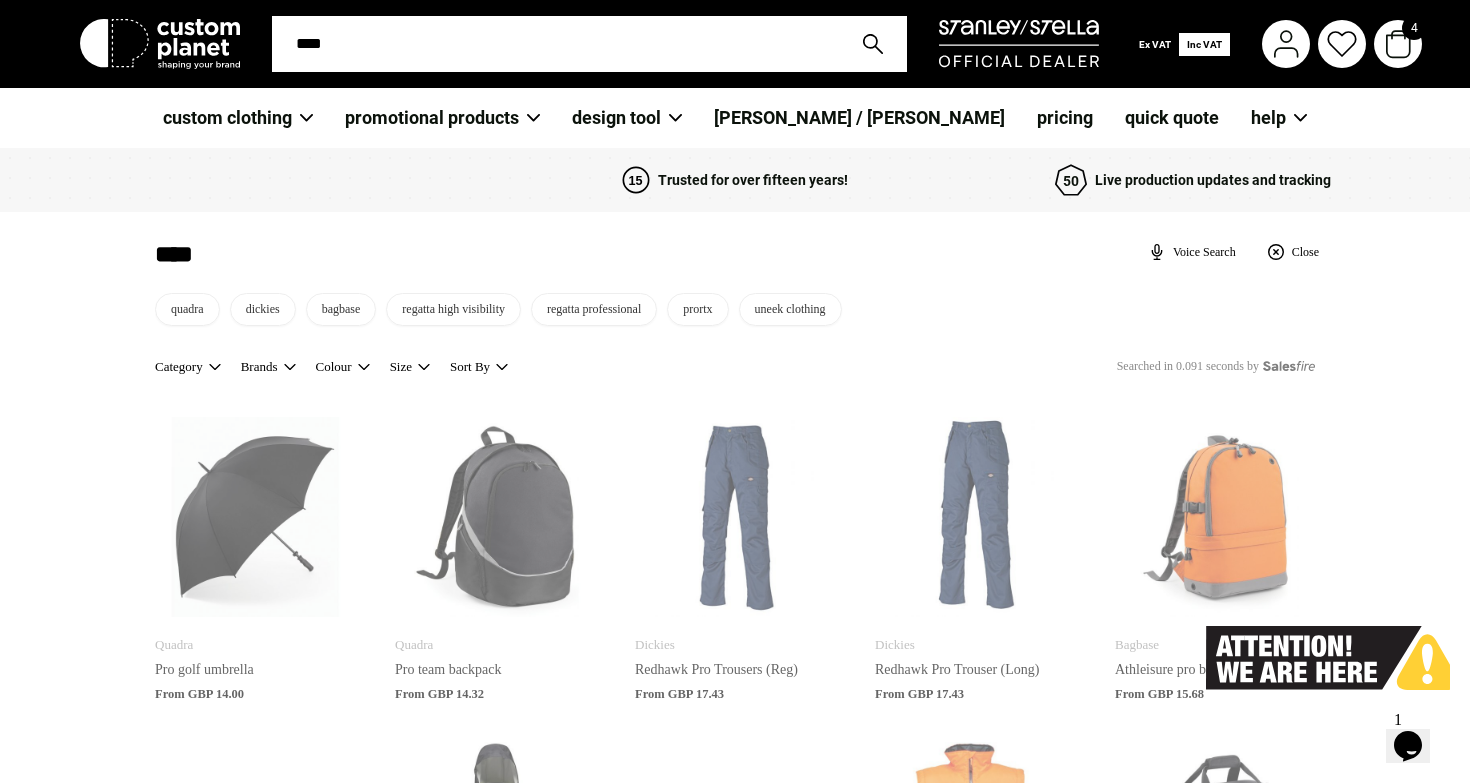 type on "****" 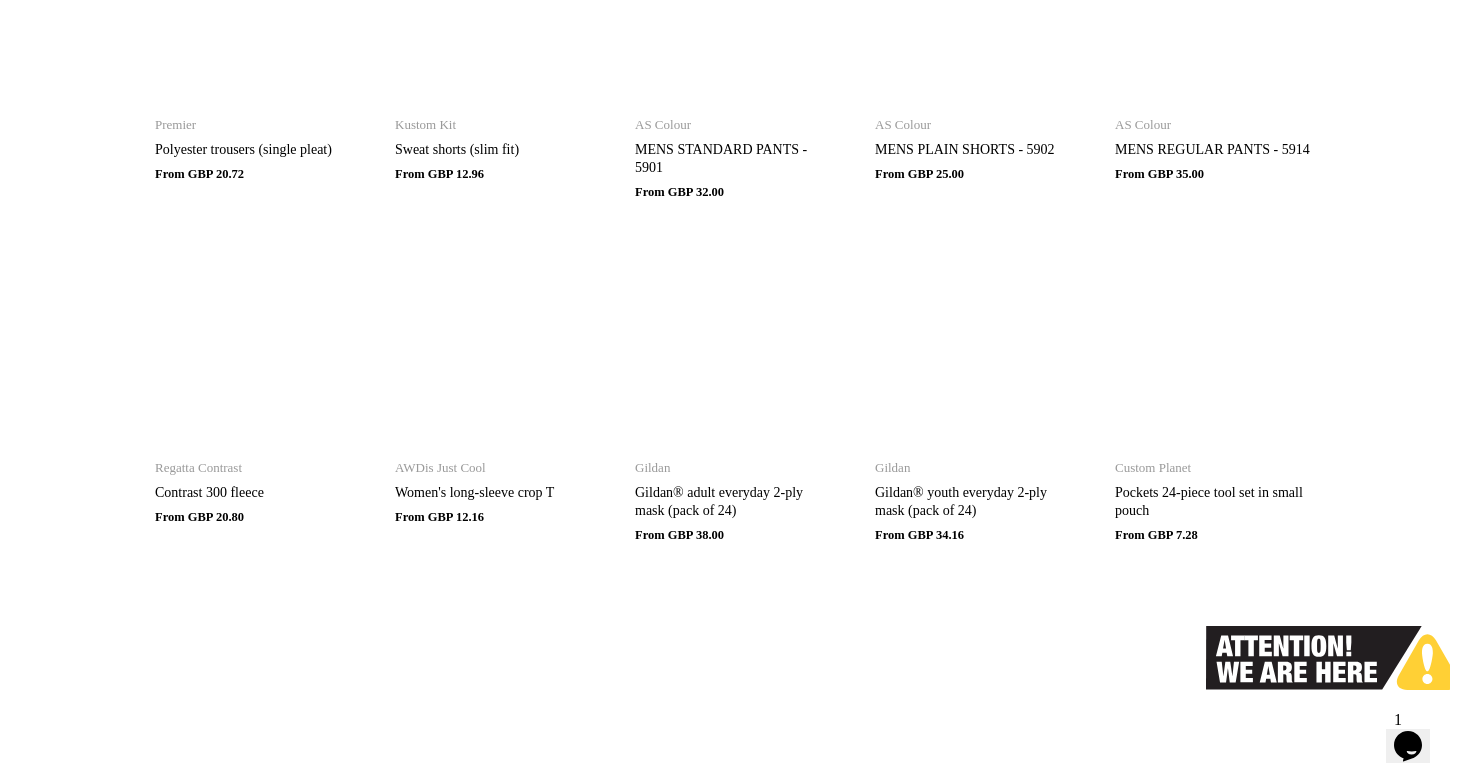 scroll, scrollTop: 15108, scrollLeft: 0, axis: vertical 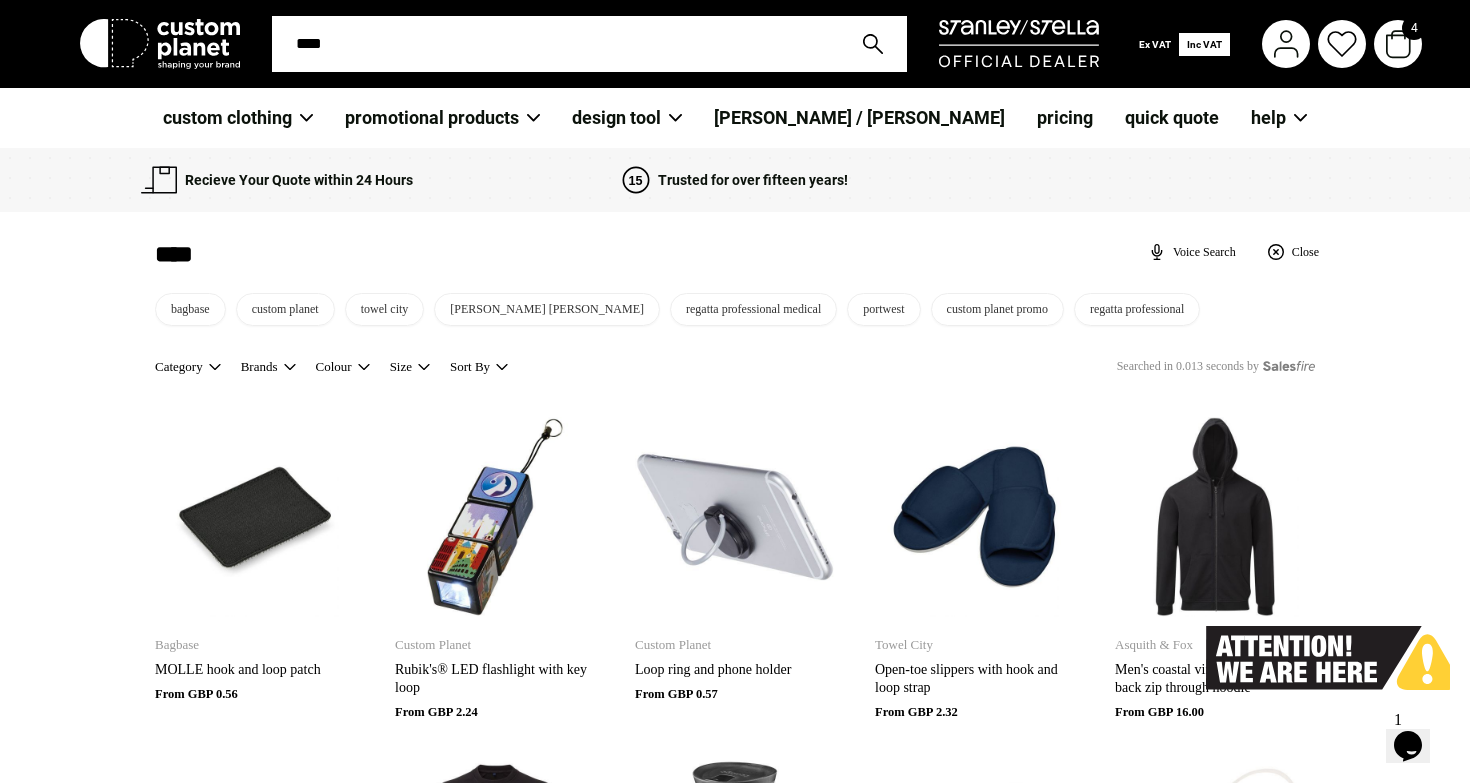 type 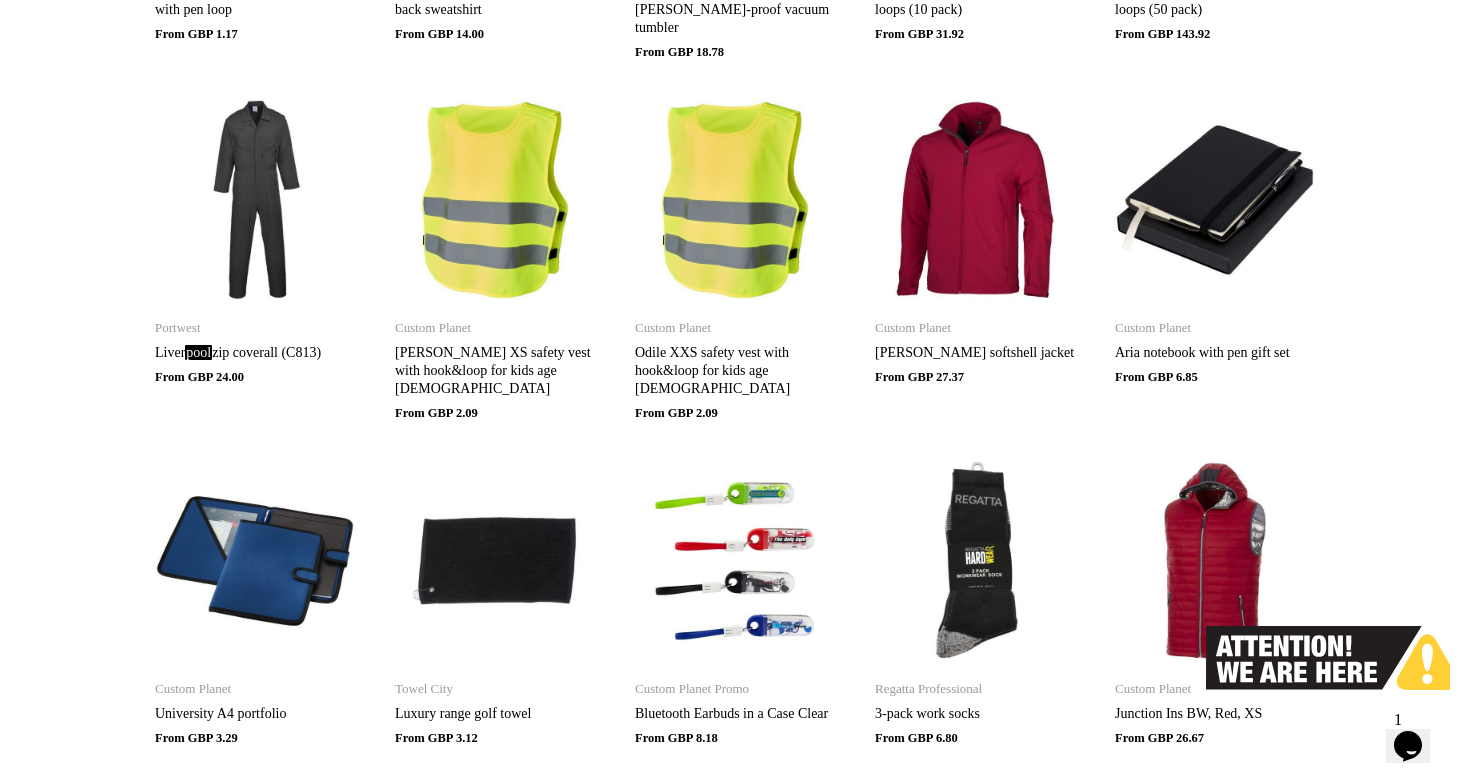 scroll, scrollTop: 192, scrollLeft: 0, axis: vertical 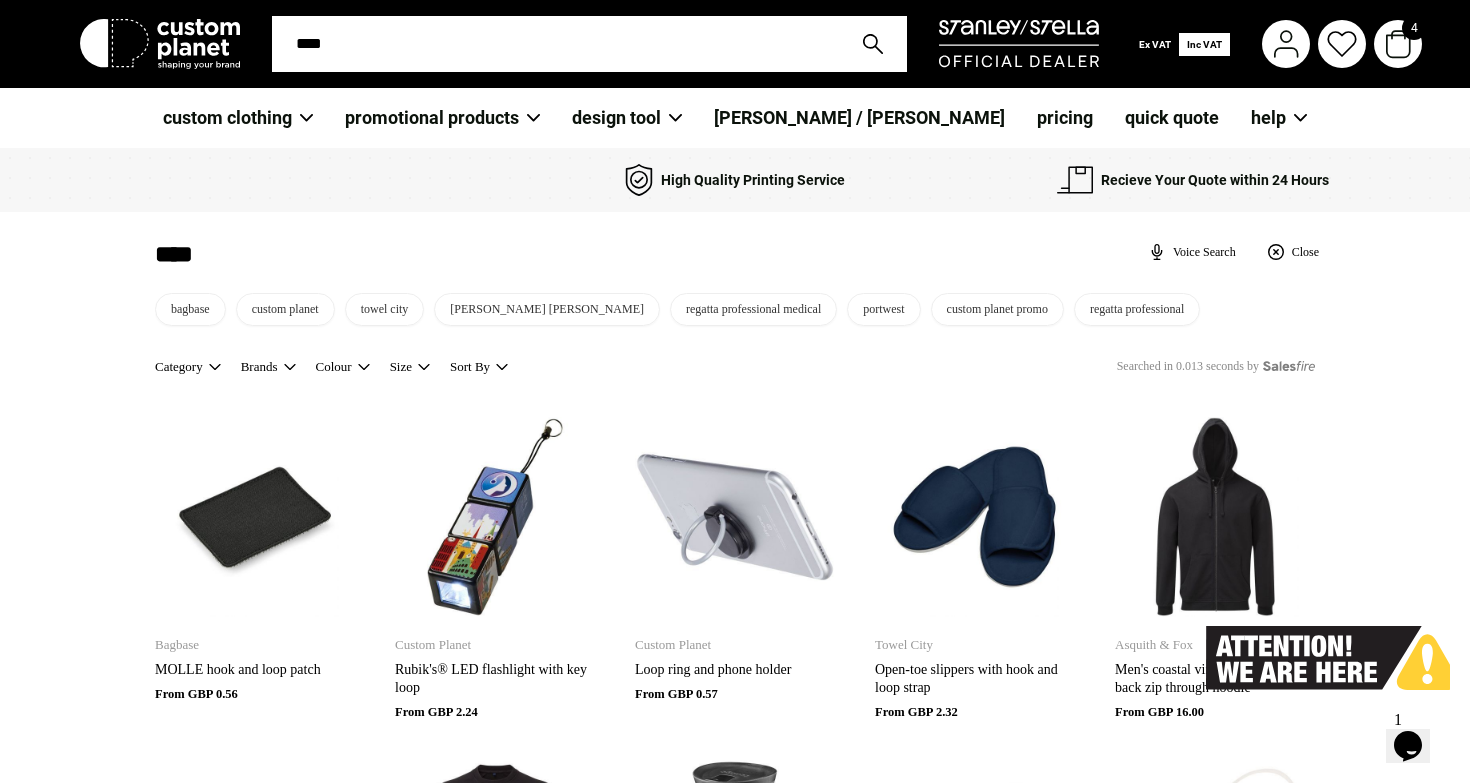drag, startPoint x: 229, startPoint y: 259, endPoint x: 147, endPoint y: 259, distance: 82 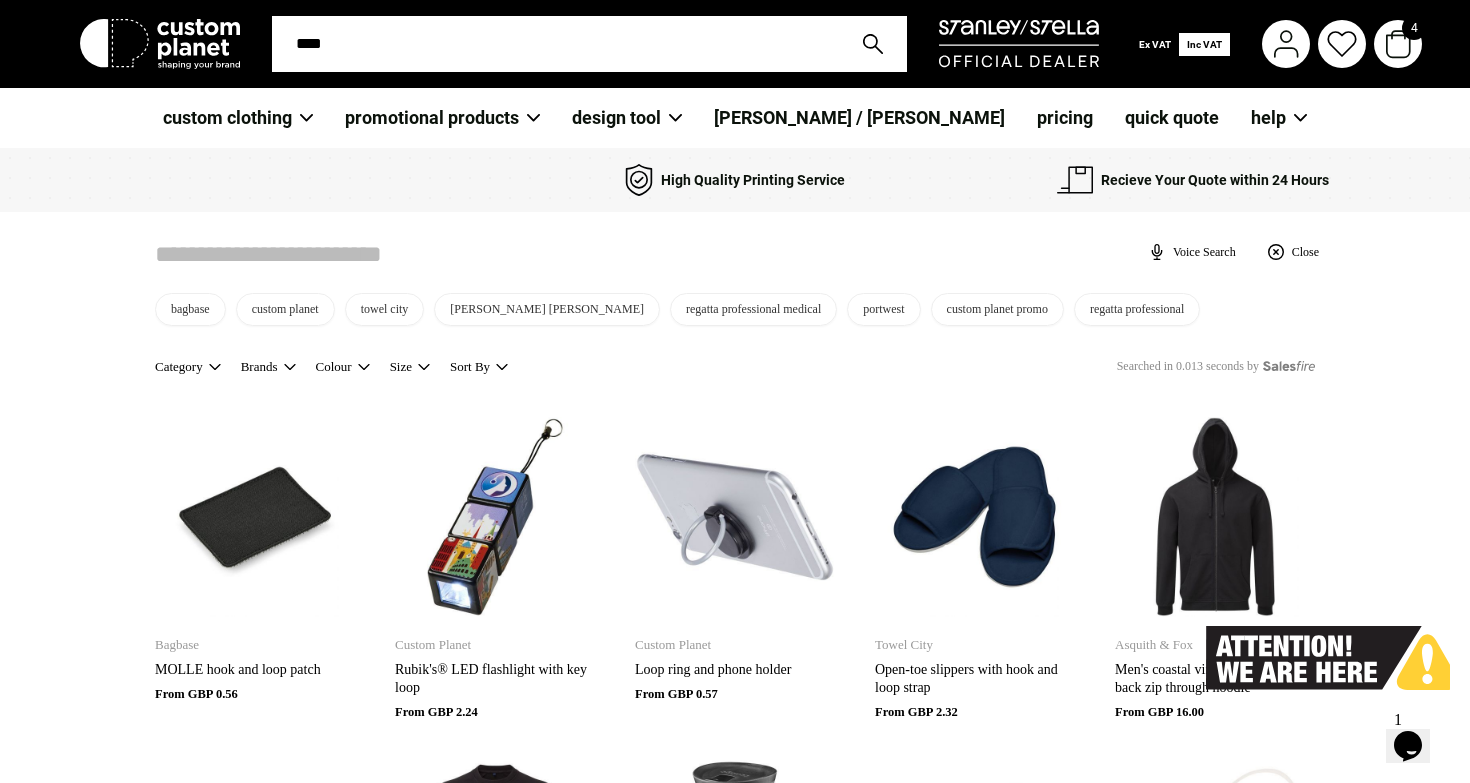 type 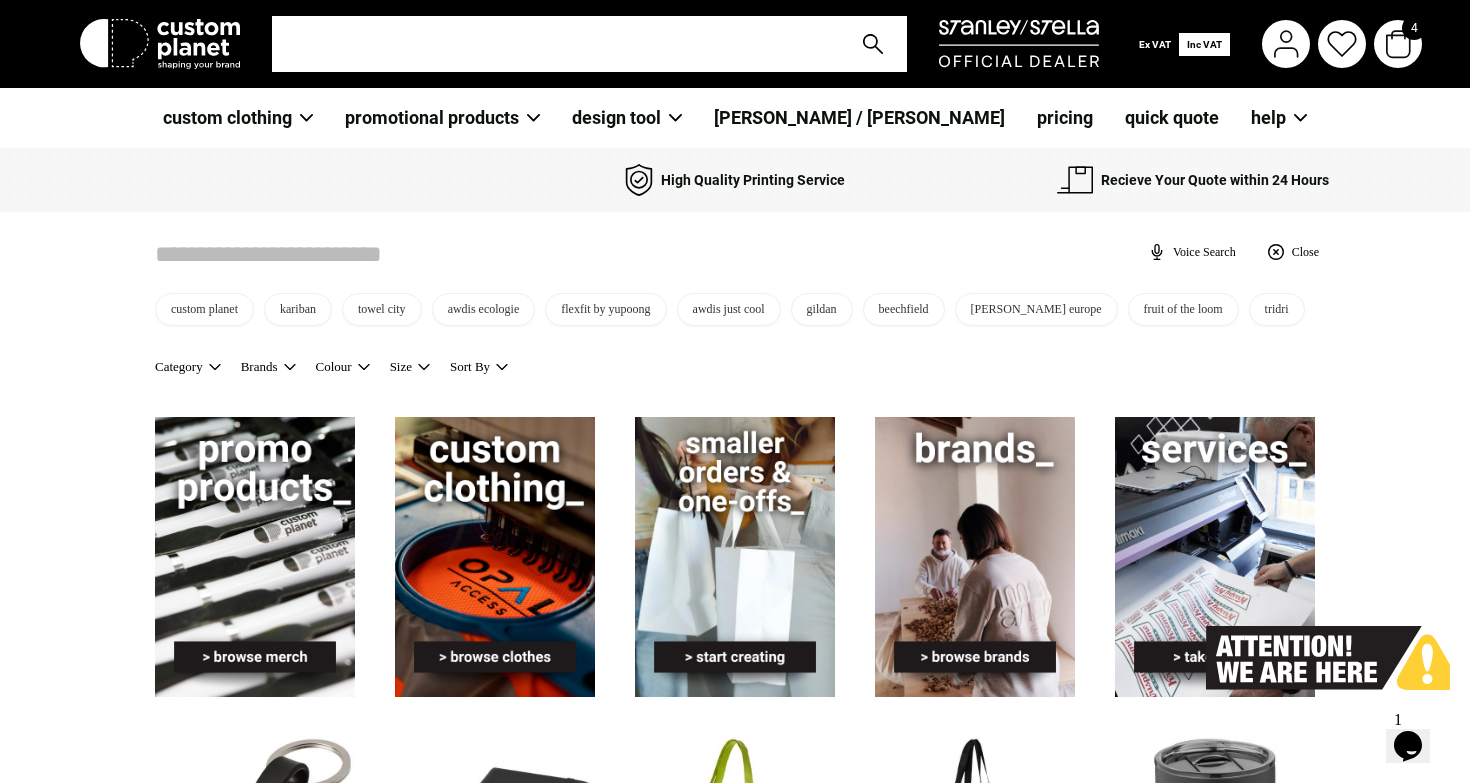 type 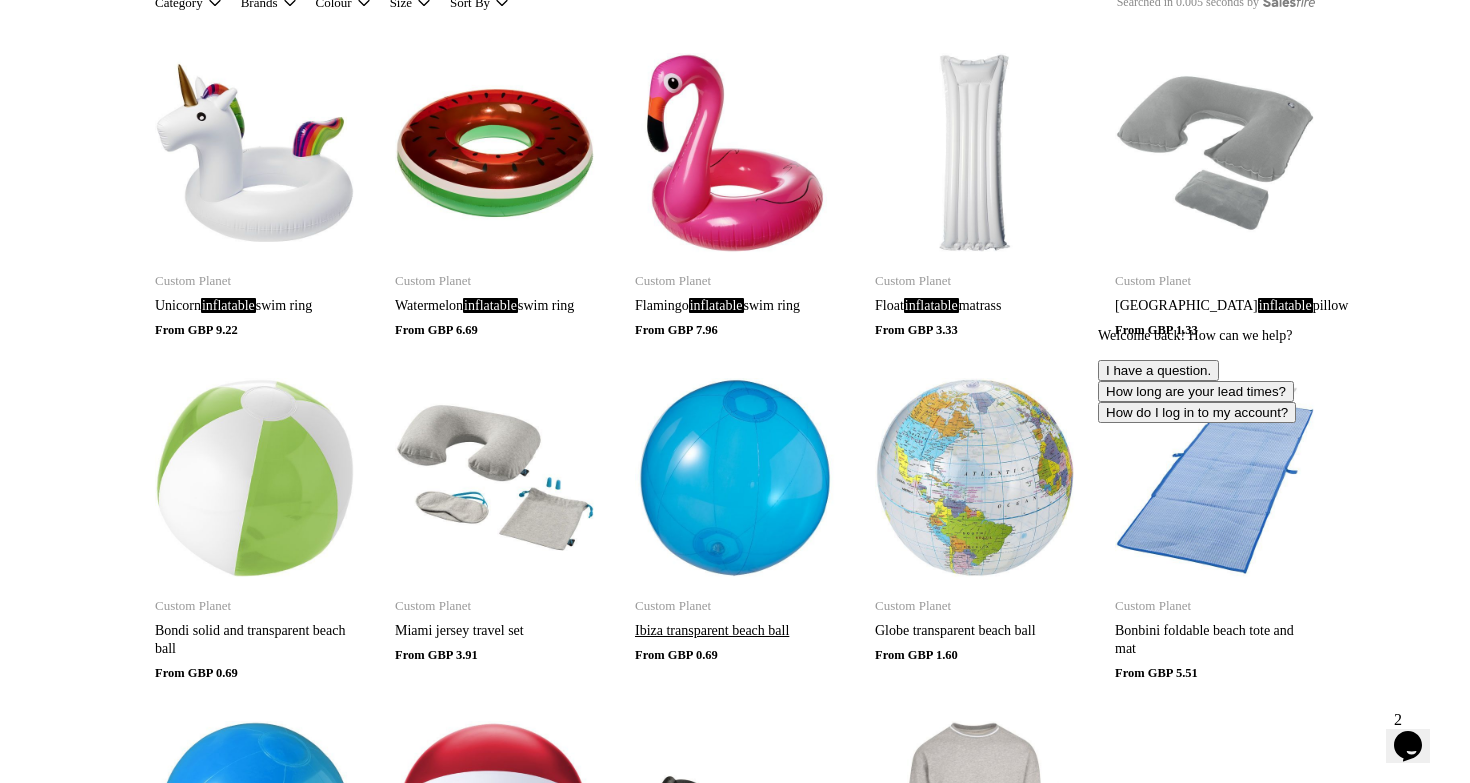 scroll, scrollTop: 380, scrollLeft: 0, axis: vertical 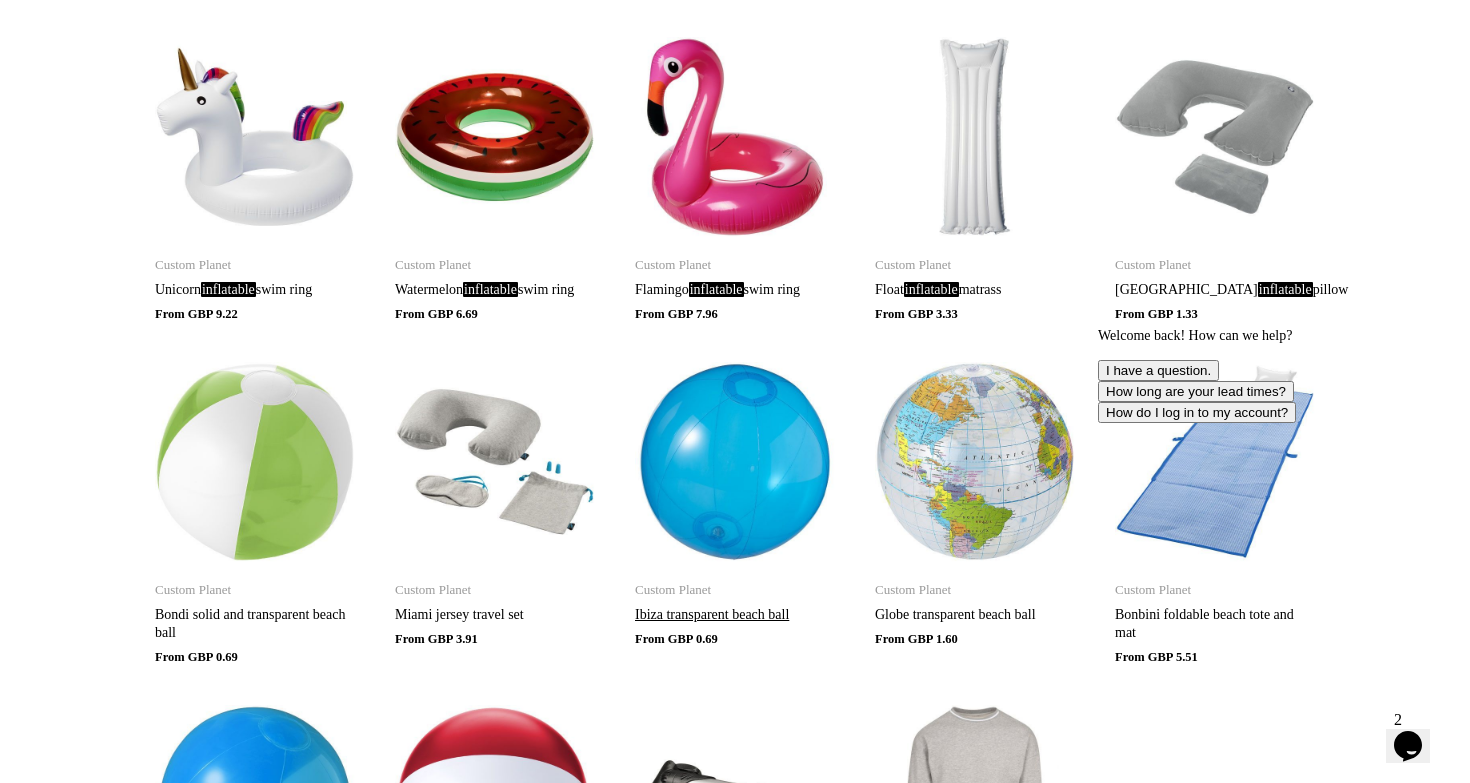 type on "**********" 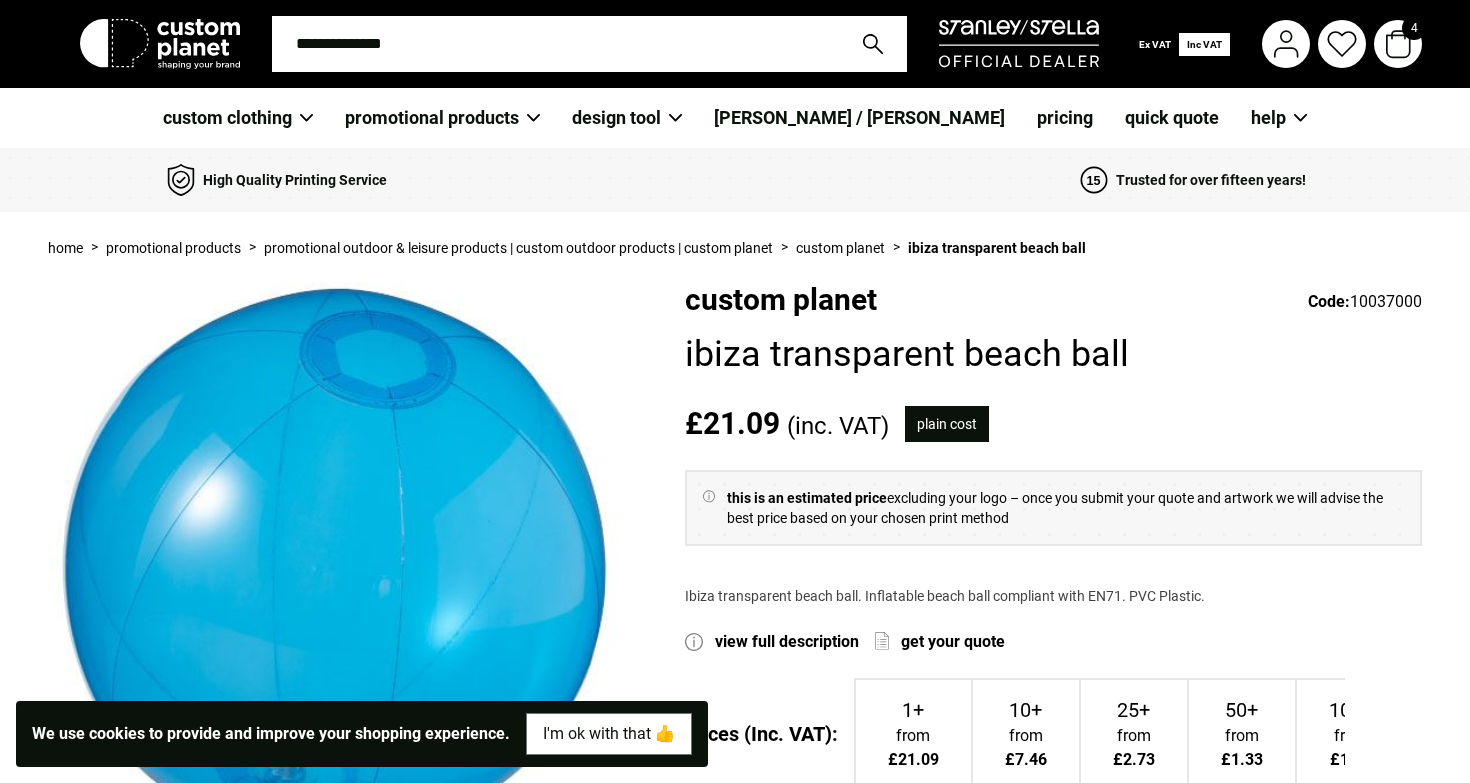scroll, scrollTop: 530, scrollLeft: 0, axis: vertical 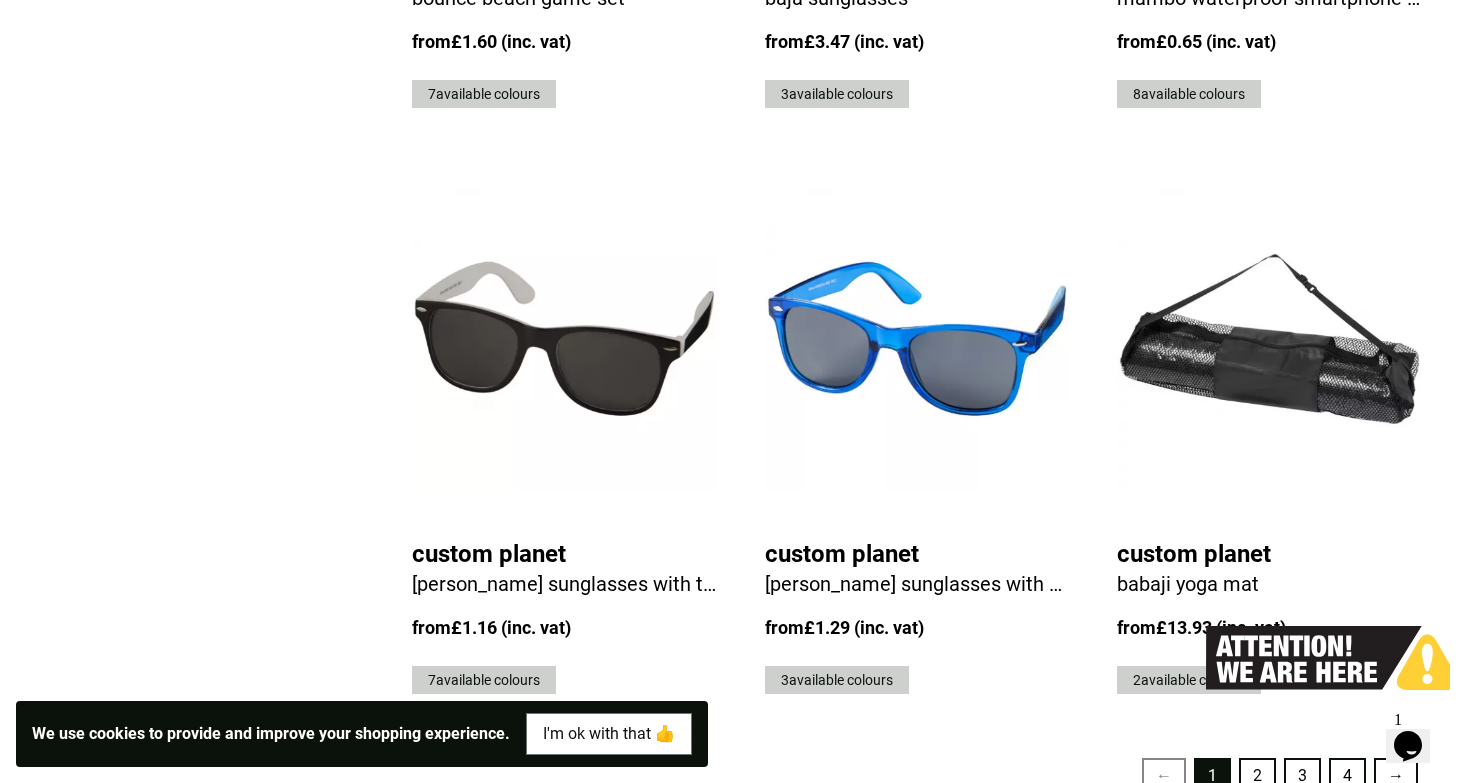 click on "2" at bounding box center [1257, 776] 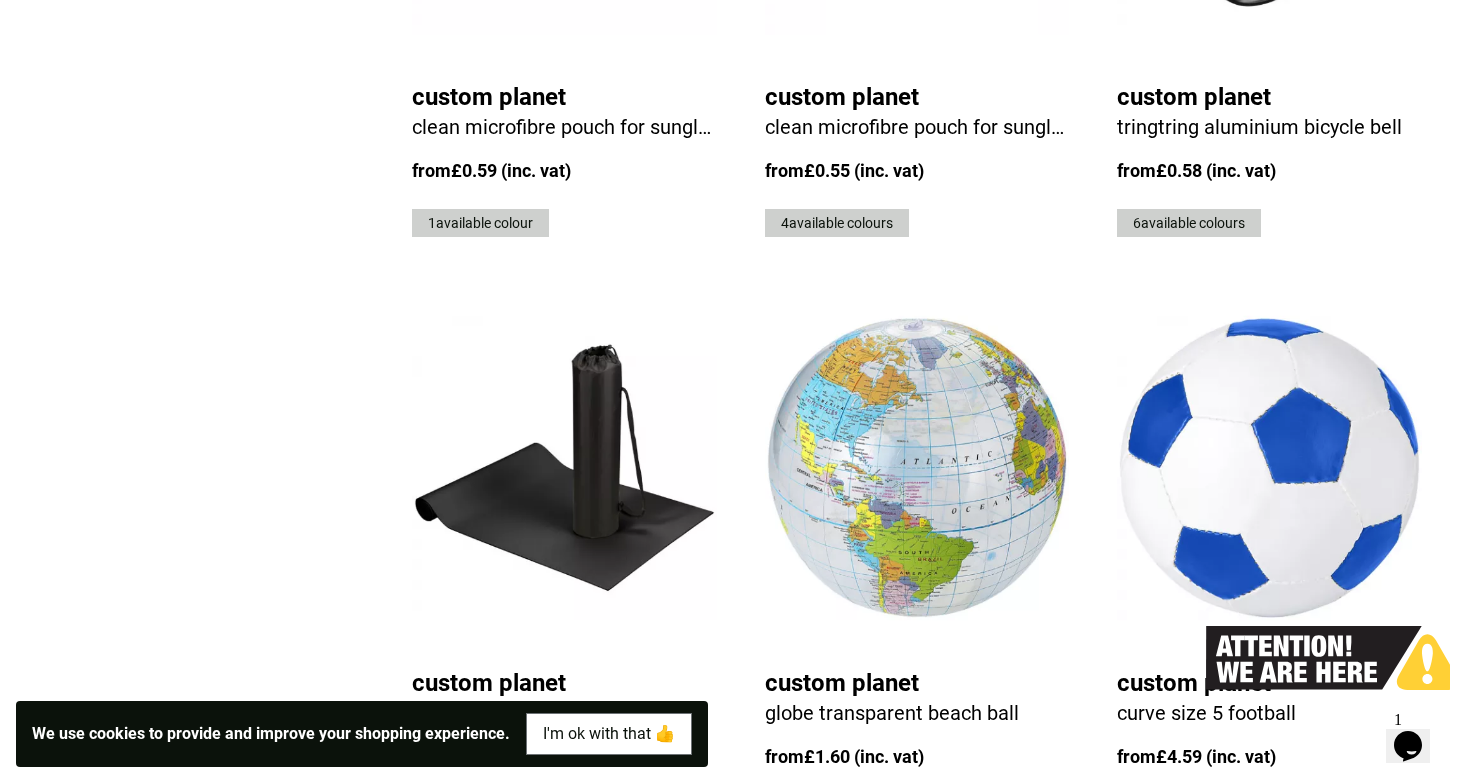 scroll, scrollTop: 4466, scrollLeft: 0, axis: vertical 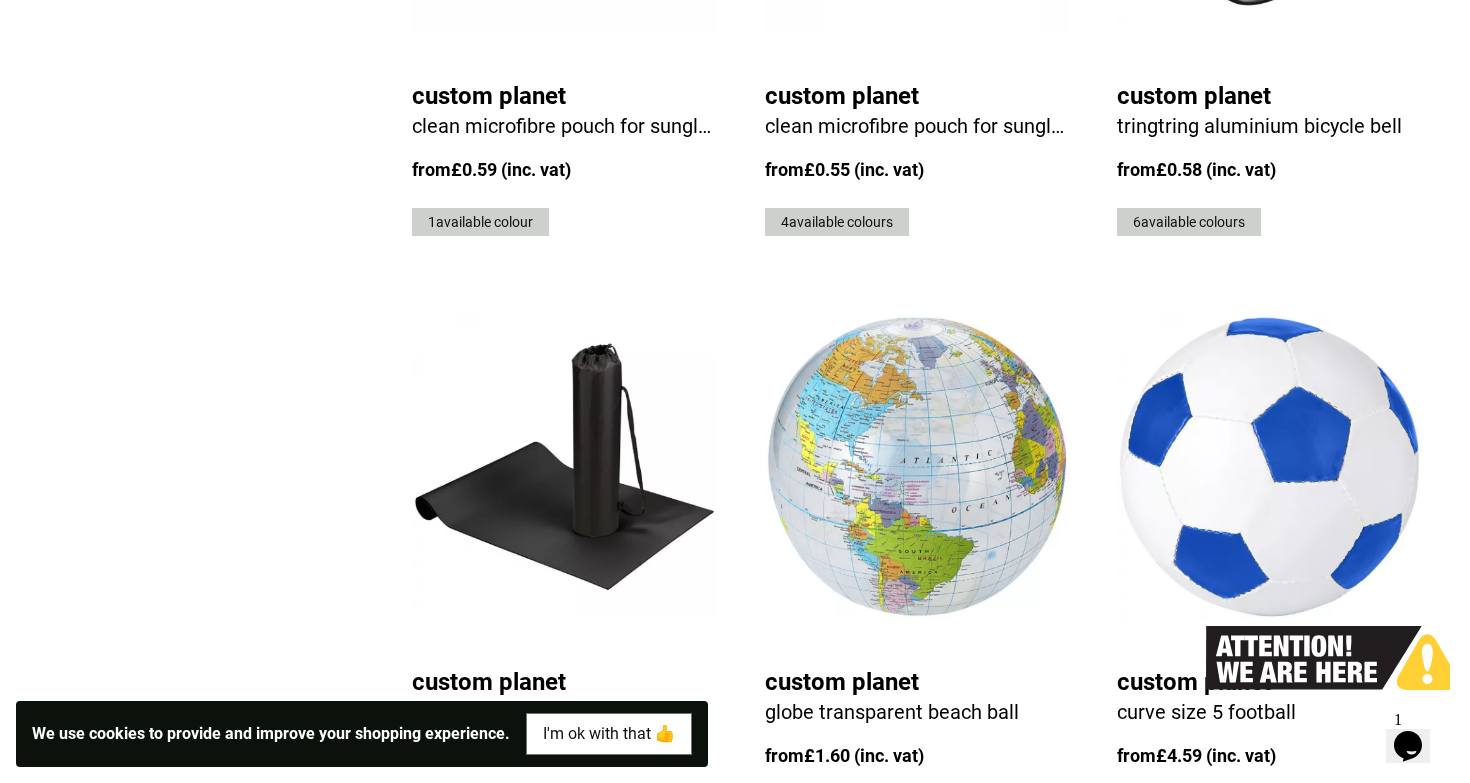 click on "3" at bounding box center [1302, 904] 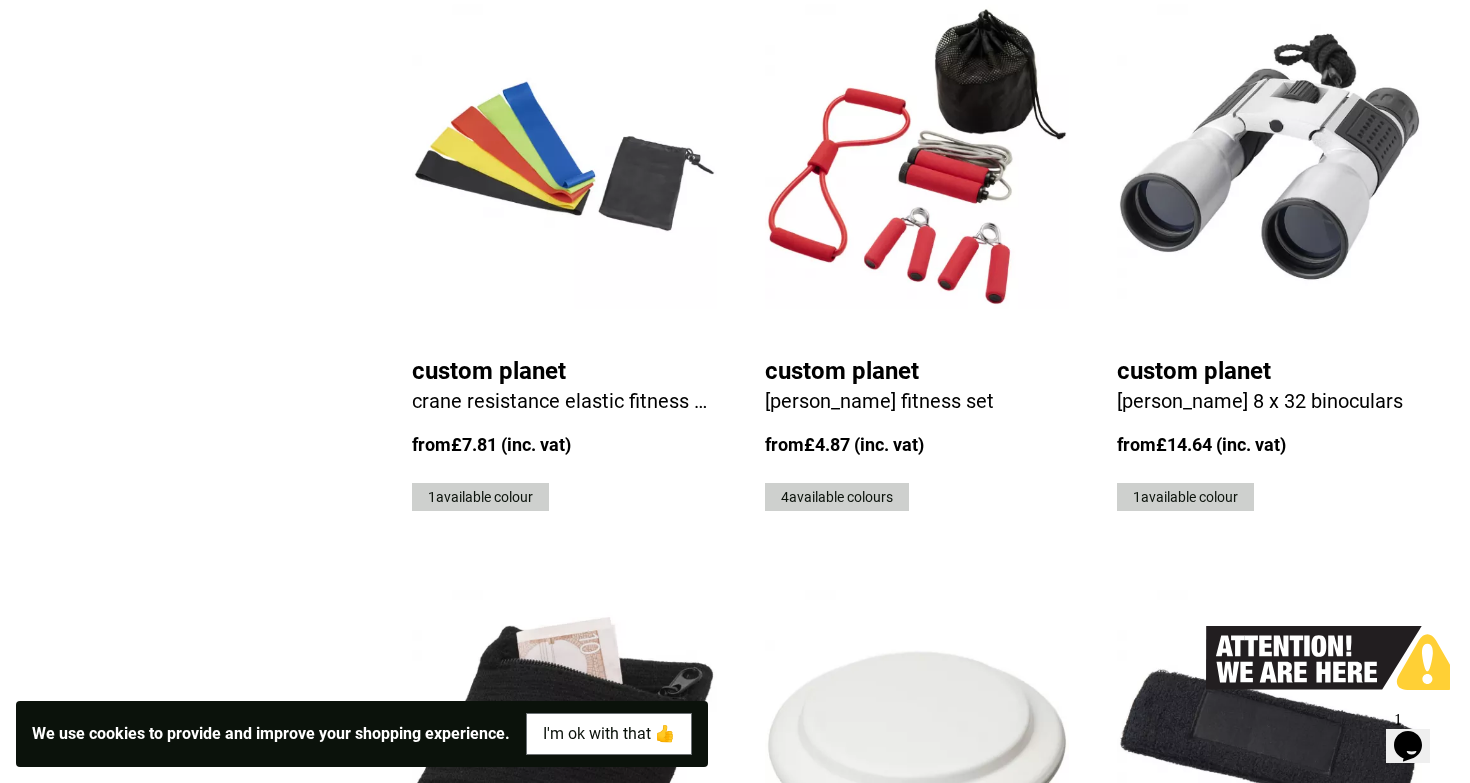 scroll, scrollTop: 4114, scrollLeft: 0, axis: vertical 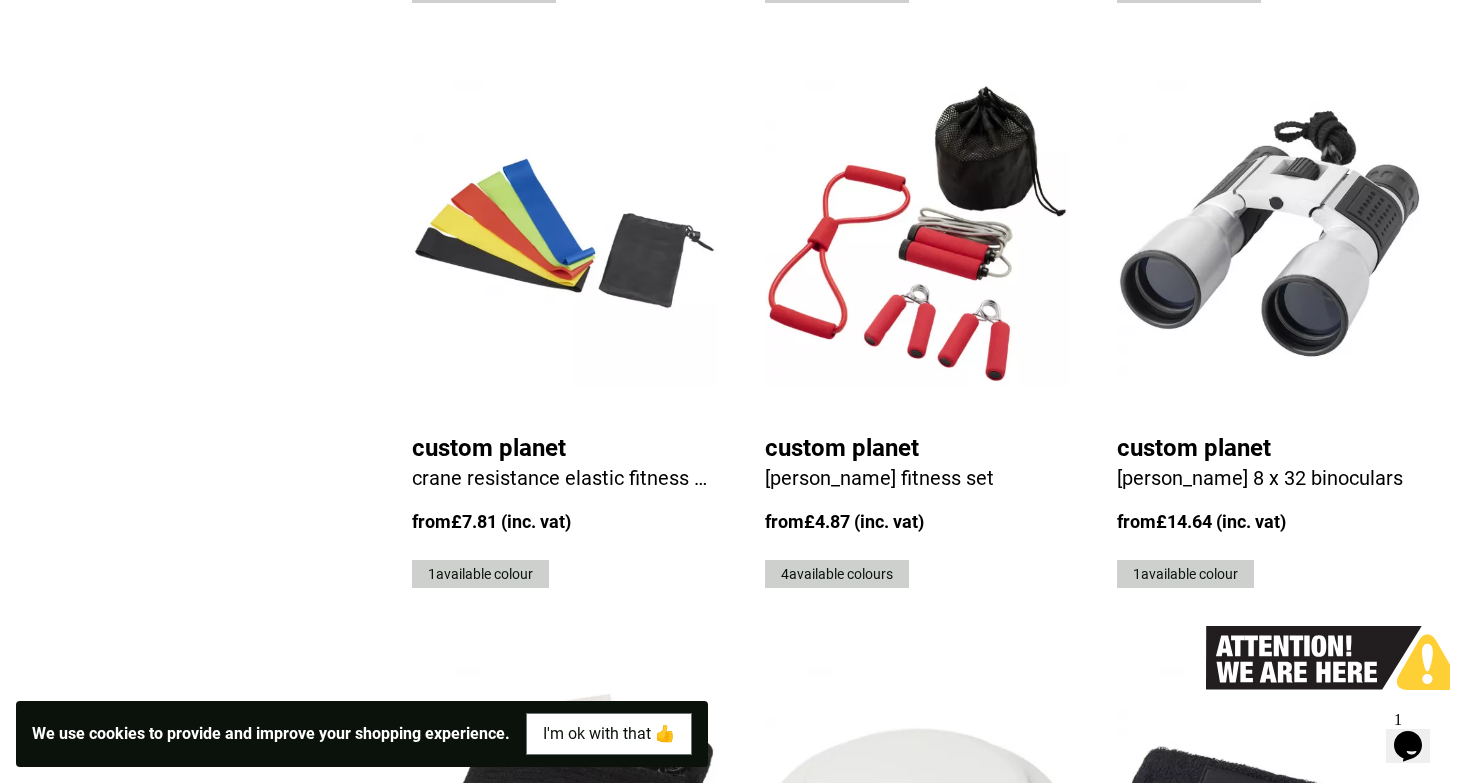 click at bounding box center (917, 819) 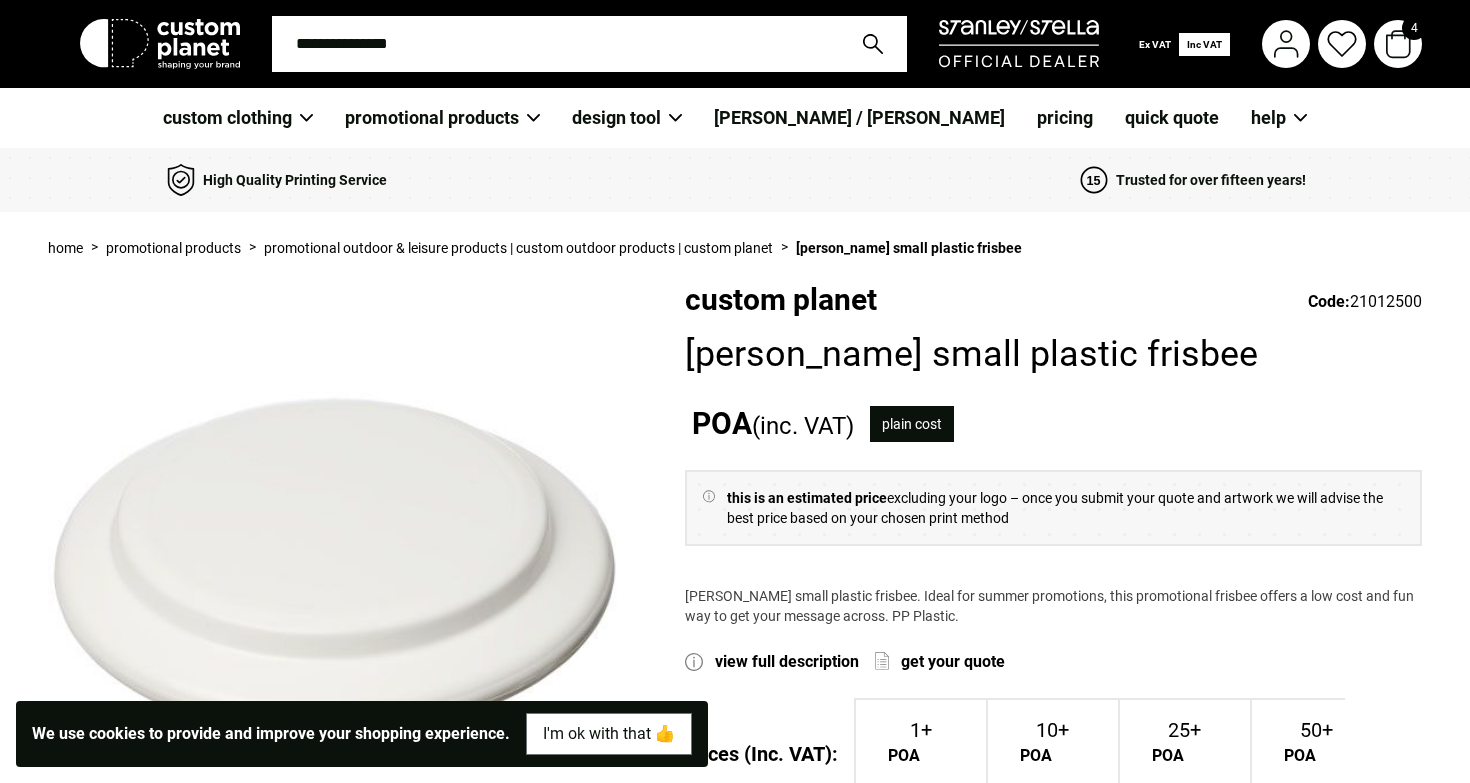 scroll, scrollTop: 0, scrollLeft: 0, axis: both 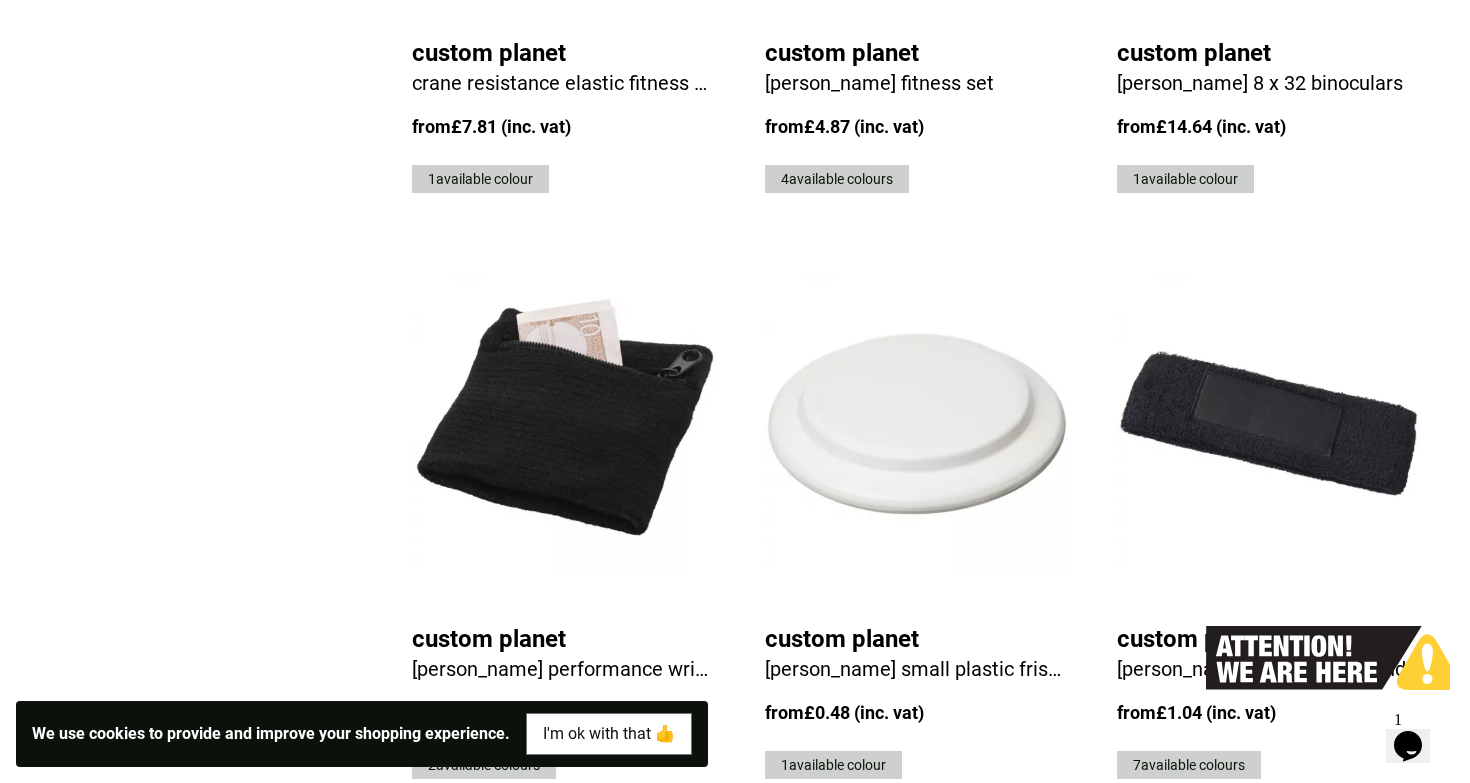 click on "Custom Outdoor & Leisure Products Explore our diverse selection of personalised promotional outdoor and leisure products, tailored to showcase your company or team's logo and design. From sunglasses to beach balls, our range offers the perfect custom outdoor items for your clients. Place your order today, or contact our friendly staff for a quote.
Read More Apply Filters  > Manufacturer Custom Planet (74) Product Type Performance (1) Styles Slippers & Accessories (2) Colour Blue (9) Green (15) Red (31) Yellow (15) Pink (1) Grey (1) Gold (1) Silver (4) Process Blue (4) Purple (6) Natural (1) Orange (20) Red/Black Solid (1) Grey/Black Solid (2) Grey/Mint (2) Neon Yellow (1) Neon Pink (1) White Solid/Blue (2) Light grey (3) White Solid/Grey (1) White Solid/Black Solid (4) Transparent blue (1) Transparent red (1) Transparent green (1) Blue/Black Solid (1) Aqua Blue (1) White Solid/Royal blue (1) White Solid/Red (2) White Solid/Orange (3) Light pink (4) Blue/Transparent (1) Lime/Transparent (1) Red/Transparent" at bounding box center [735, -1517] 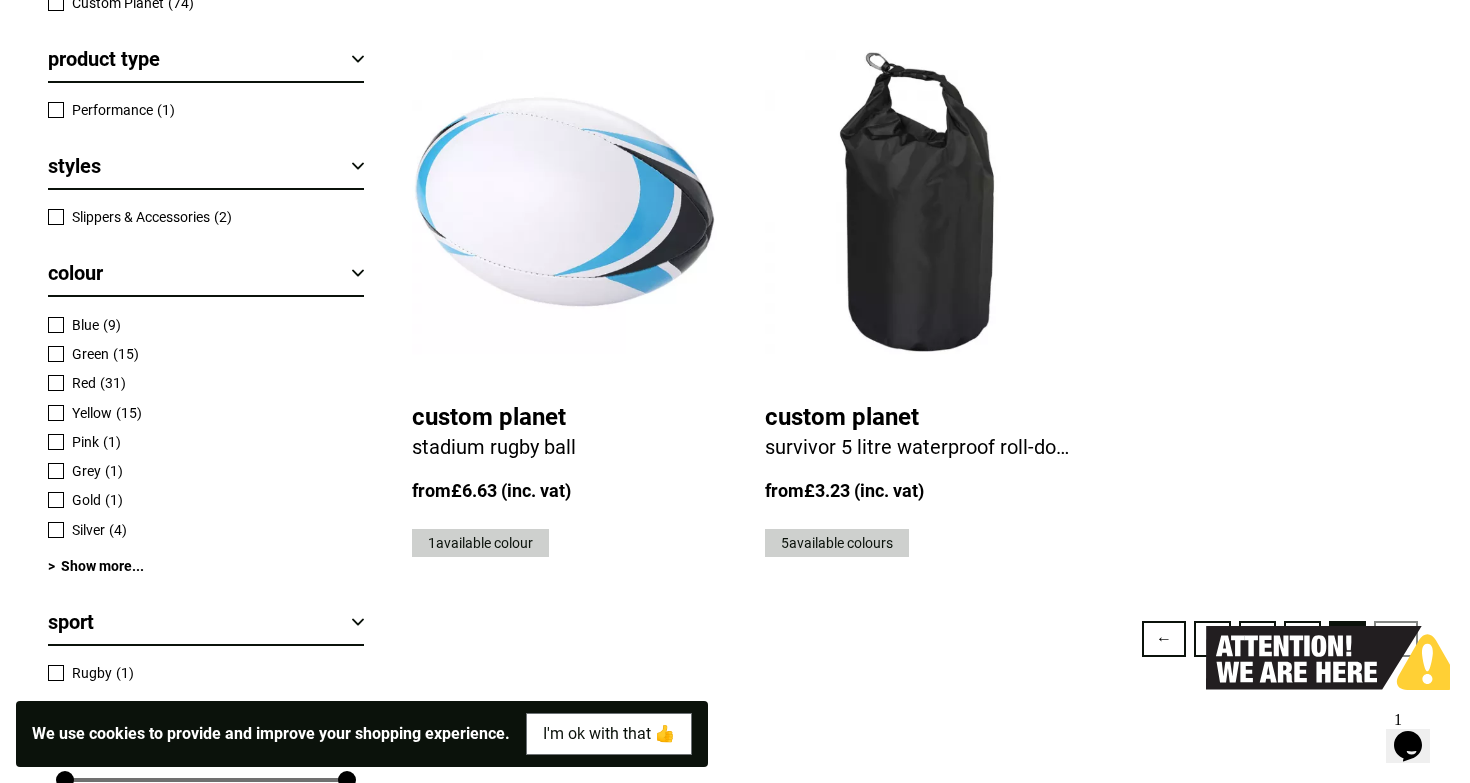 scroll, scrollTop: 657, scrollLeft: 0, axis: vertical 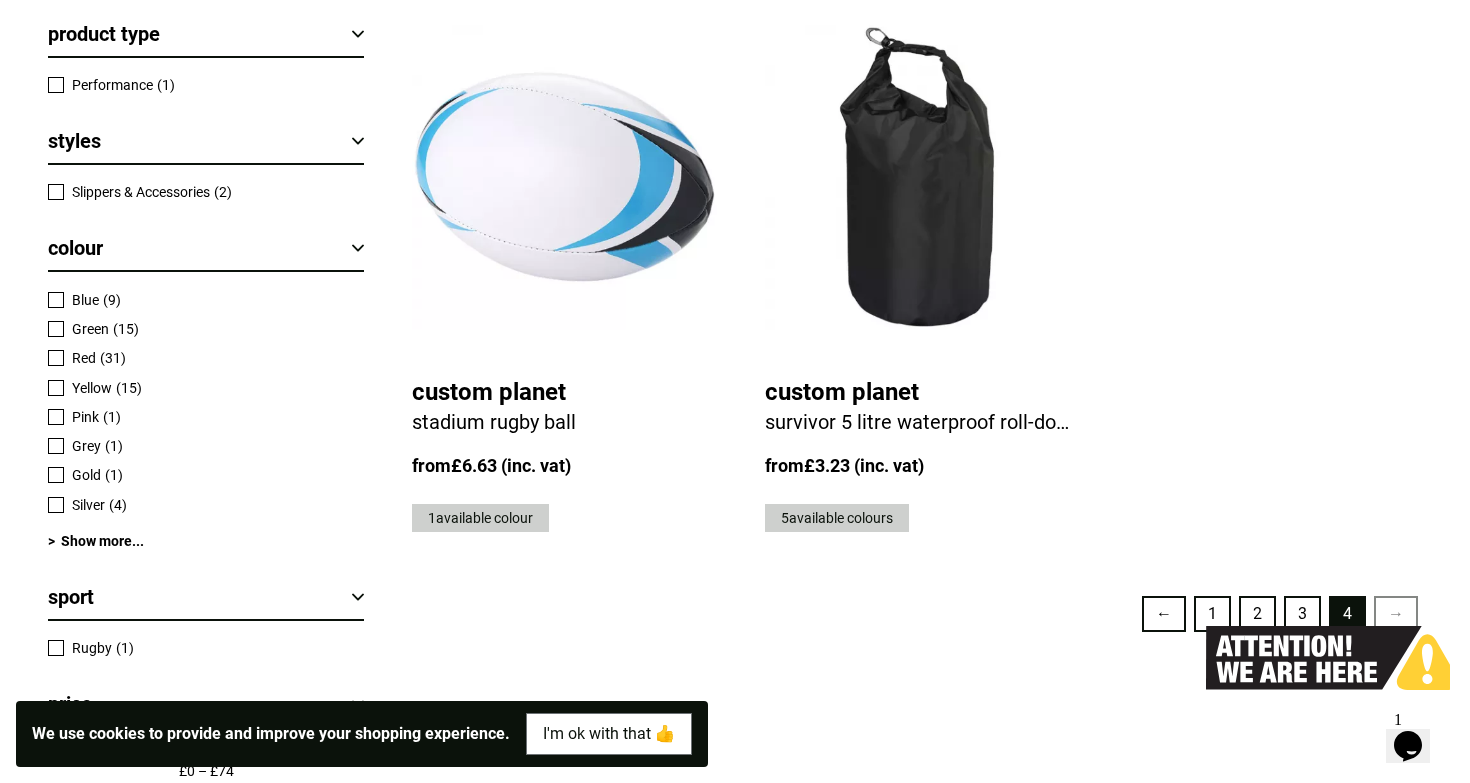 click on "2" at bounding box center [1257, 614] 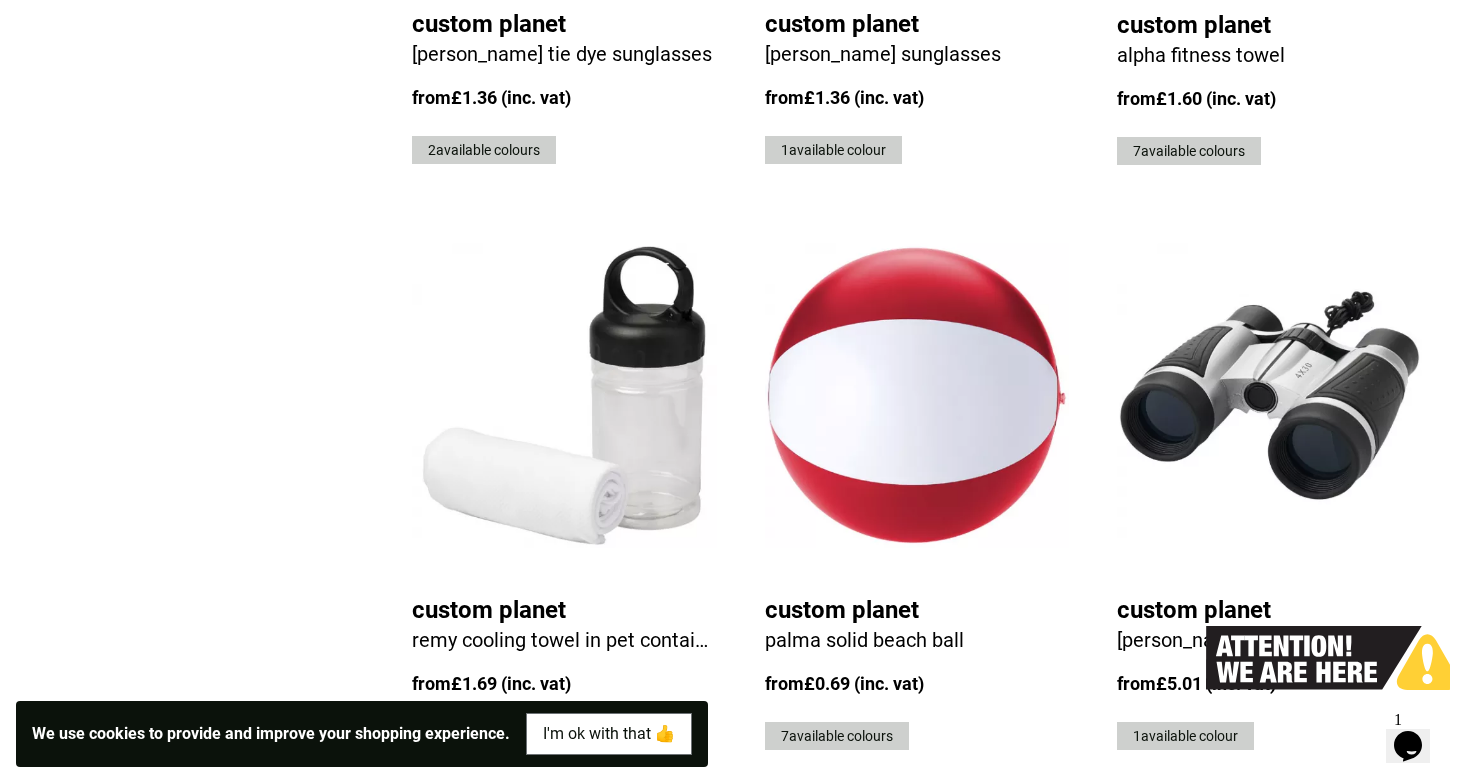 scroll, scrollTop: 1614, scrollLeft: 0, axis: vertical 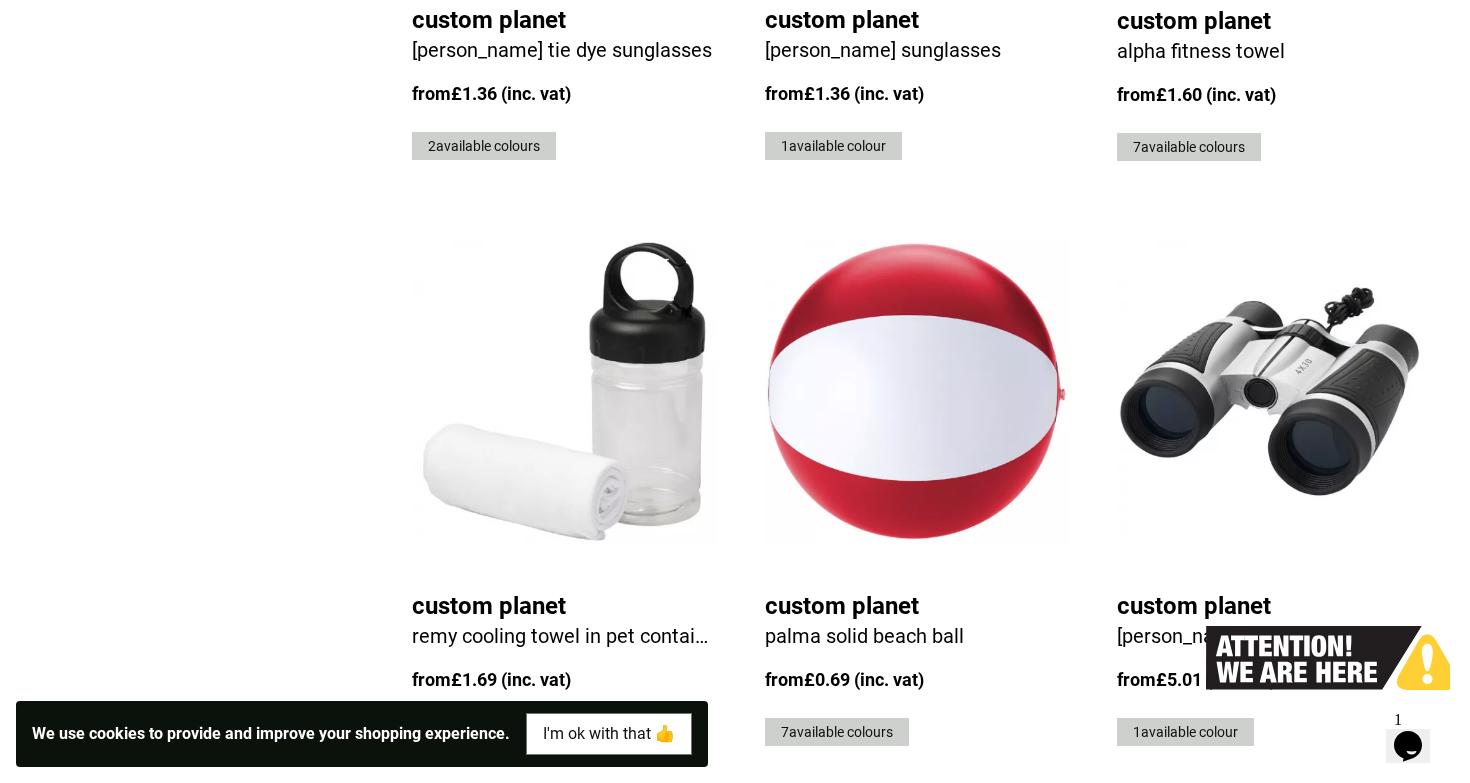 click on "Custom Planet" at bounding box center [917, 606] 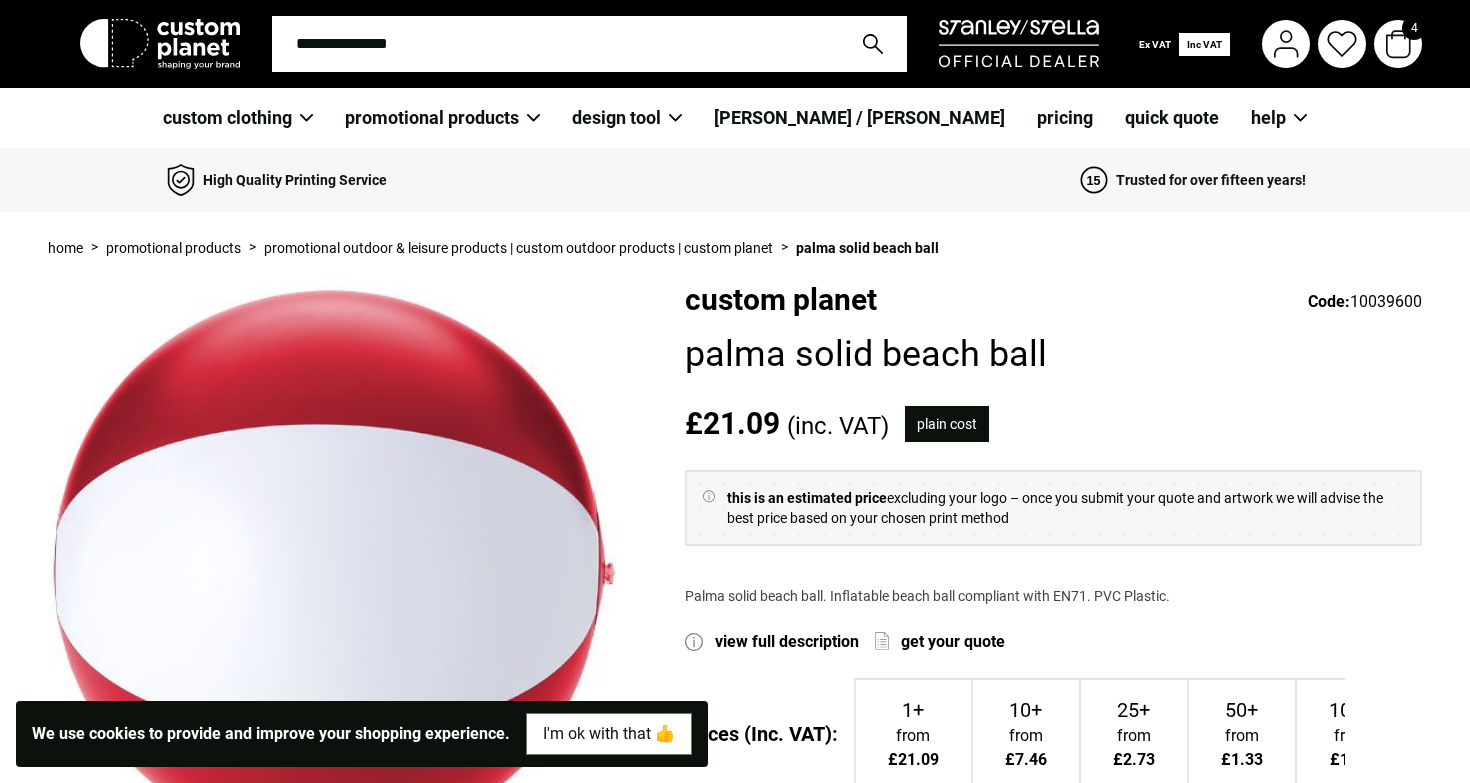 scroll, scrollTop: 0, scrollLeft: 0, axis: both 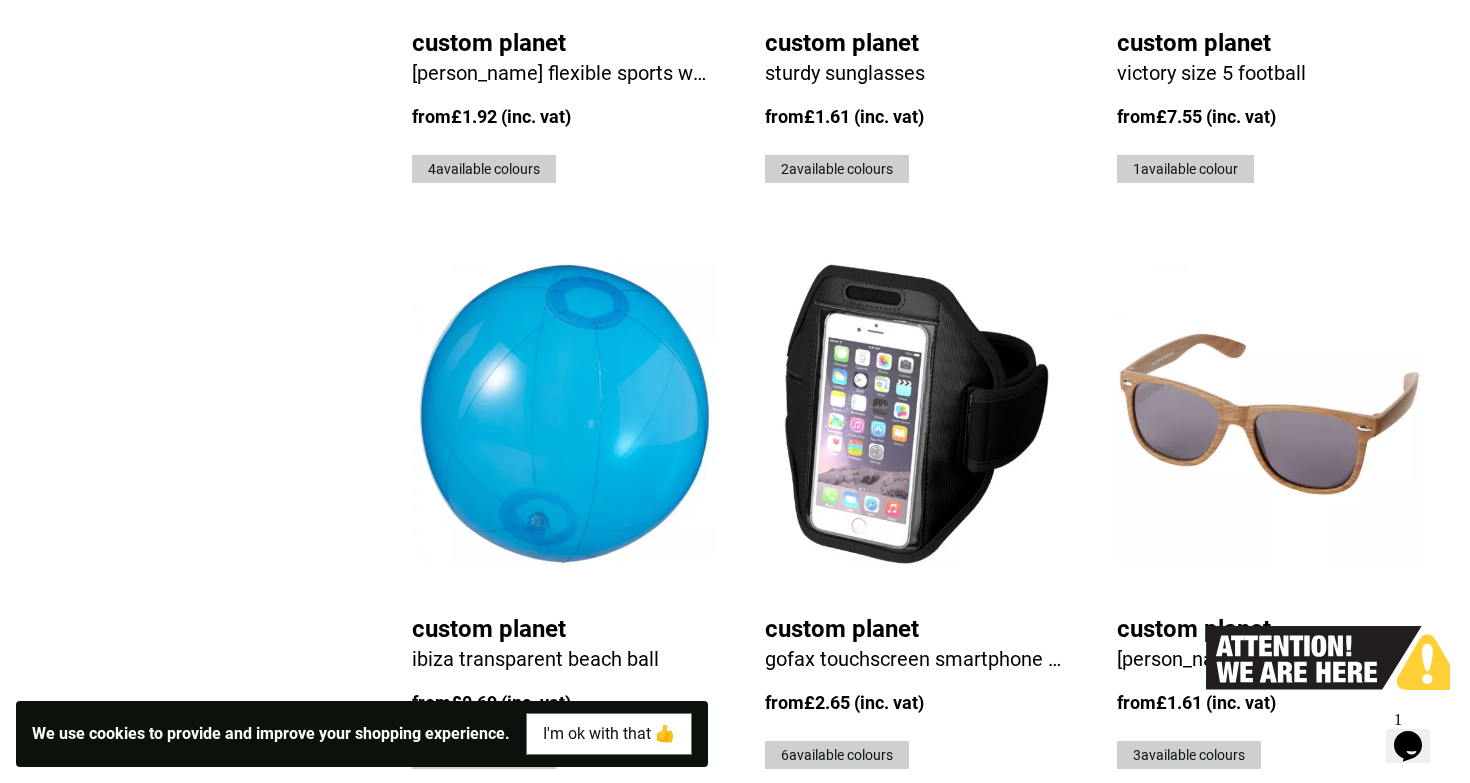 click on "Custom Planet" at bounding box center (564, 629) 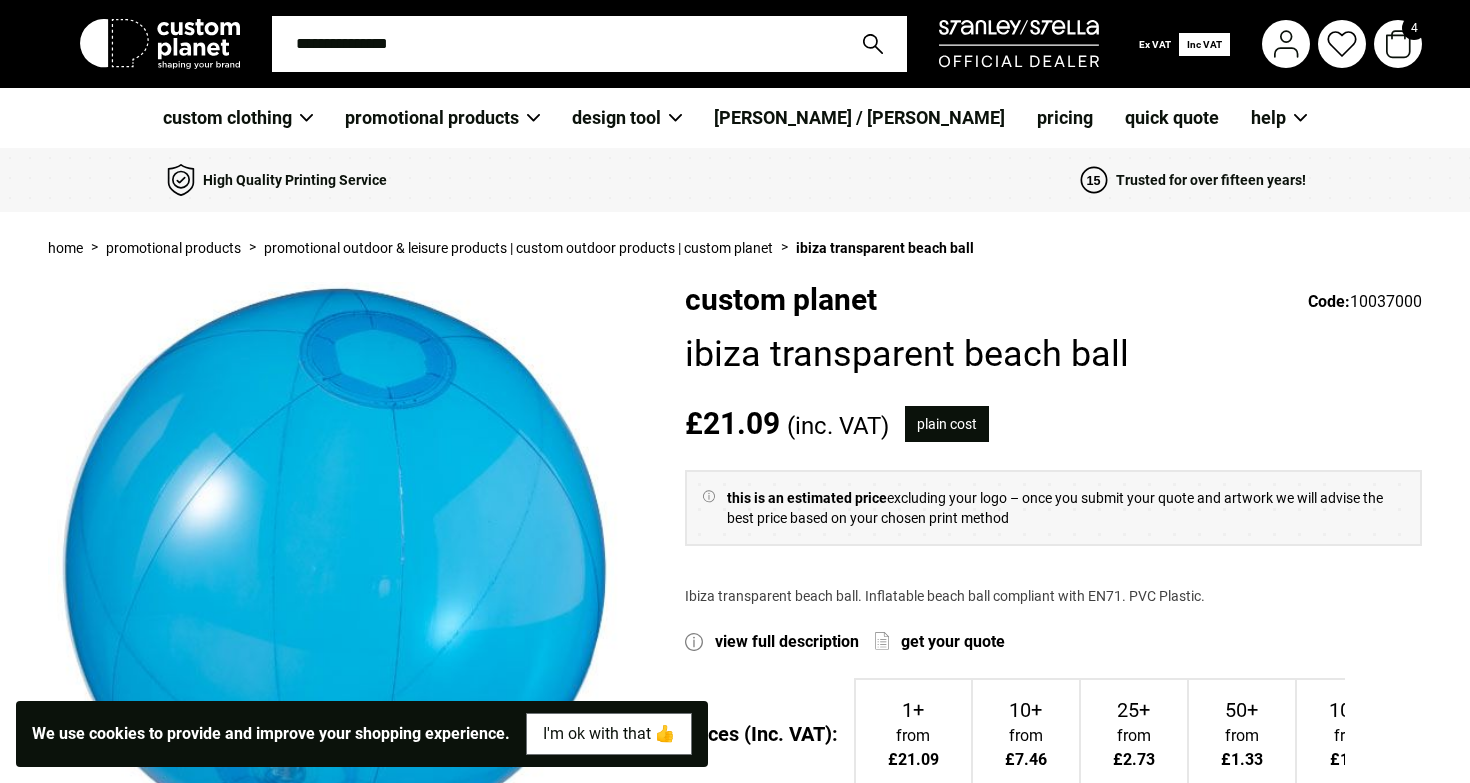scroll, scrollTop: 0, scrollLeft: 0, axis: both 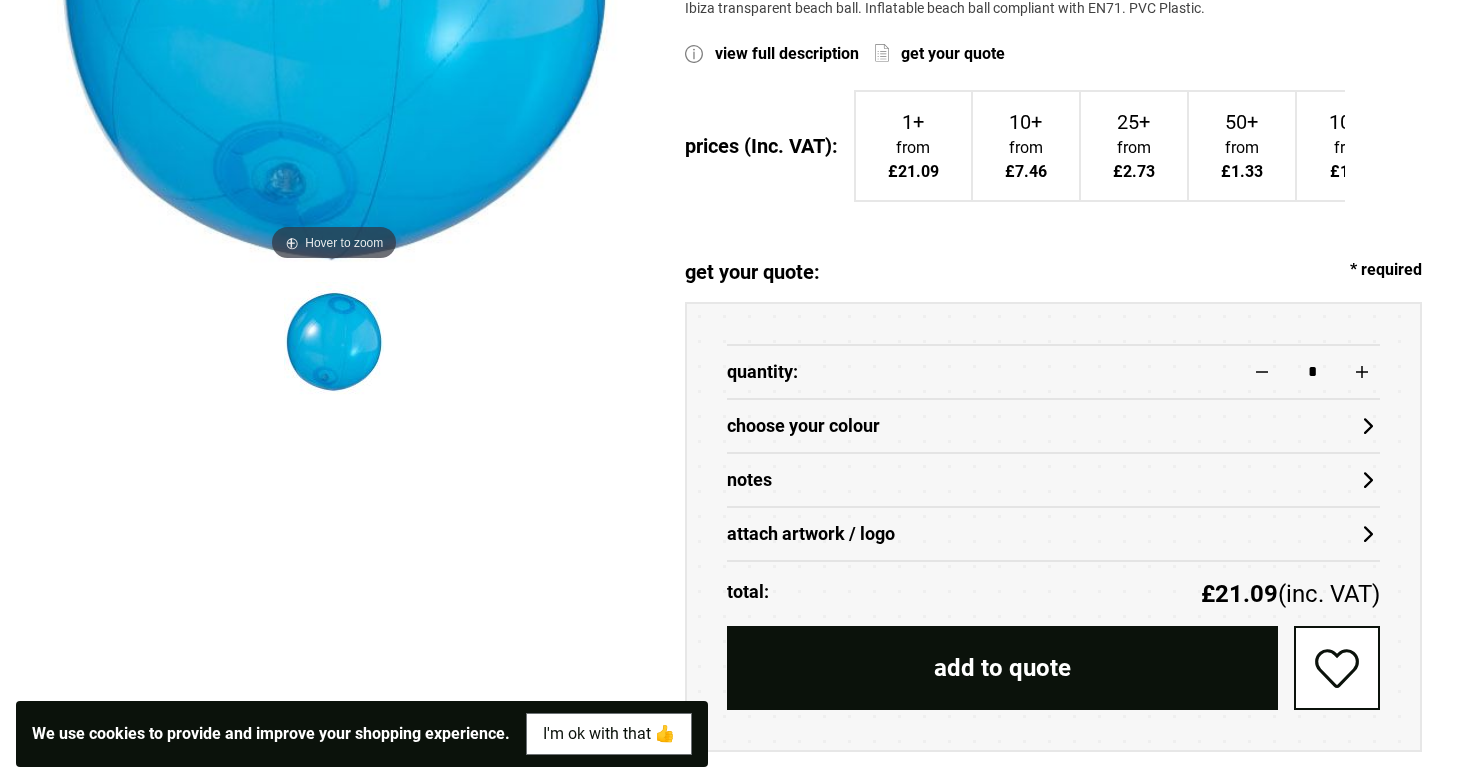 click on "choose your colour" at bounding box center (1054, 426) 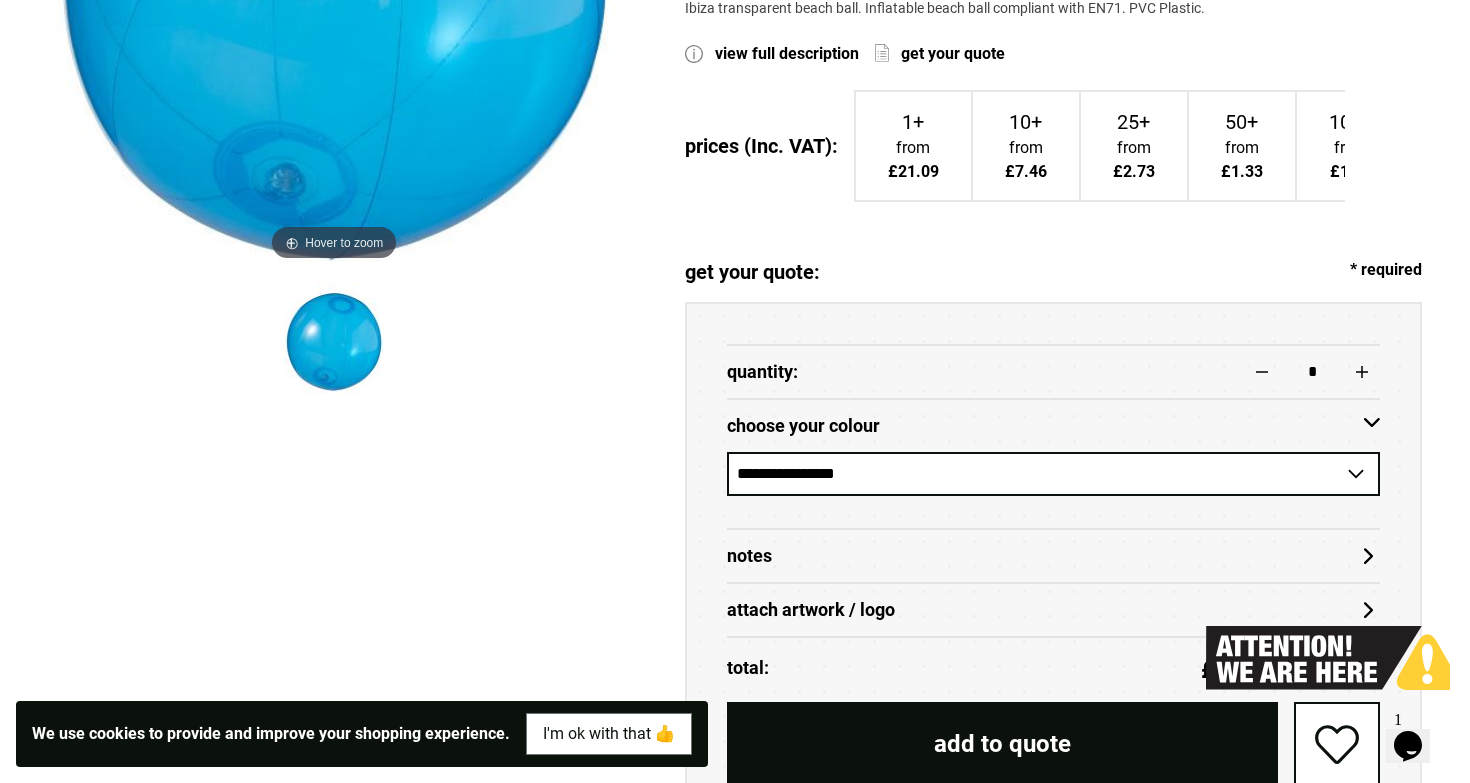 scroll, scrollTop: 0, scrollLeft: 0, axis: both 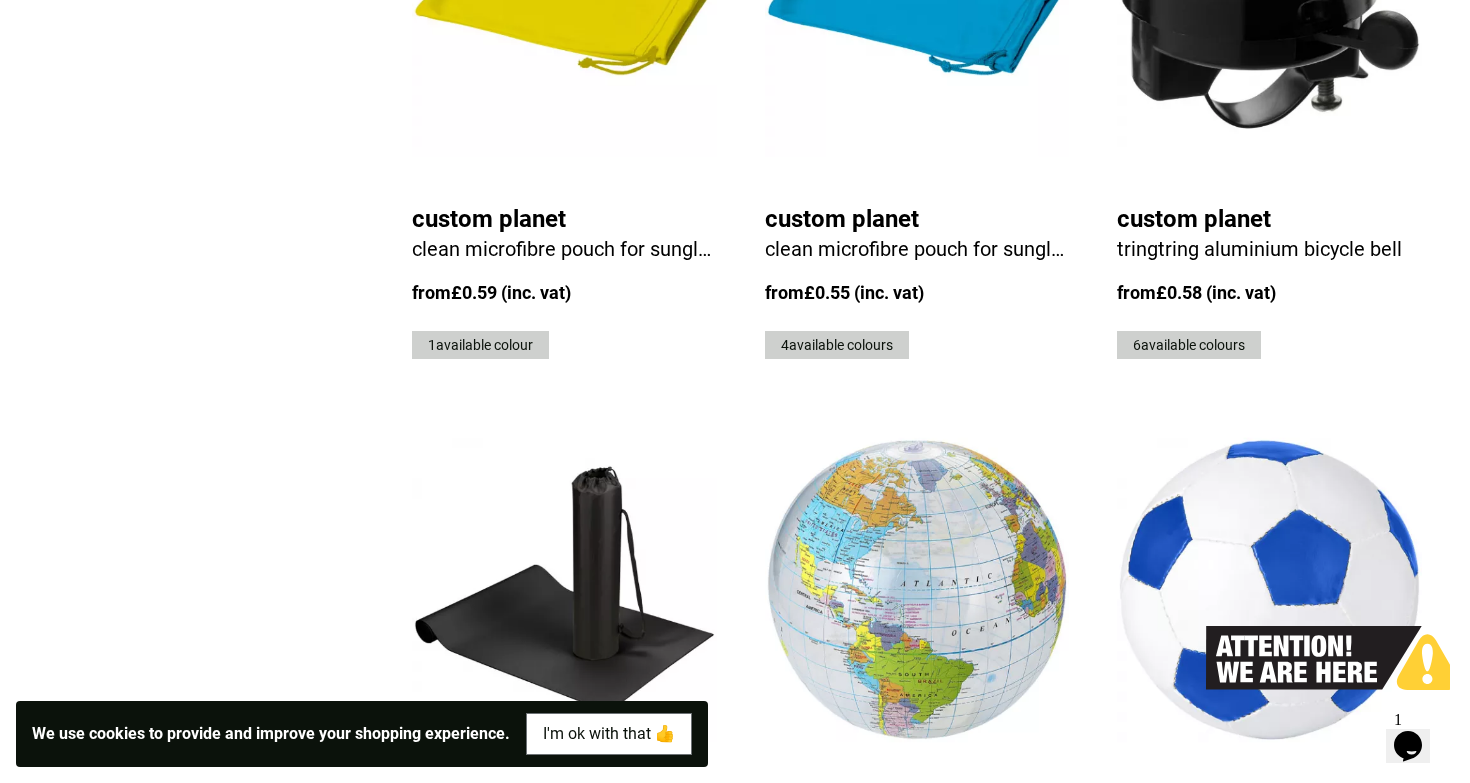 click on "3" at bounding box center (1302, 1027) 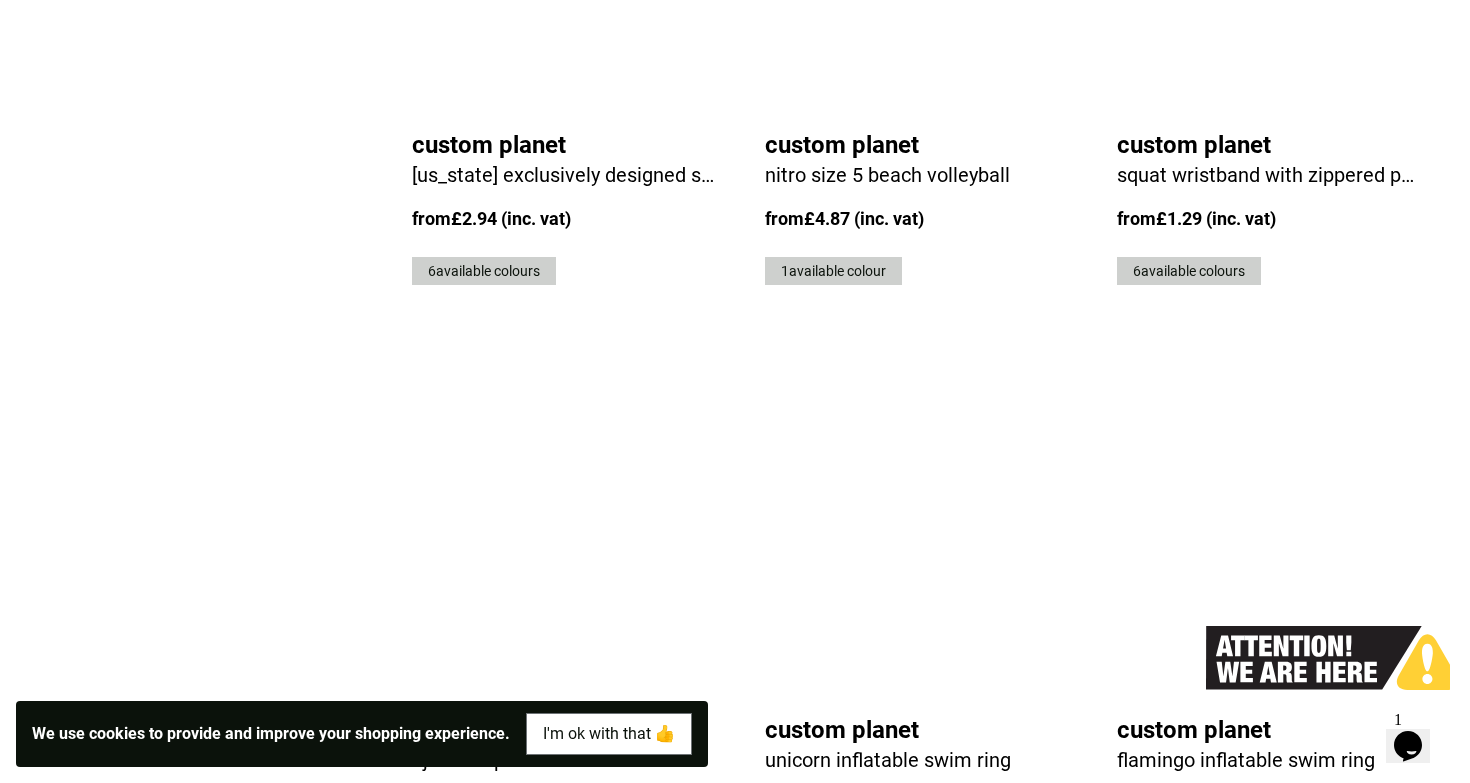 scroll, scrollTop: 2723, scrollLeft: 0, axis: vertical 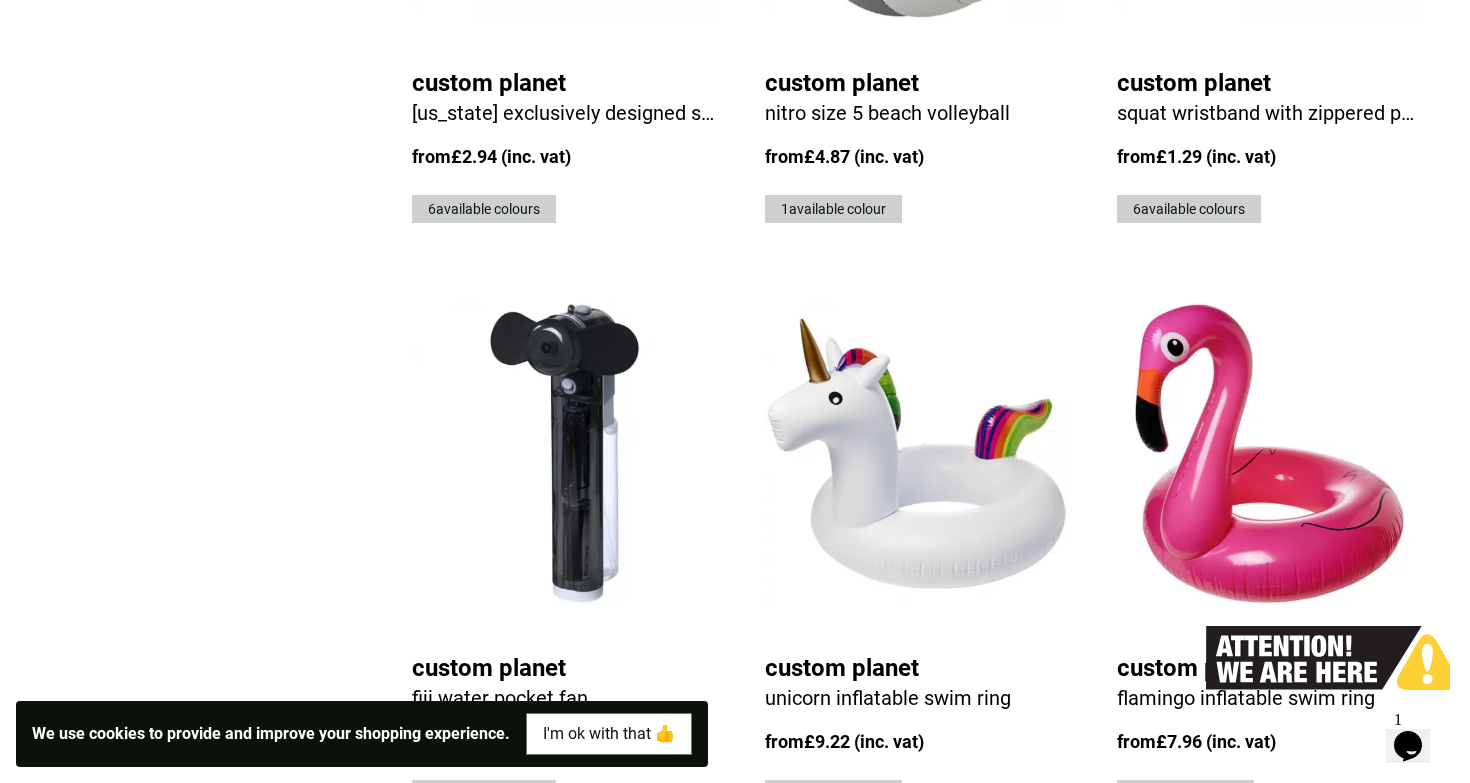 click on "Custom Planet" at bounding box center [917, 668] 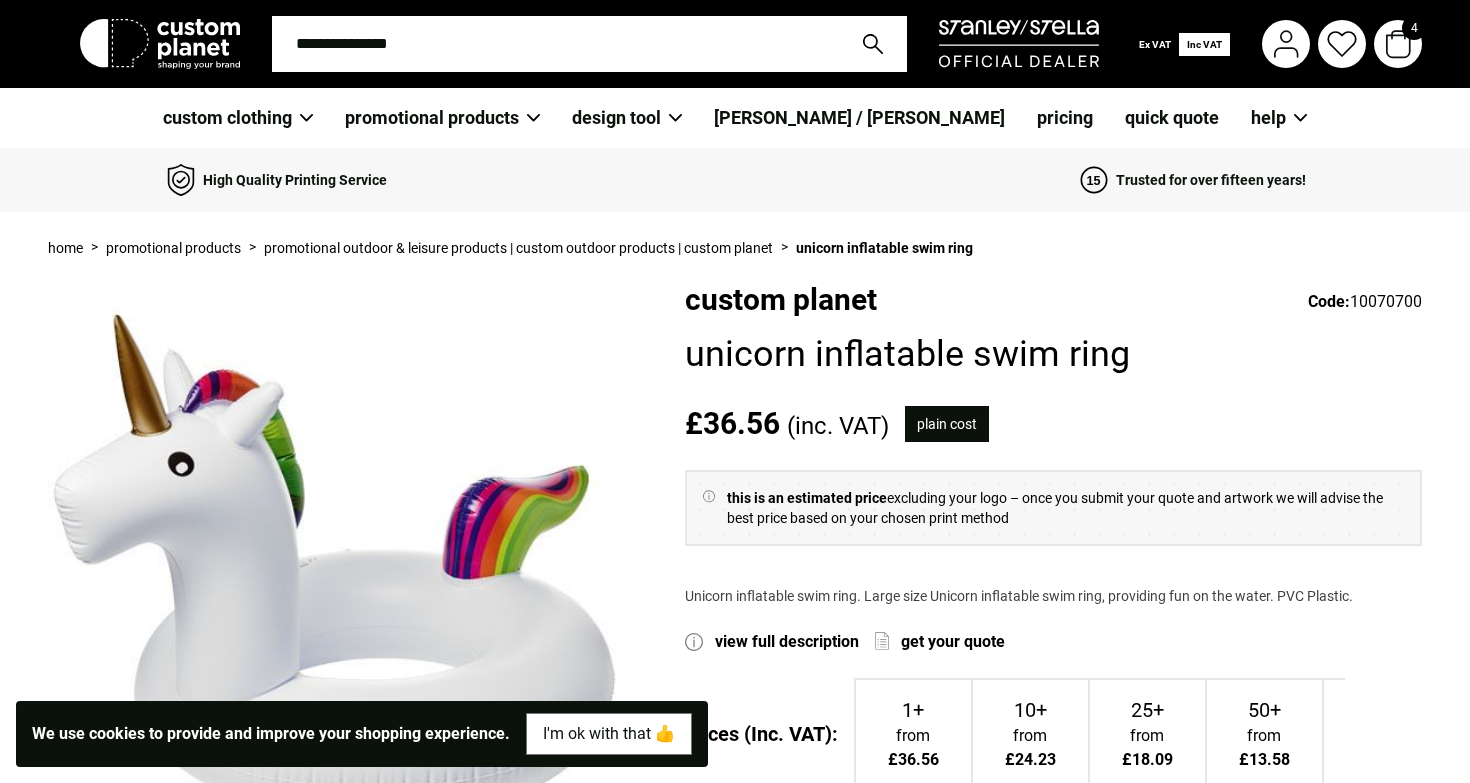scroll, scrollTop: 0, scrollLeft: 0, axis: both 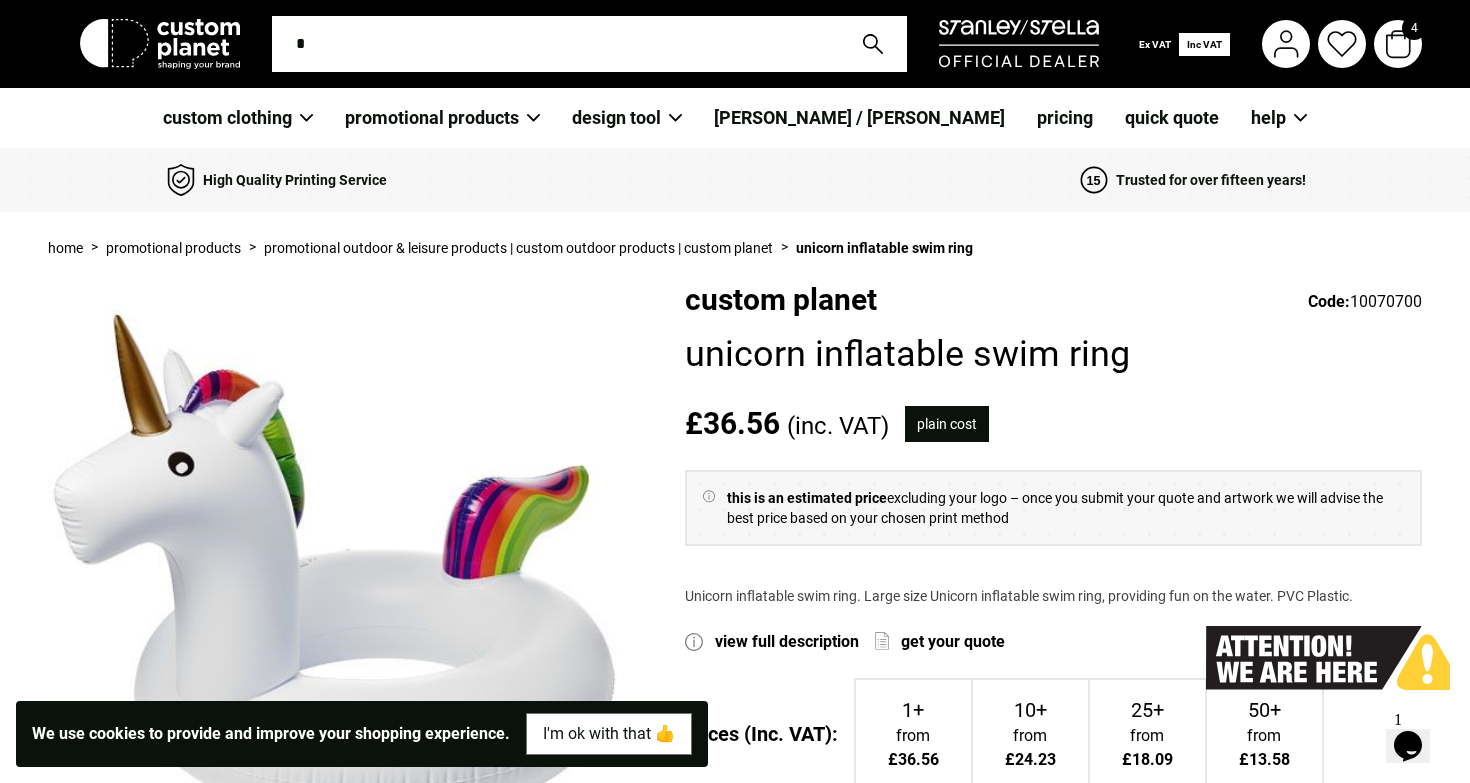 click at bounding box center [555, 44] 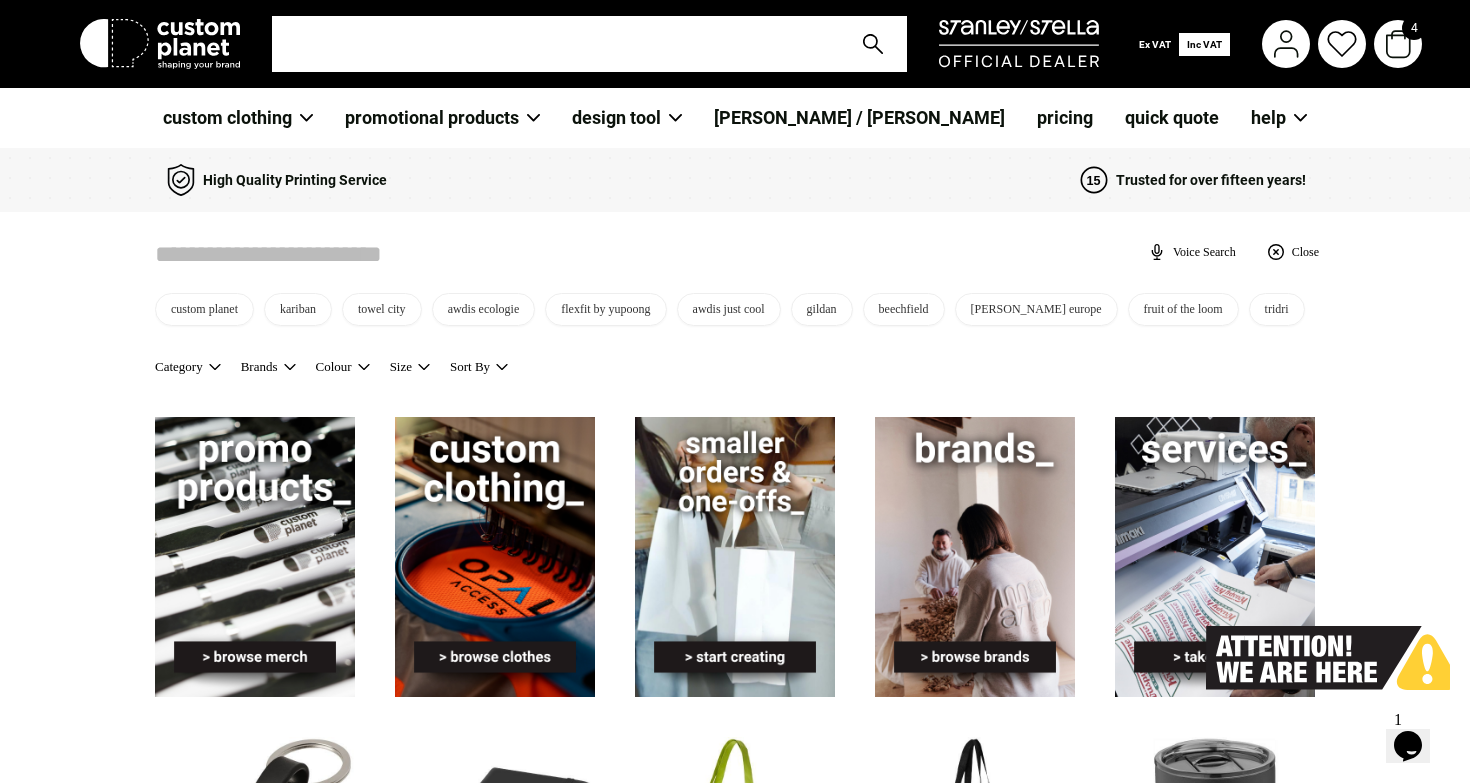 scroll, scrollTop: 0, scrollLeft: 0, axis: both 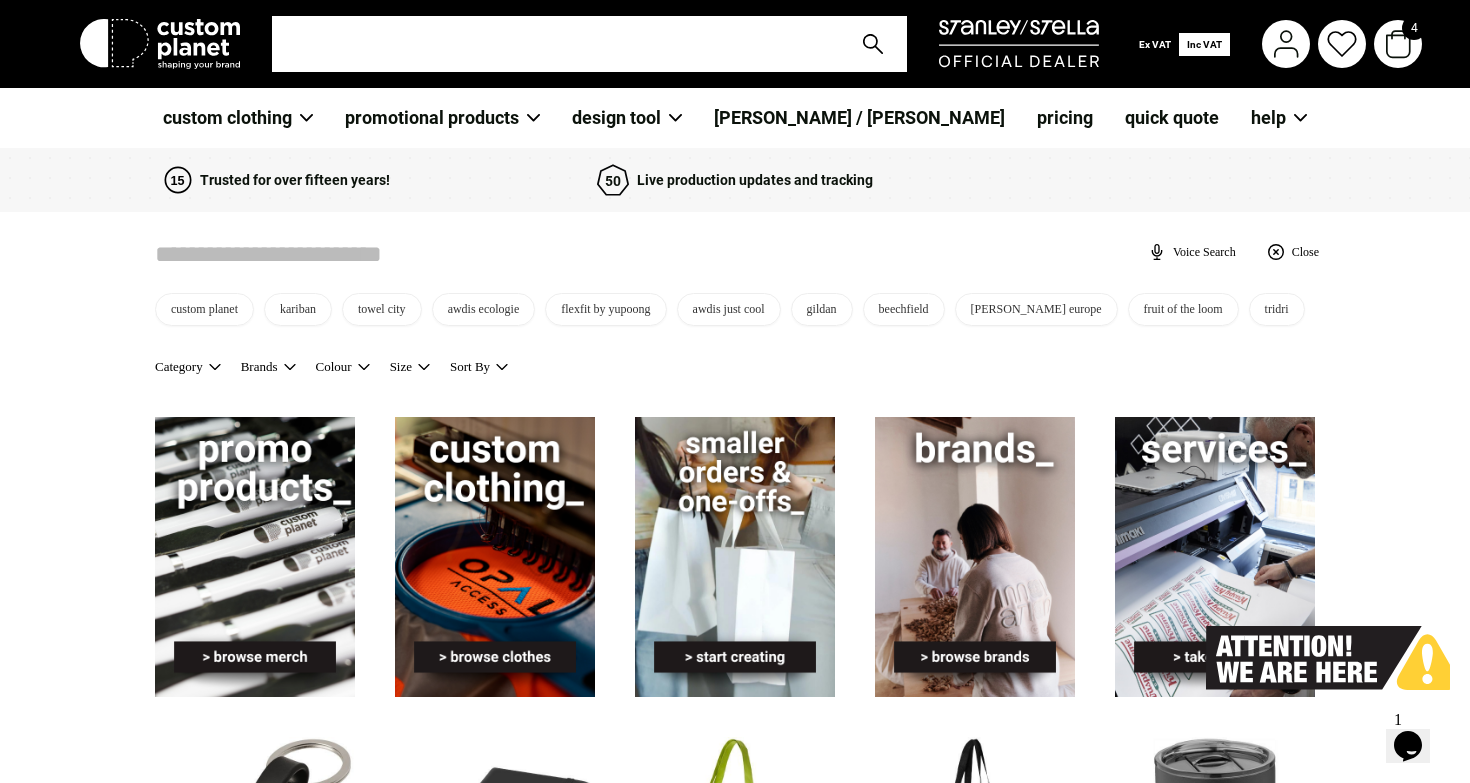 click at bounding box center [555, 44] 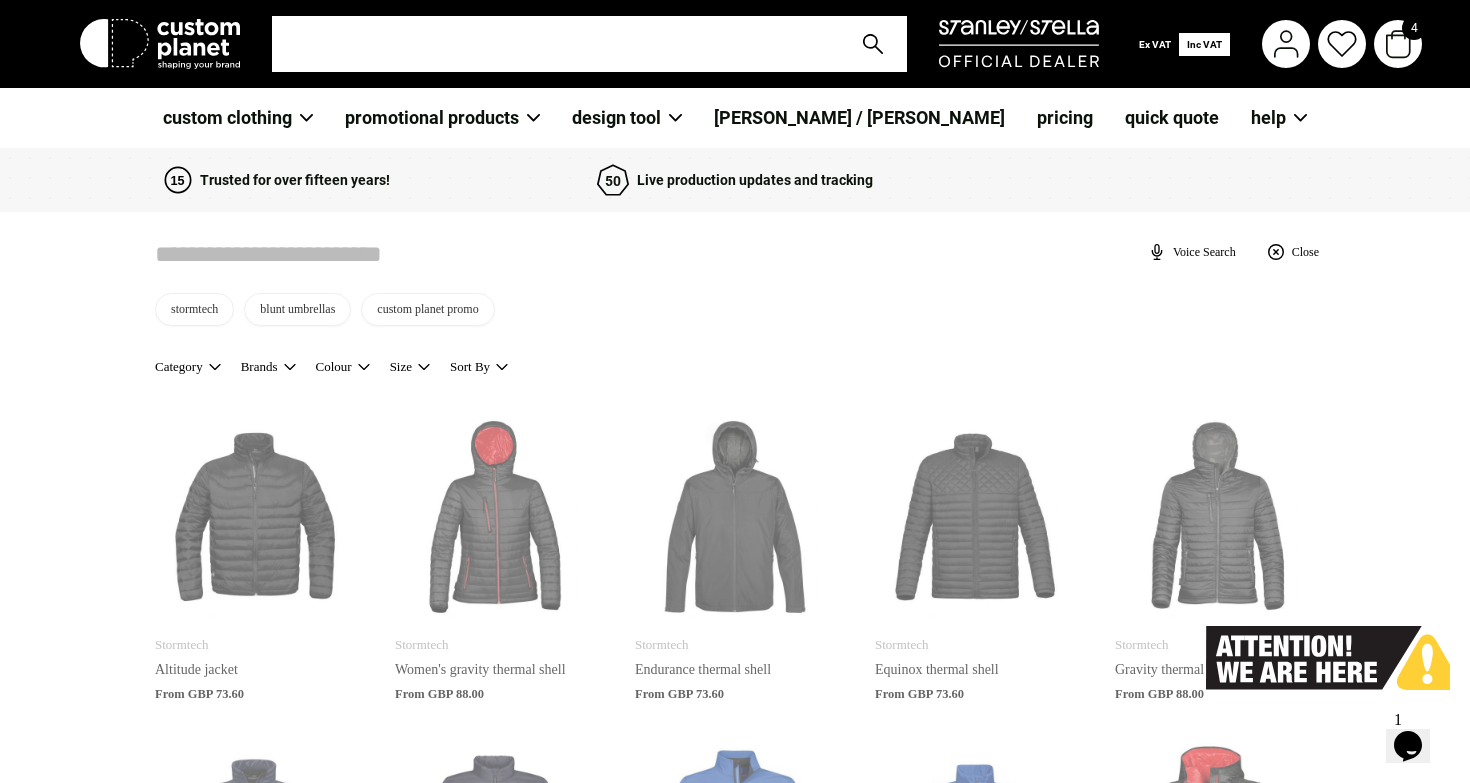 type on "*" 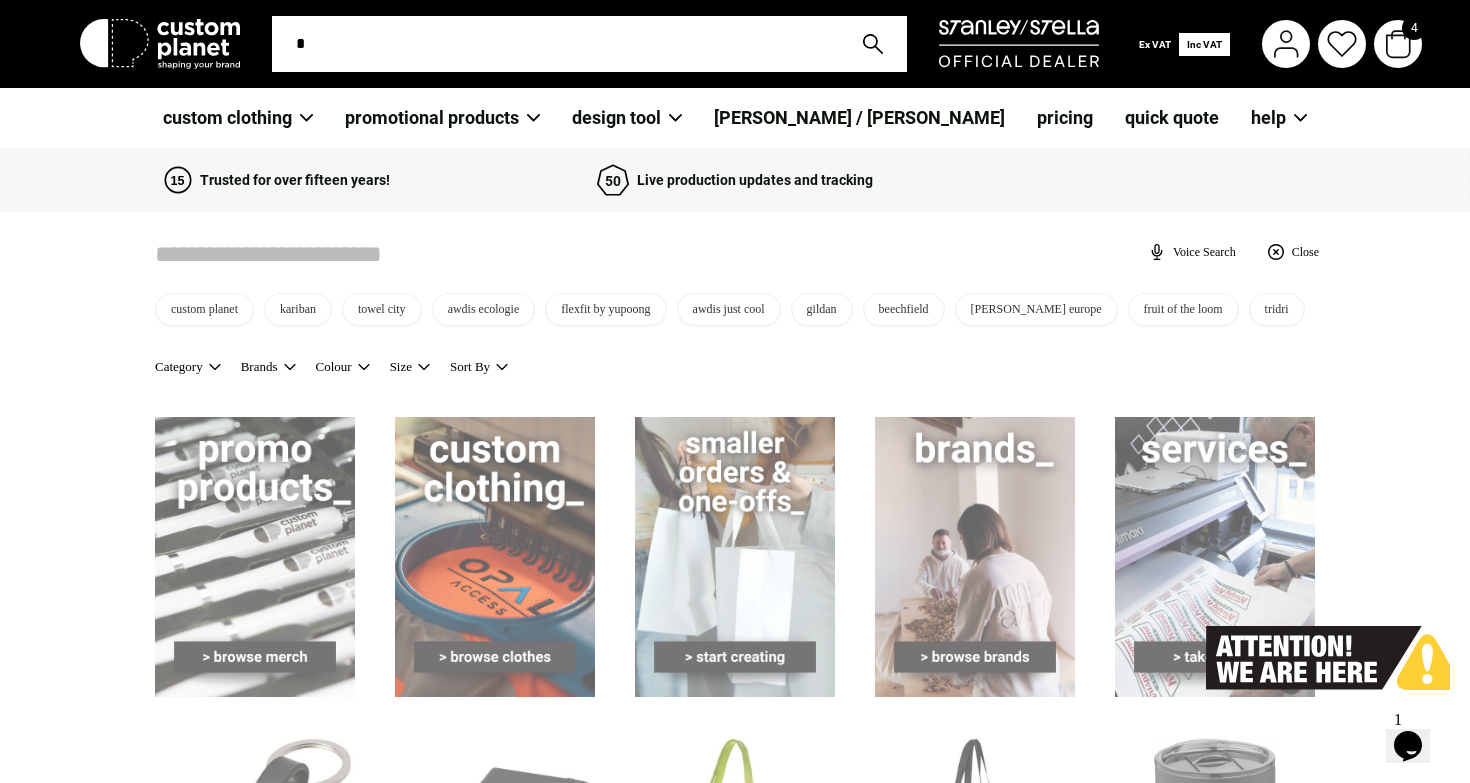 type 